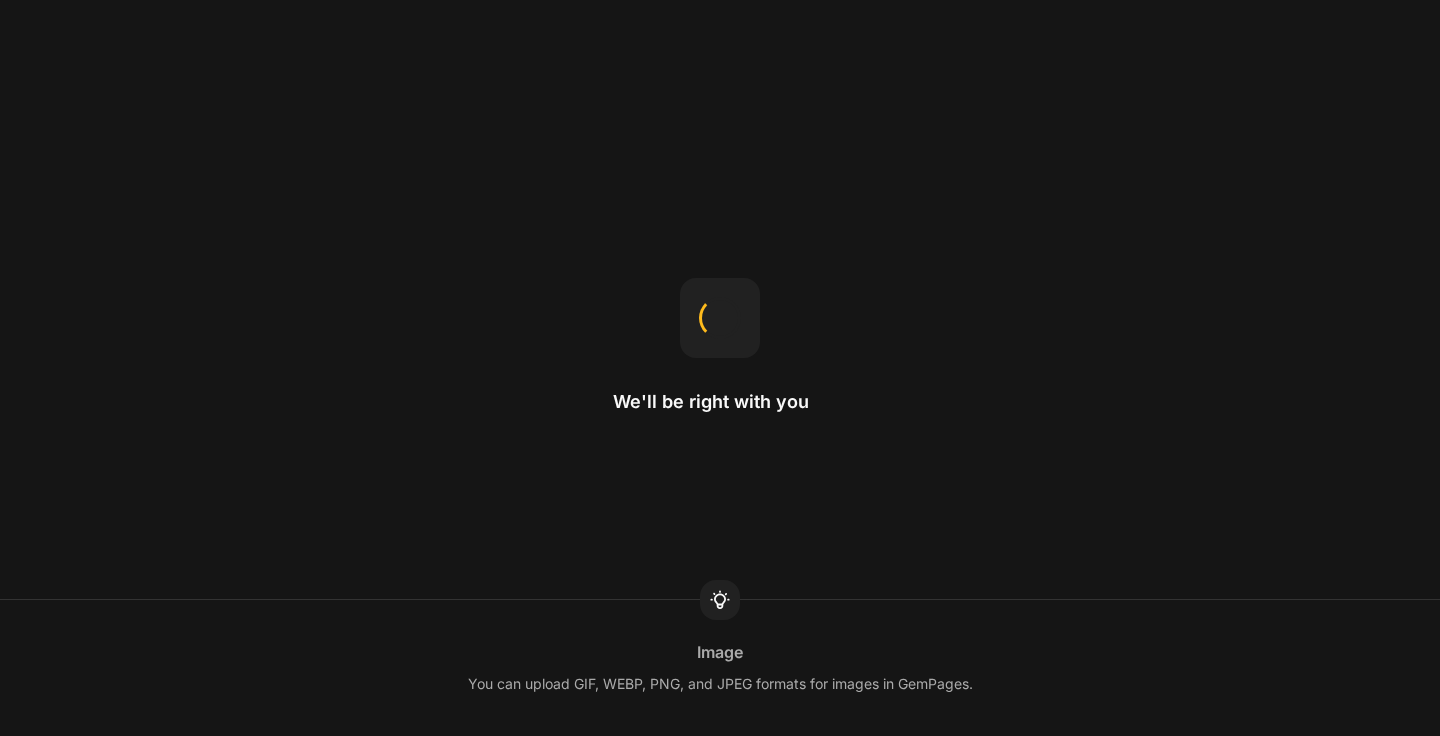 scroll, scrollTop: 0, scrollLeft: 0, axis: both 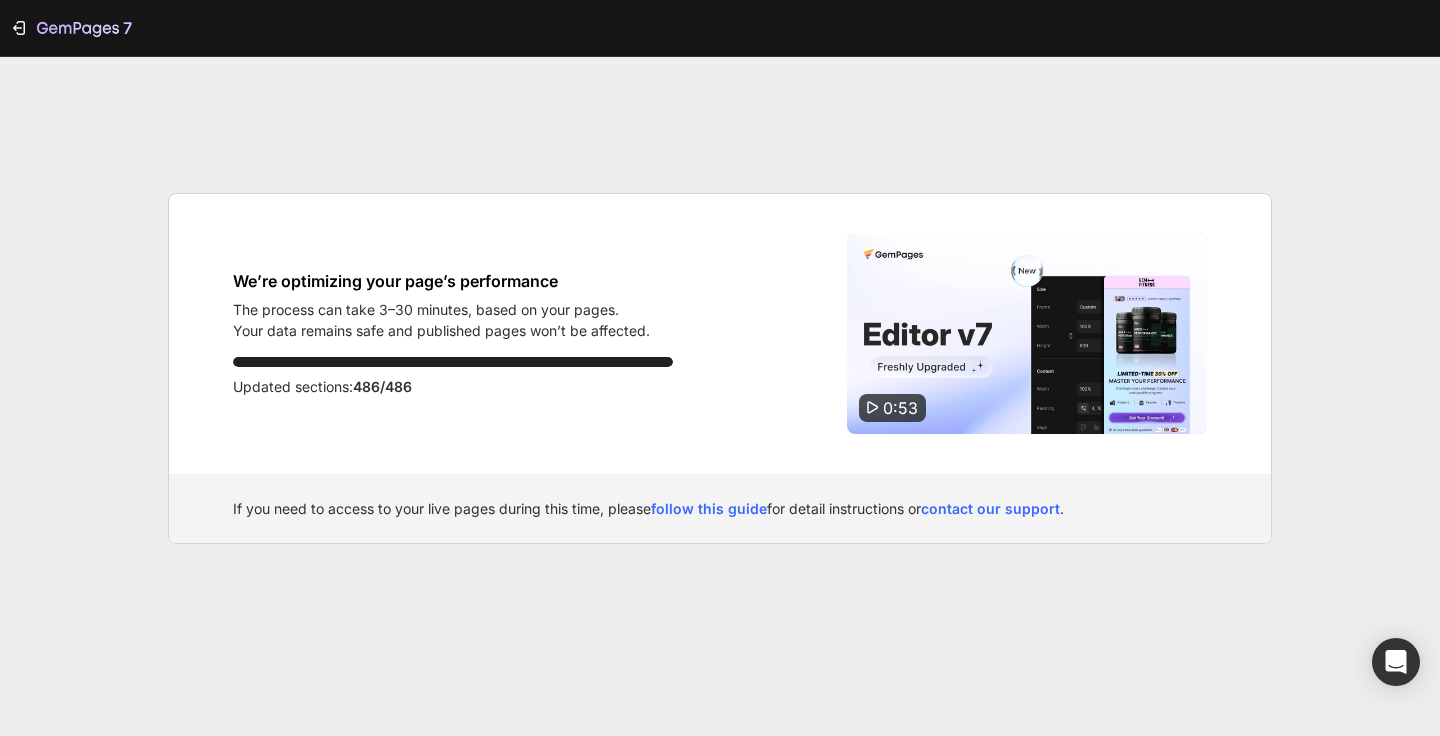 click on "Your data remains safe and published pages won’t be affected." at bounding box center [441, 330] 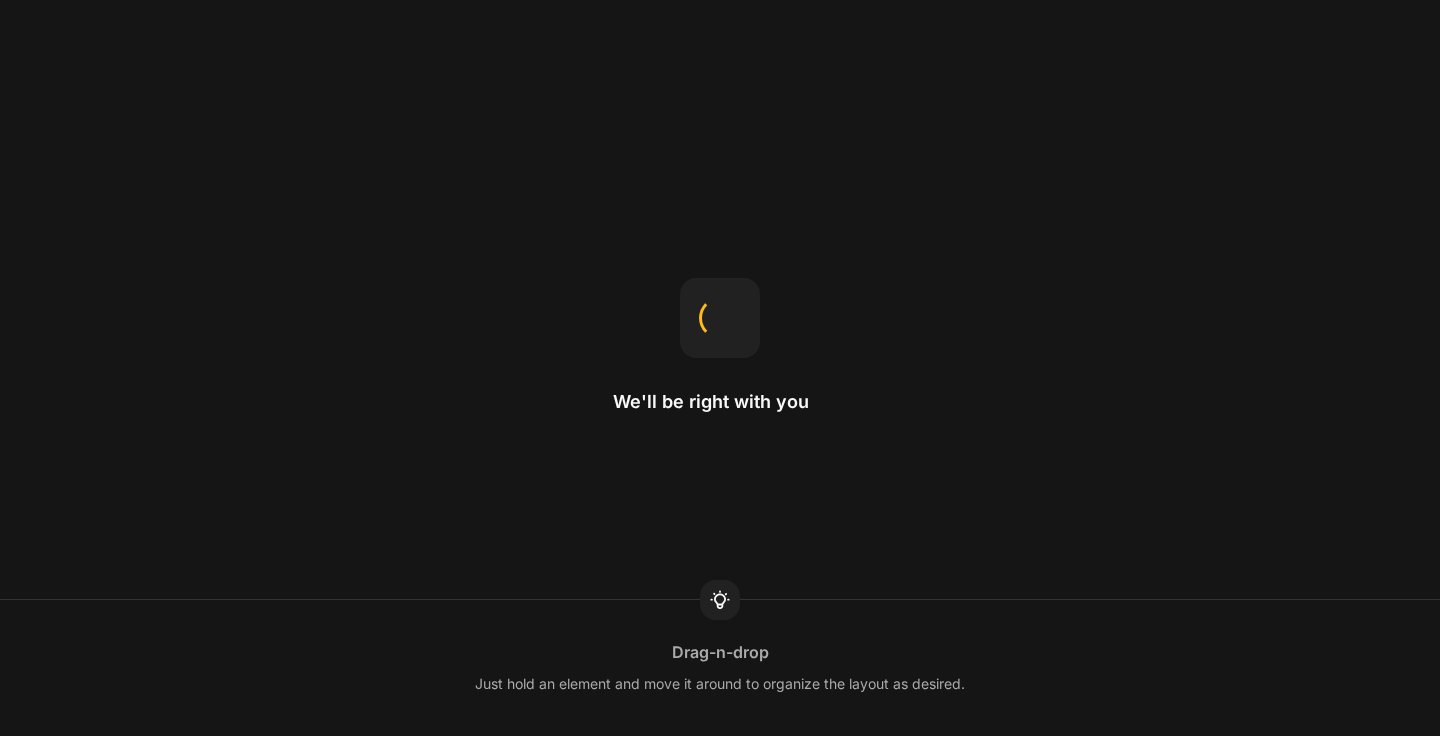 scroll, scrollTop: 0, scrollLeft: 0, axis: both 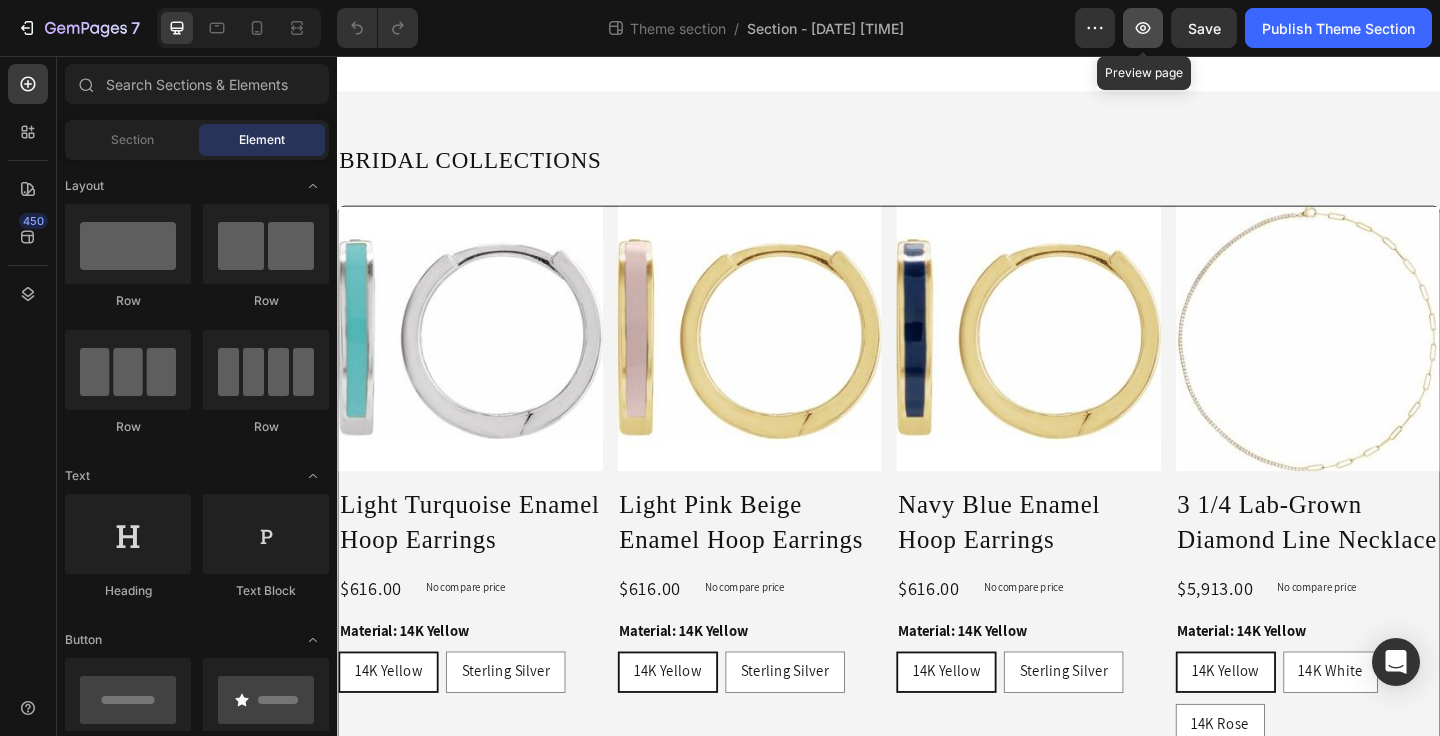 click 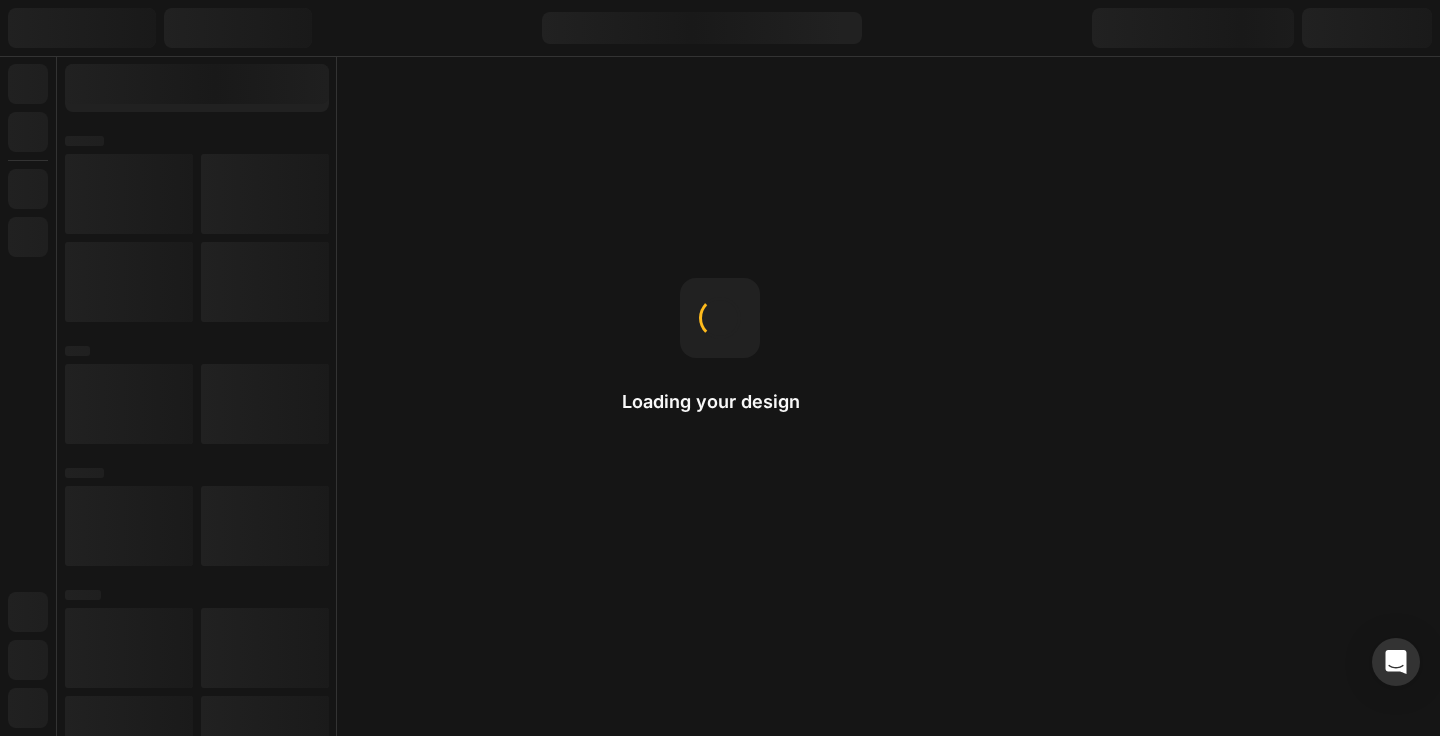 scroll, scrollTop: 0, scrollLeft: 0, axis: both 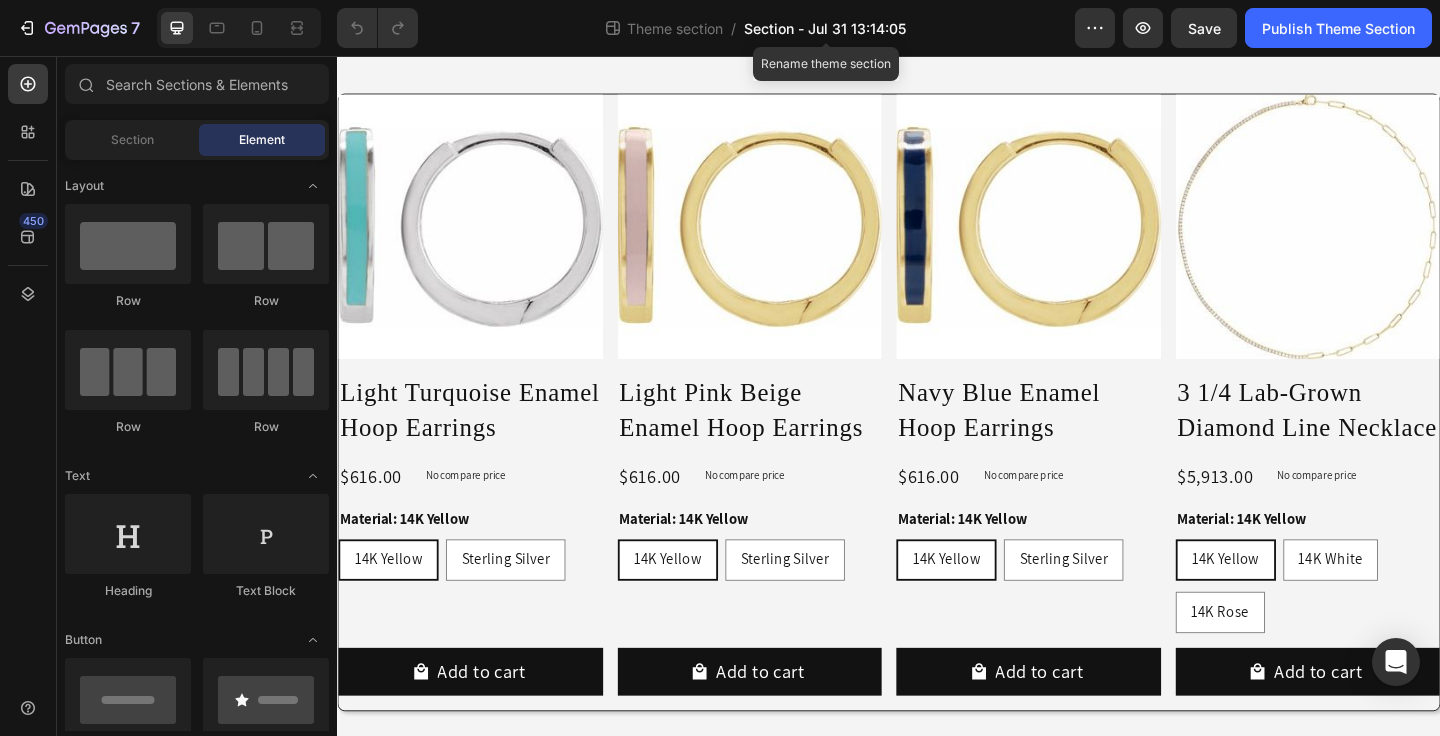 click on "Section - Jul 31 13:14:05" 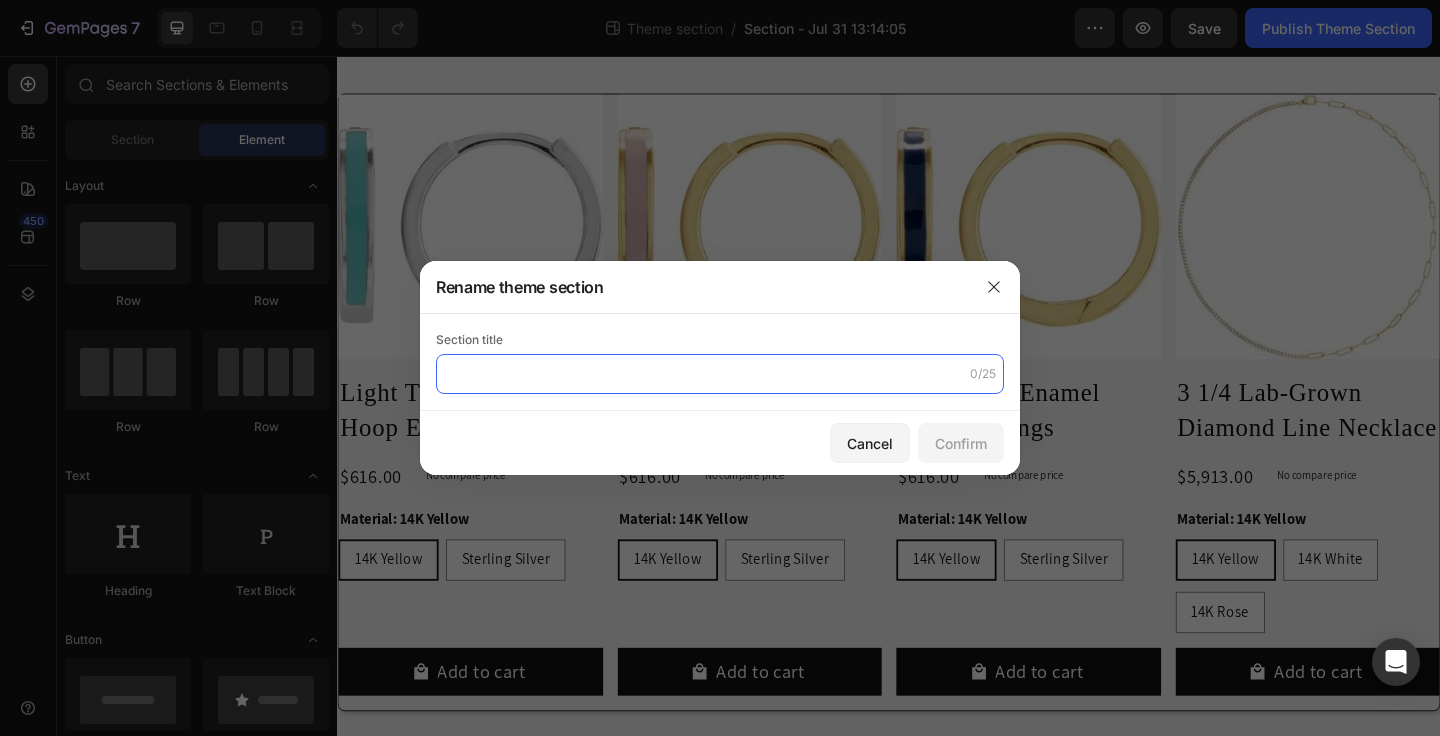 click 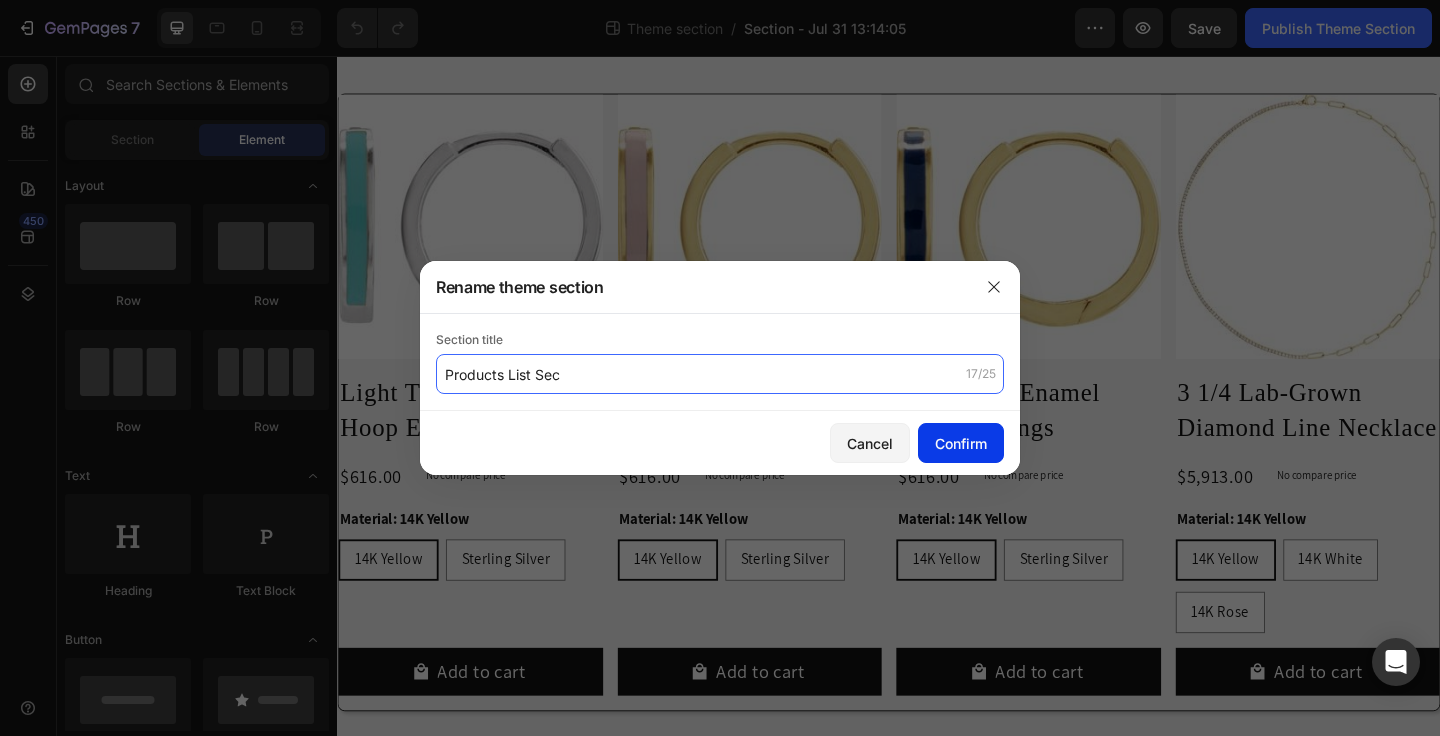 type on "Products List Sec" 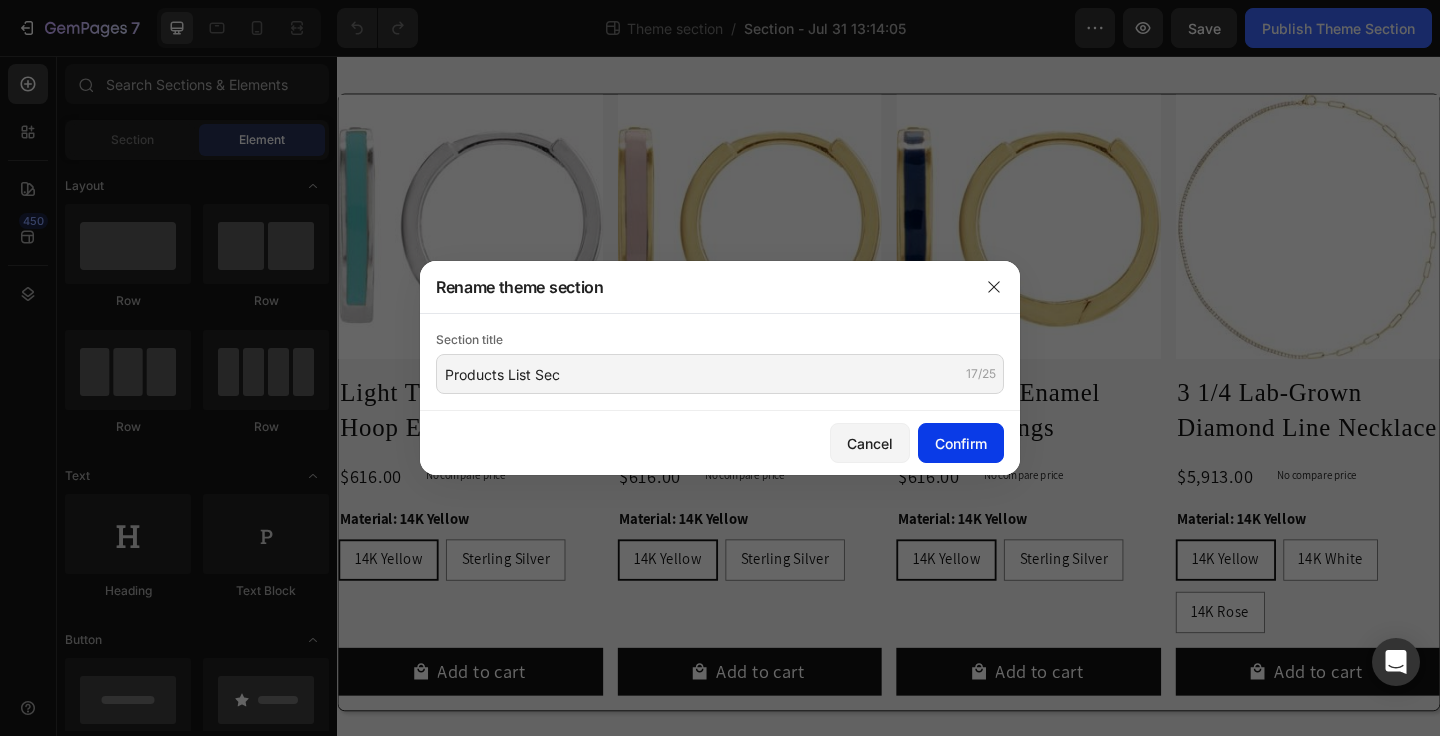 click on "Confirm" at bounding box center [961, 443] 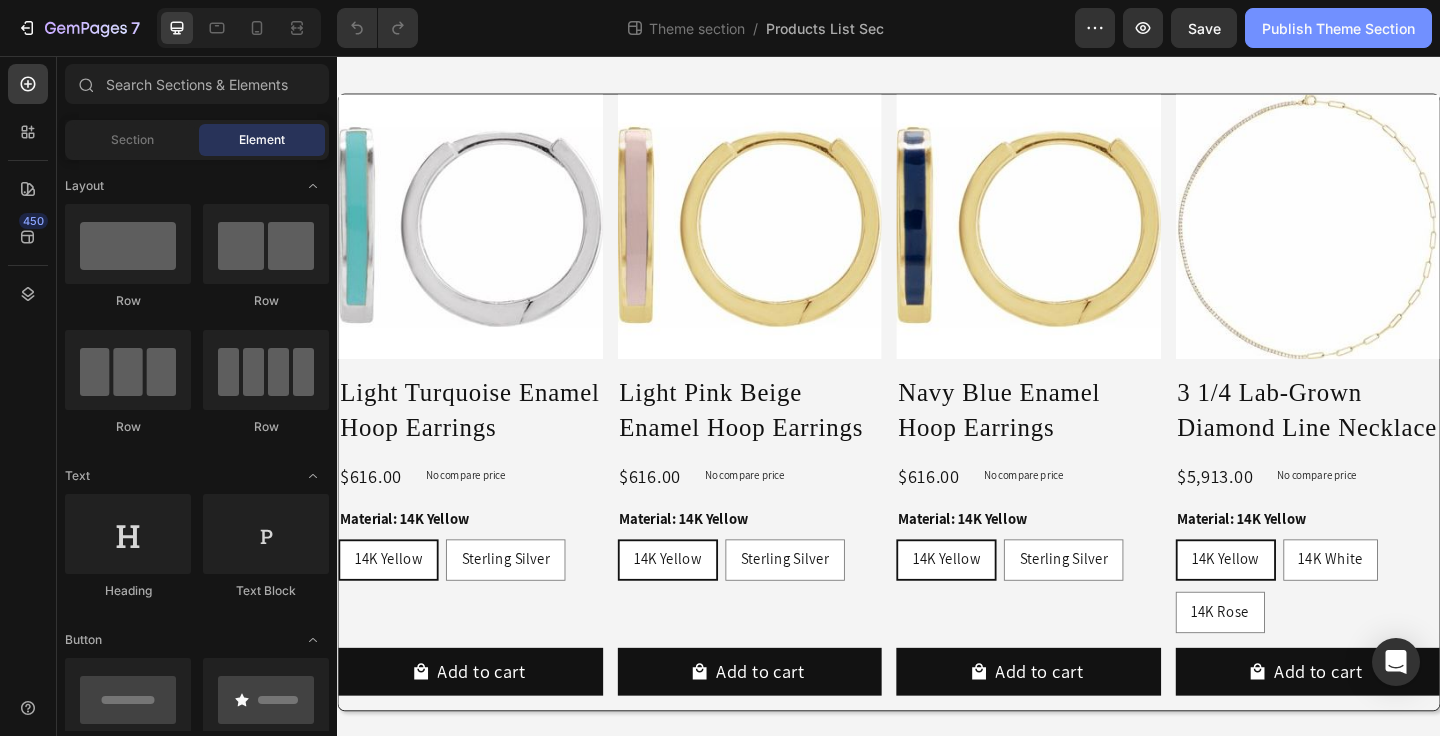 click on "Publish Theme Section" at bounding box center (1338, 28) 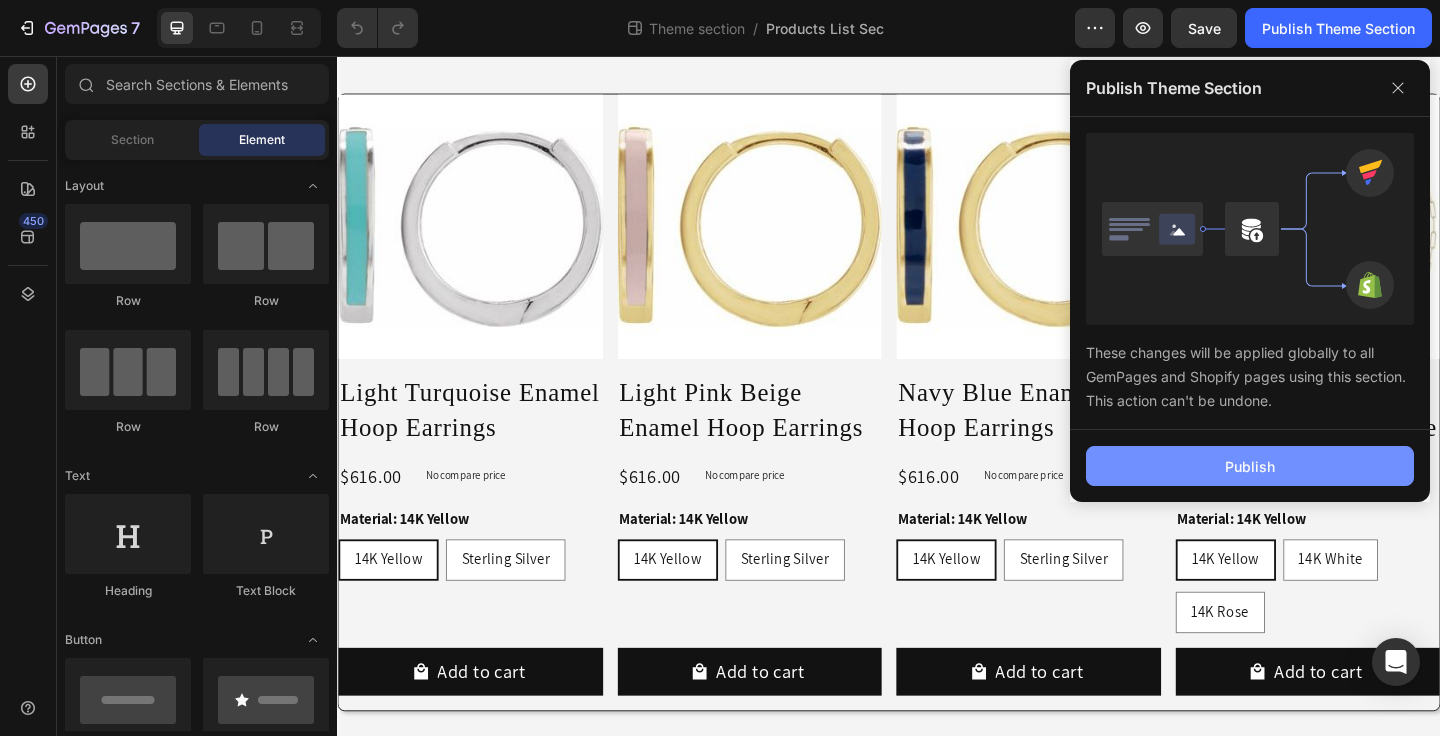 click on "Publish" at bounding box center (1250, 466) 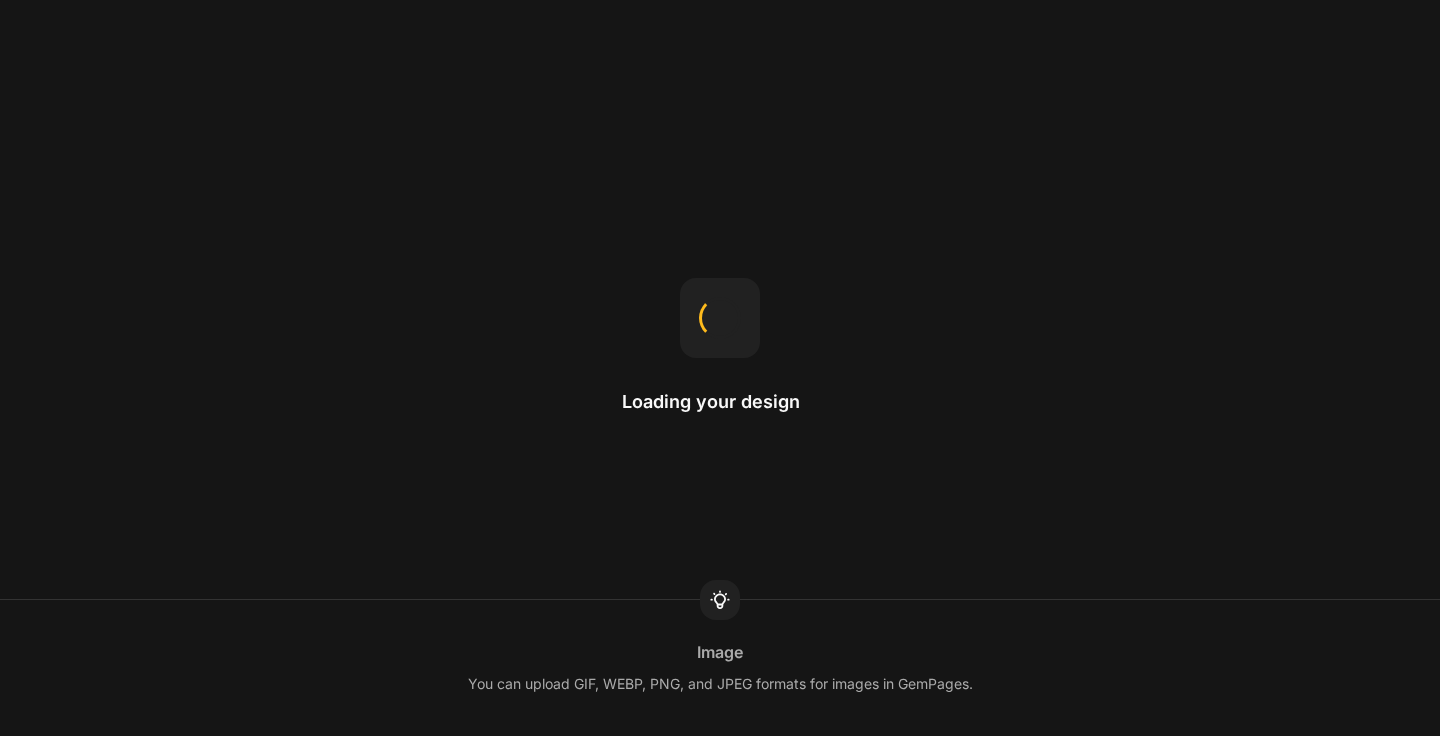 scroll, scrollTop: 0, scrollLeft: 0, axis: both 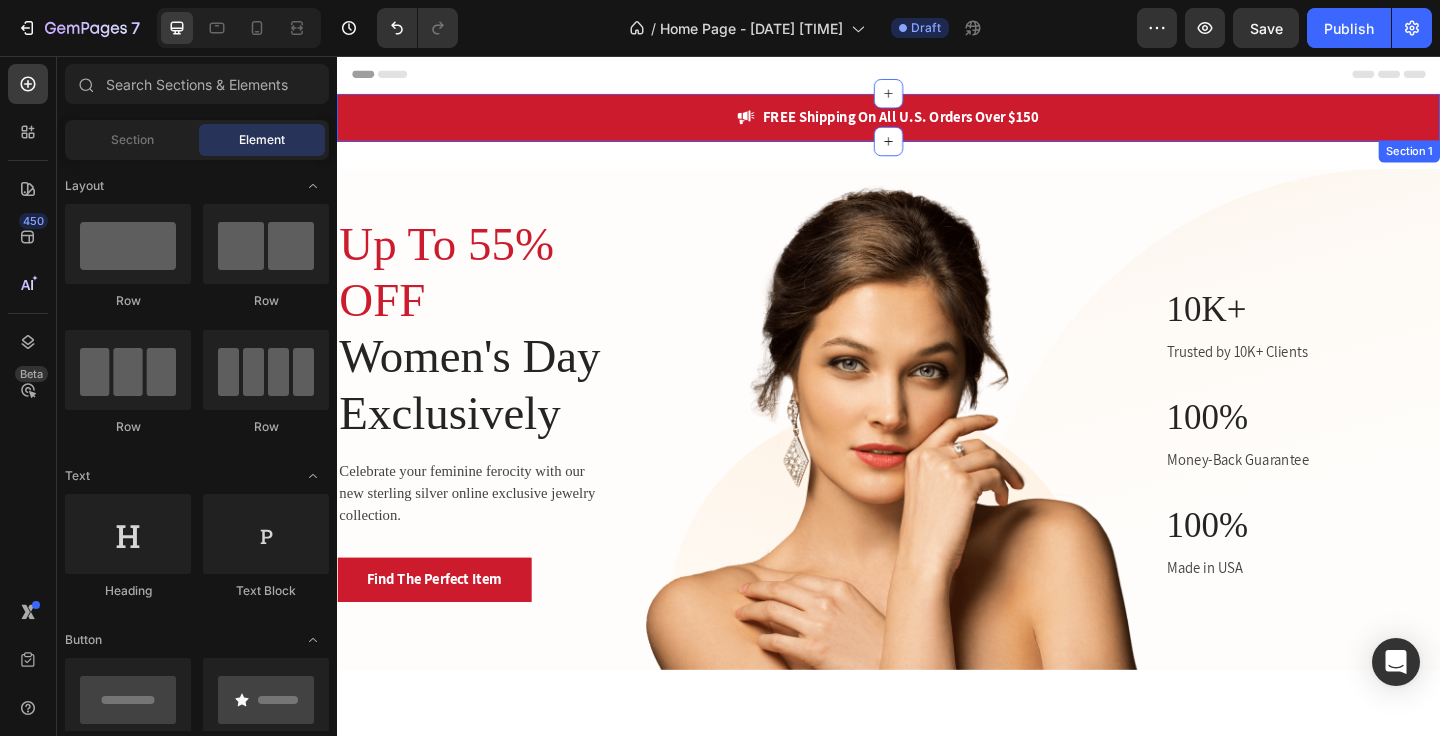 click on "Image FREE Shipping On All U.S. Orders Over $150 Text block Row Section 1" at bounding box center (937, 123) 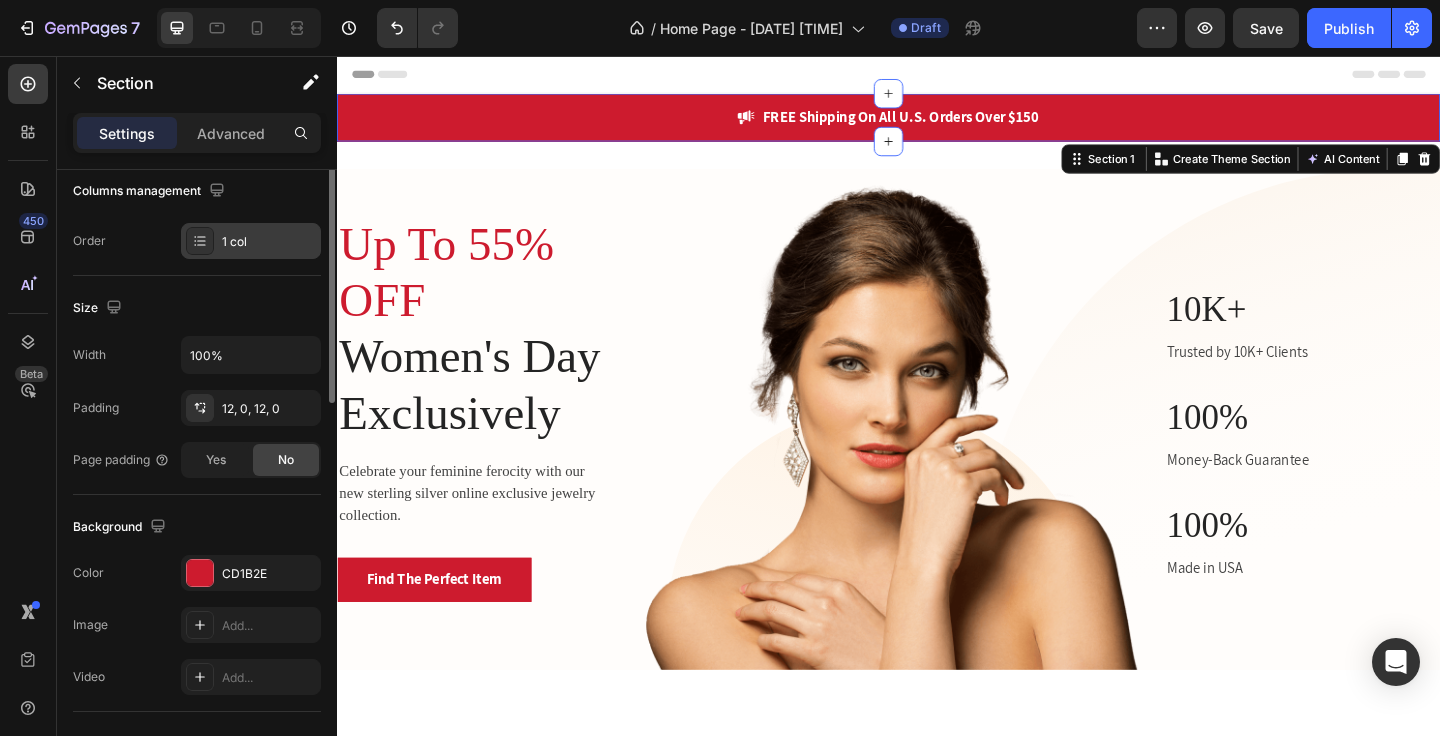 scroll, scrollTop: 506, scrollLeft: 0, axis: vertical 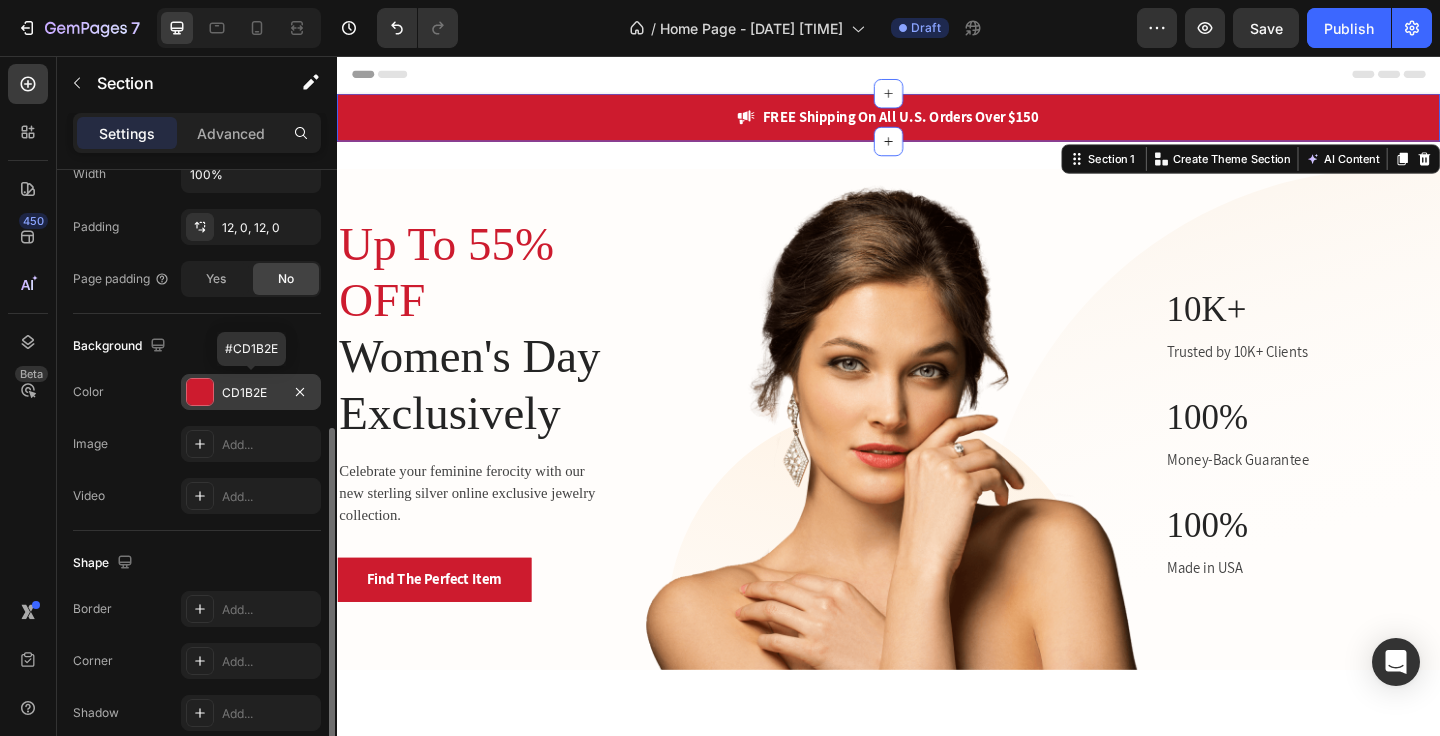 click on "CD1B2E" at bounding box center [251, 393] 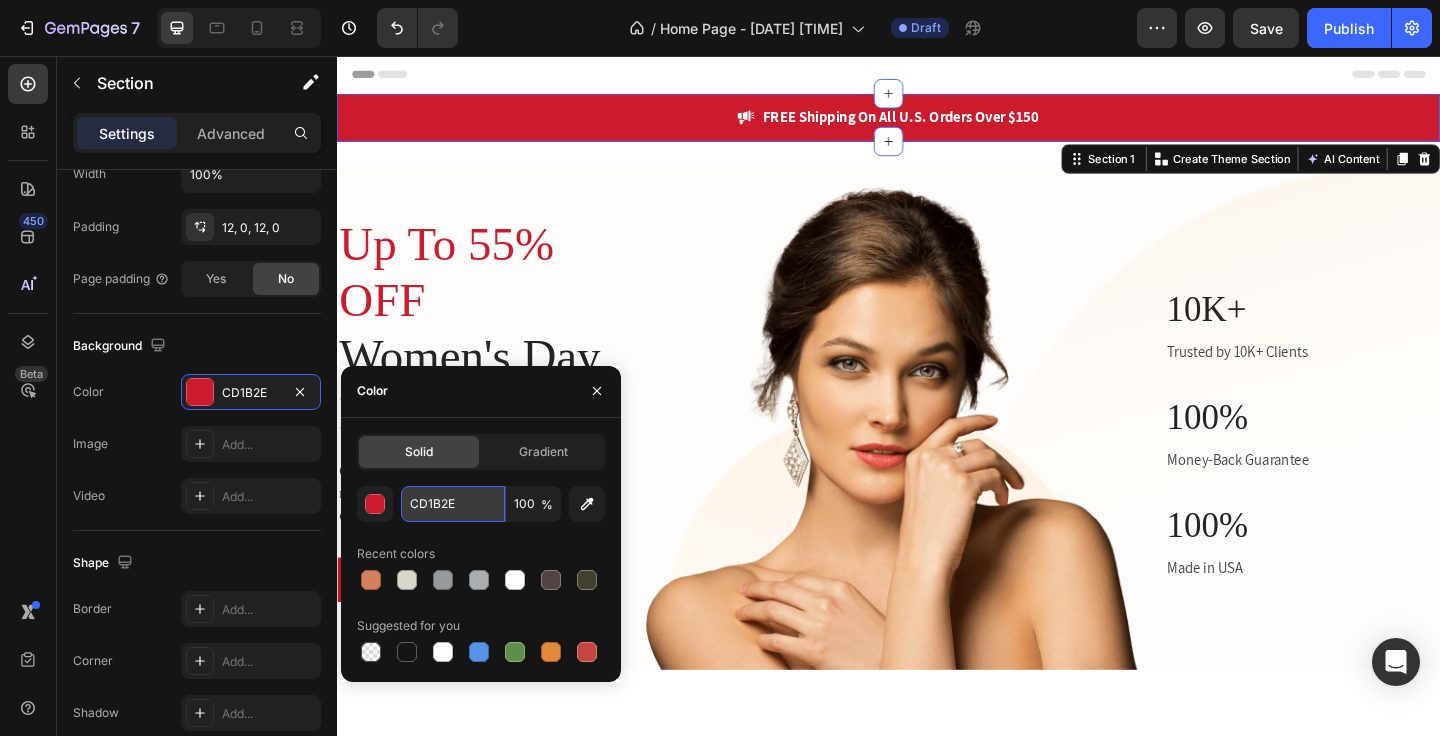 click on "CD1B2E" at bounding box center [453, 504] 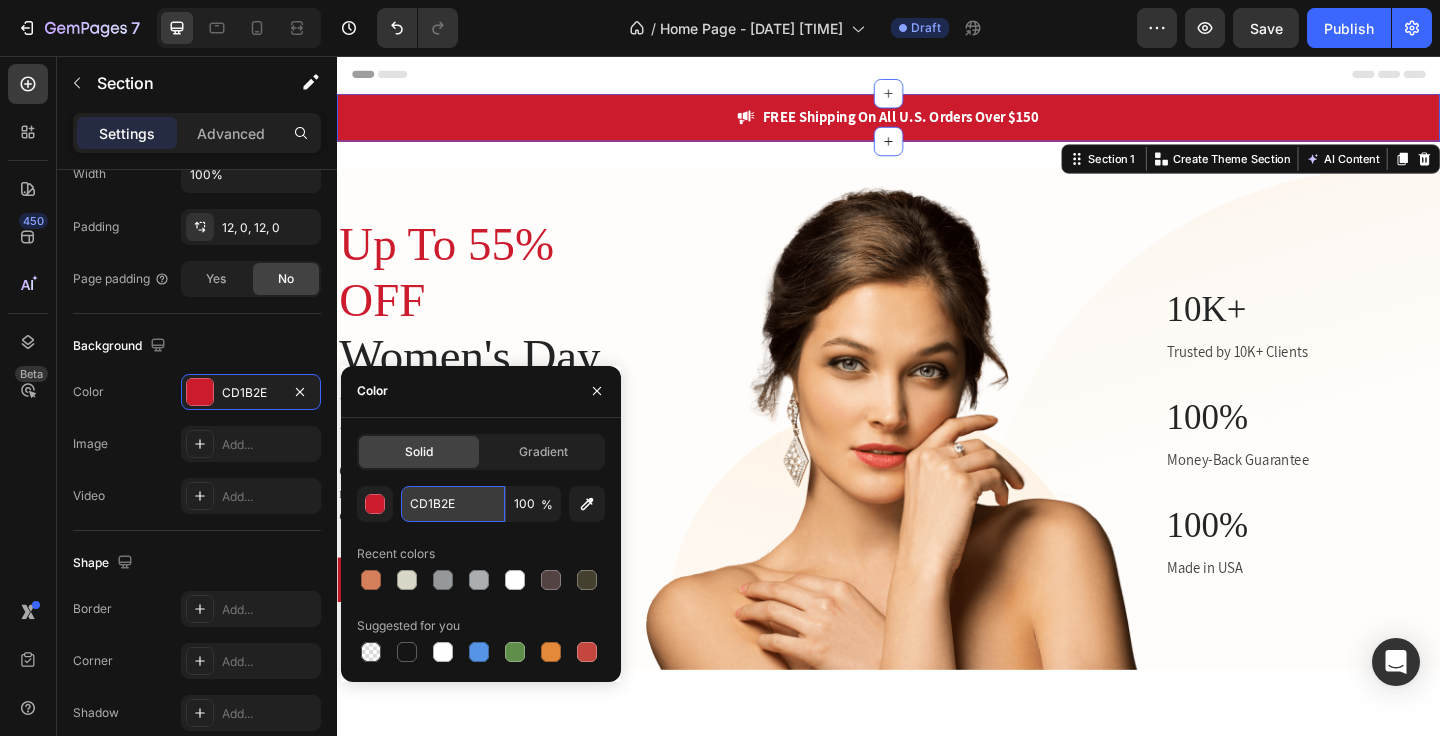 paste on "827979" 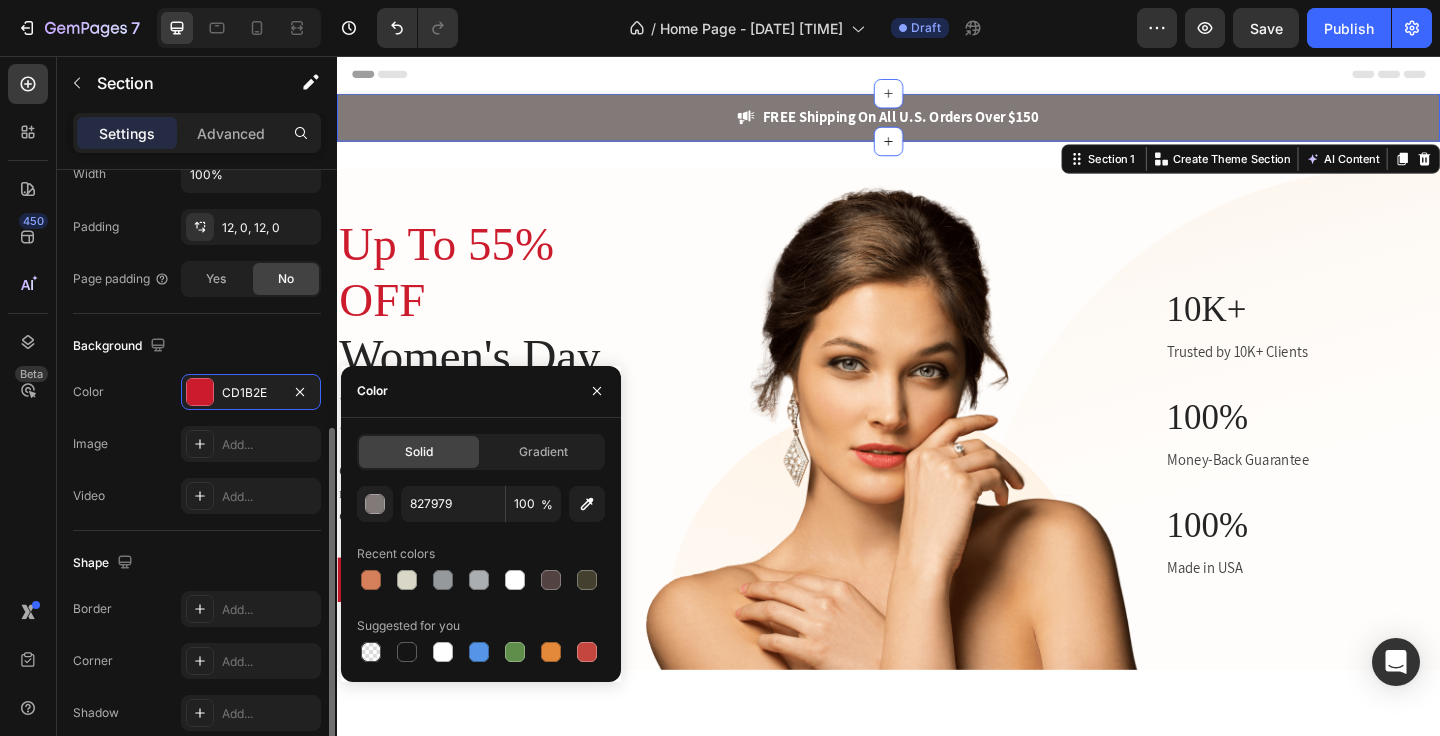 click on "The changes might be hidden by  the video. Color CD1B2E Image Add... Video Add..." 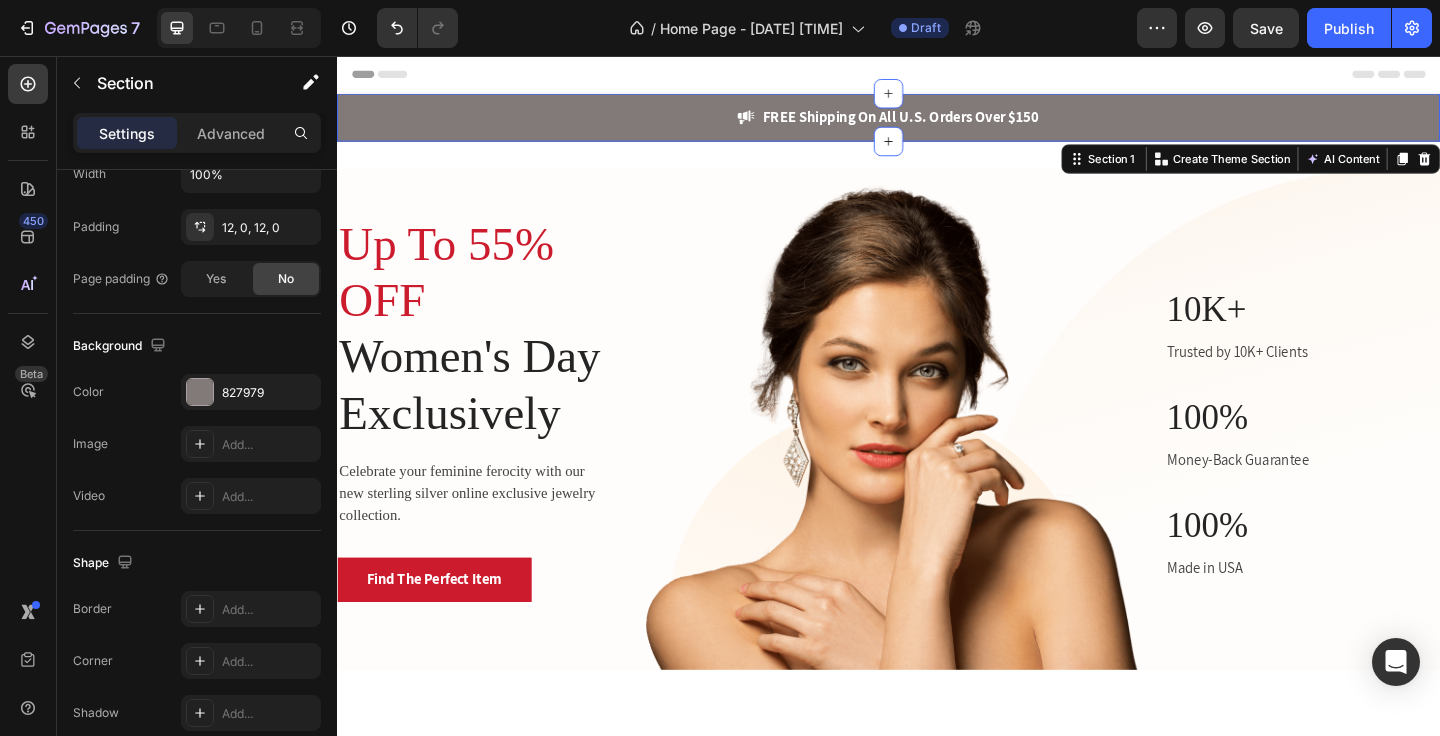 click on "Header" at bounding box center (394, 76) 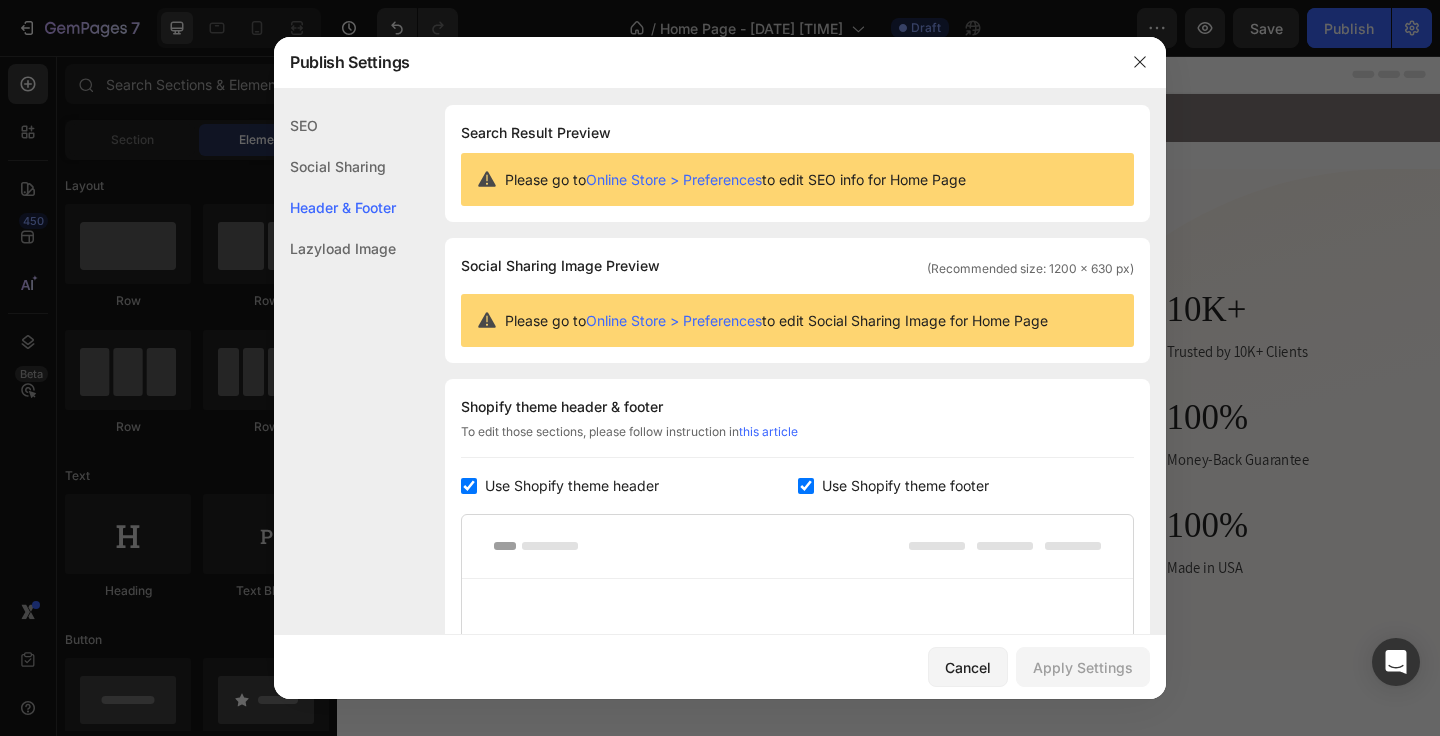 scroll, scrollTop: 270, scrollLeft: 0, axis: vertical 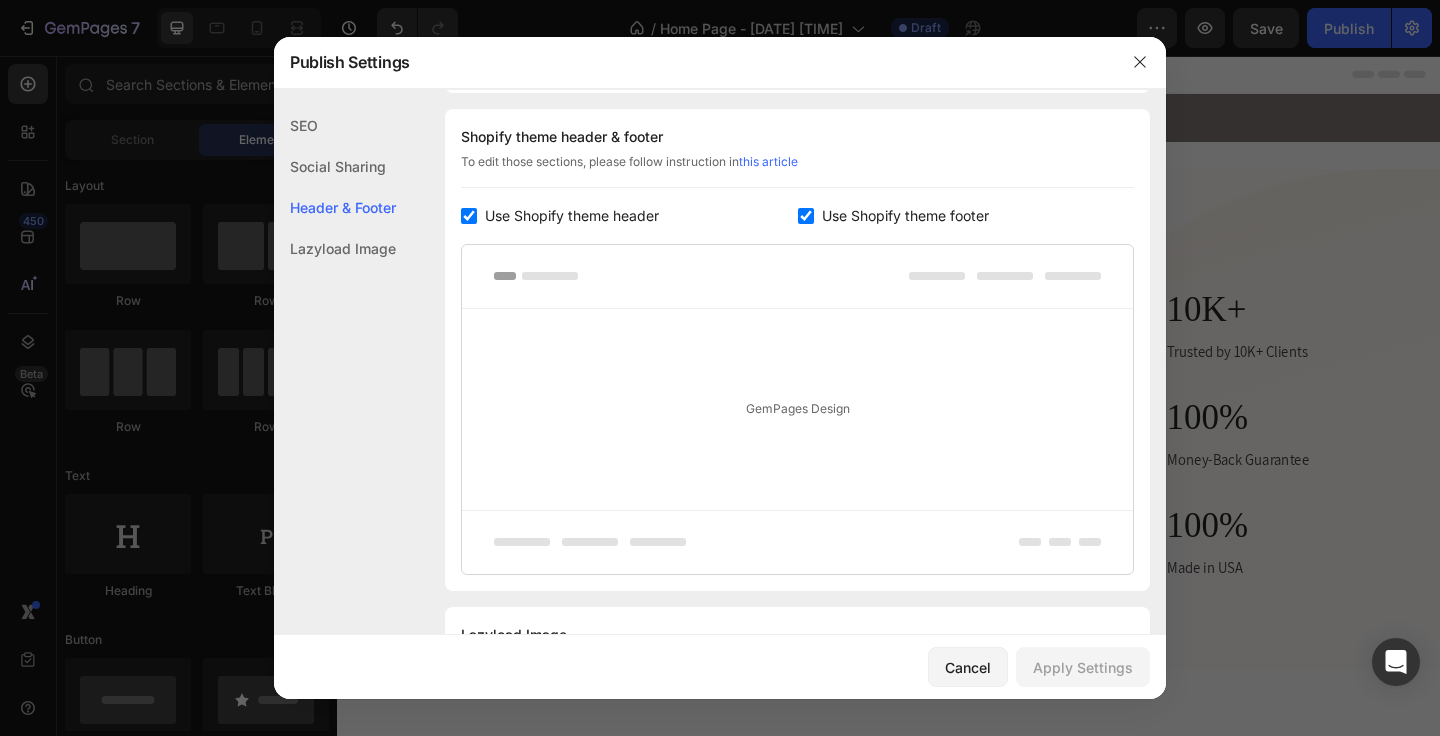 click 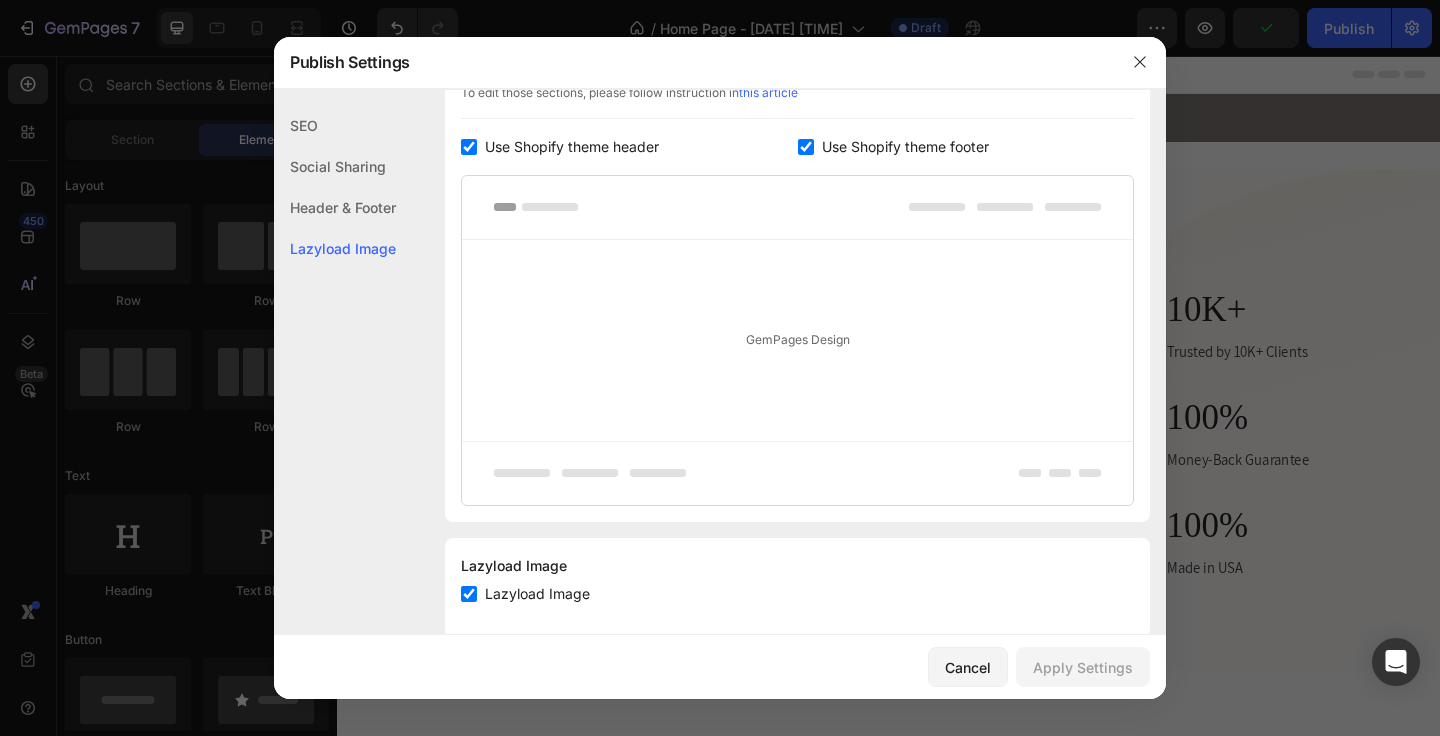 scroll, scrollTop: 373, scrollLeft: 0, axis: vertical 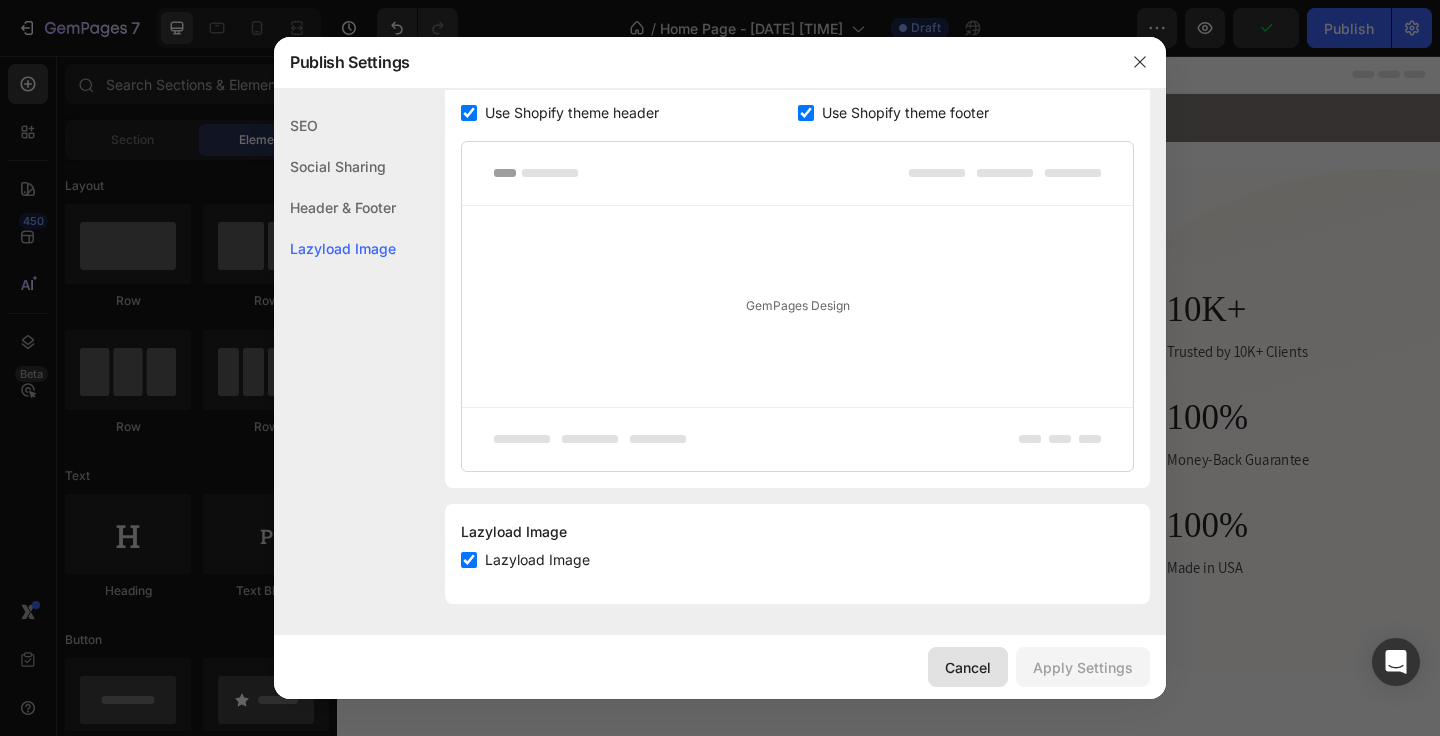 click on "Cancel" at bounding box center (968, 667) 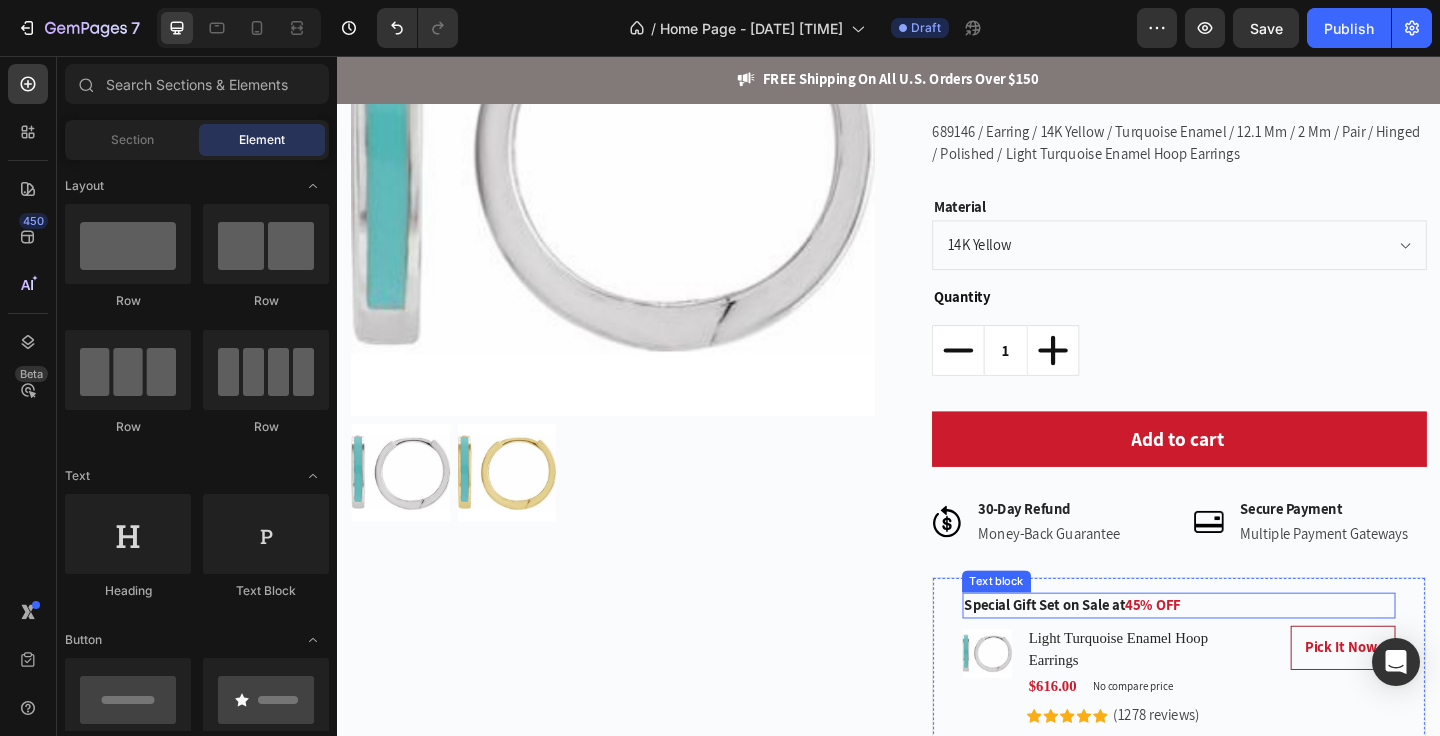 scroll, scrollTop: 2978, scrollLeft: 0, axis: vertical 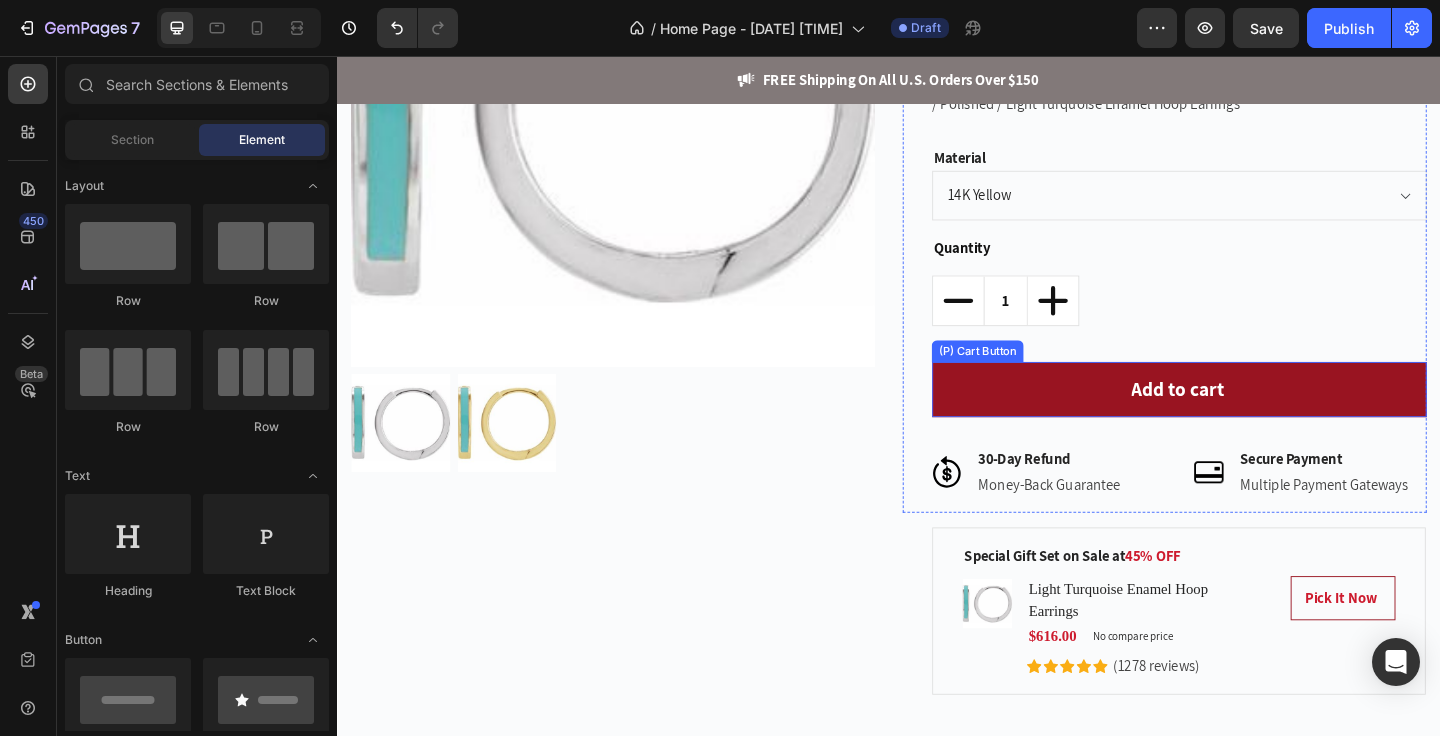 click on "Add to cart" at bounding box center [1253, 419] 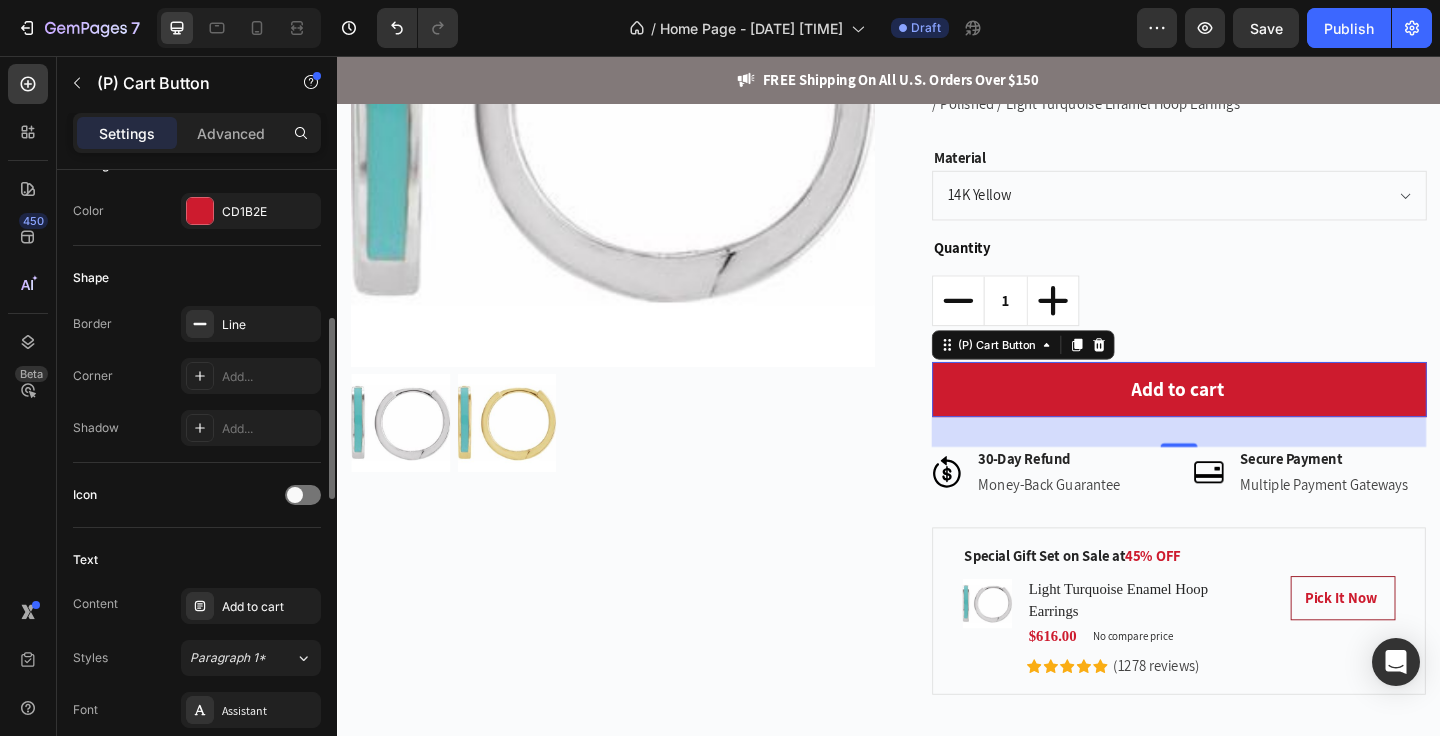 scroll, scrollTop: 495, scrollLeft: 0, axis: vertical 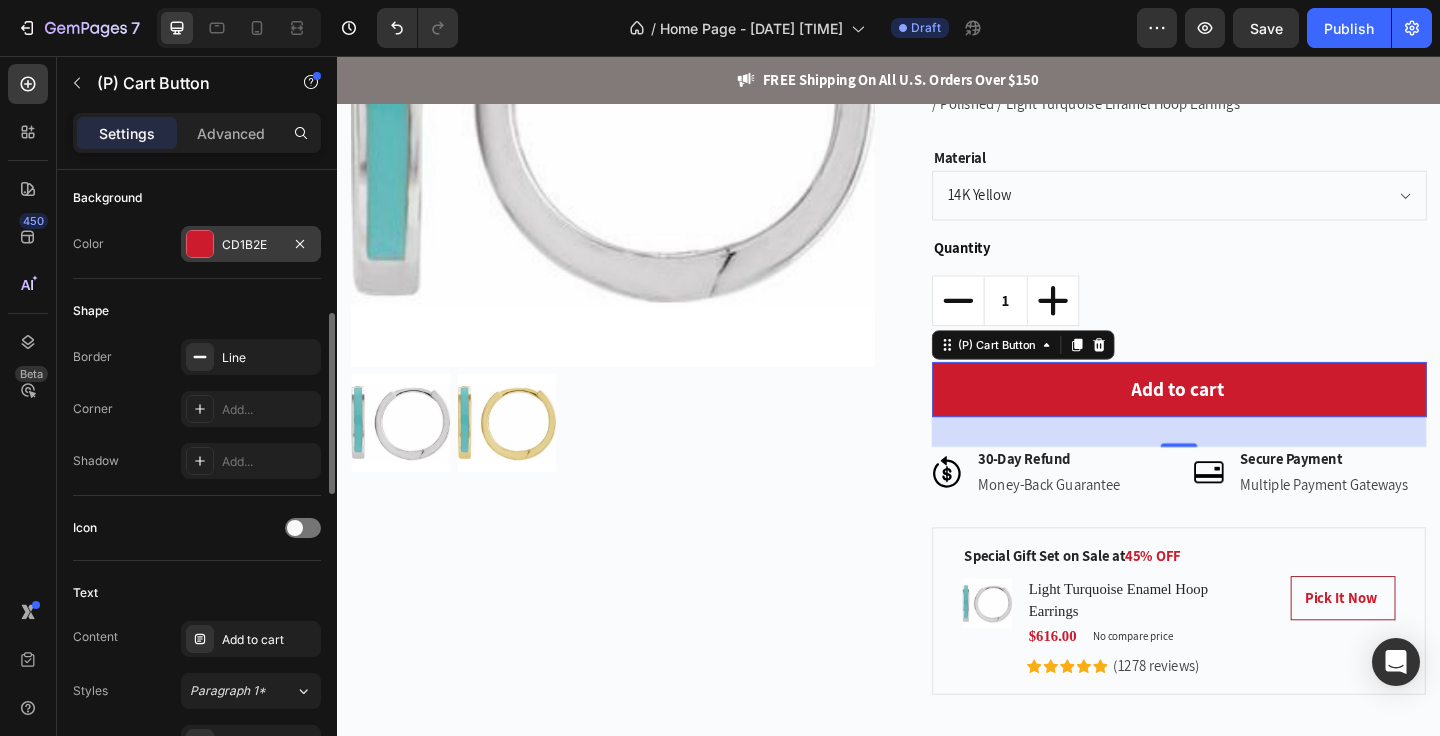 click on "CD1B2E" at bounding box center (251, 245) 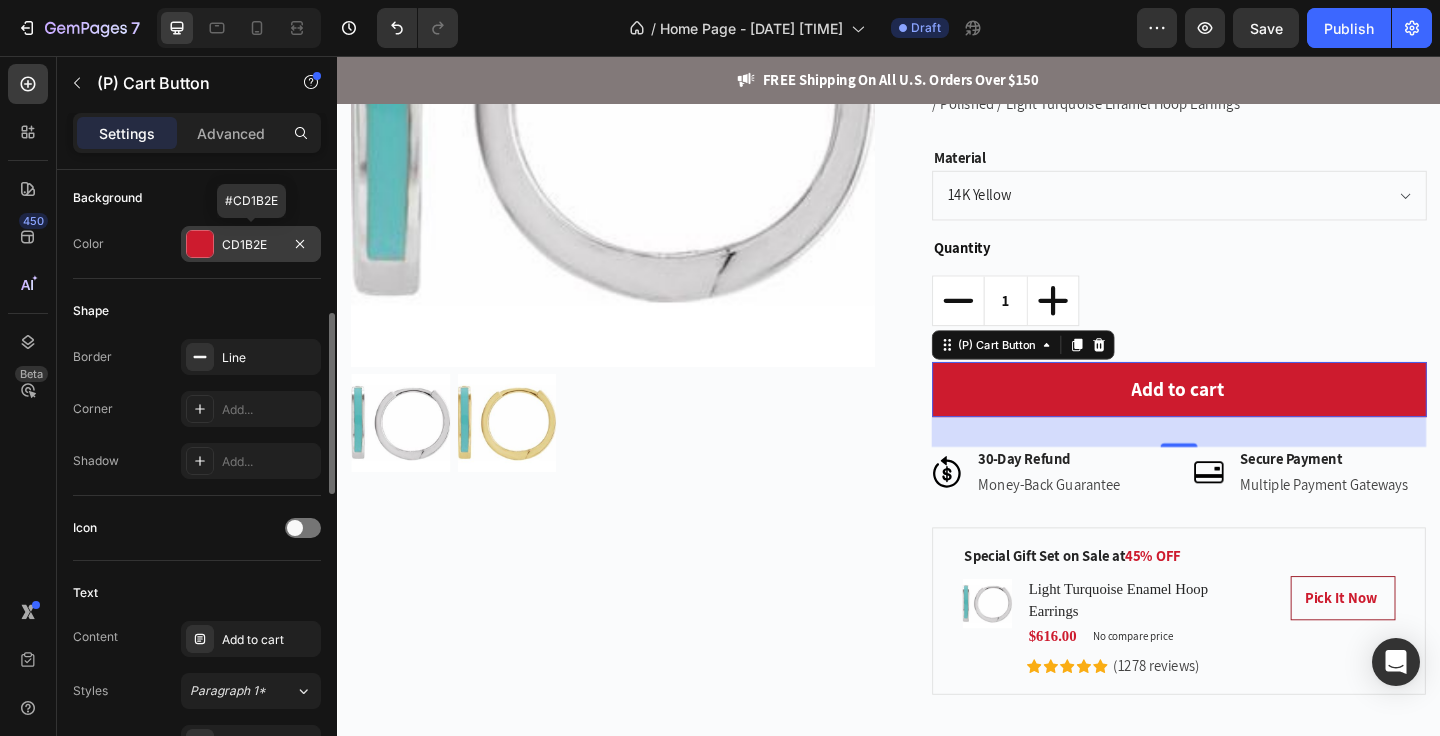click on "CD1B2E" at bounding box center [251, 245] 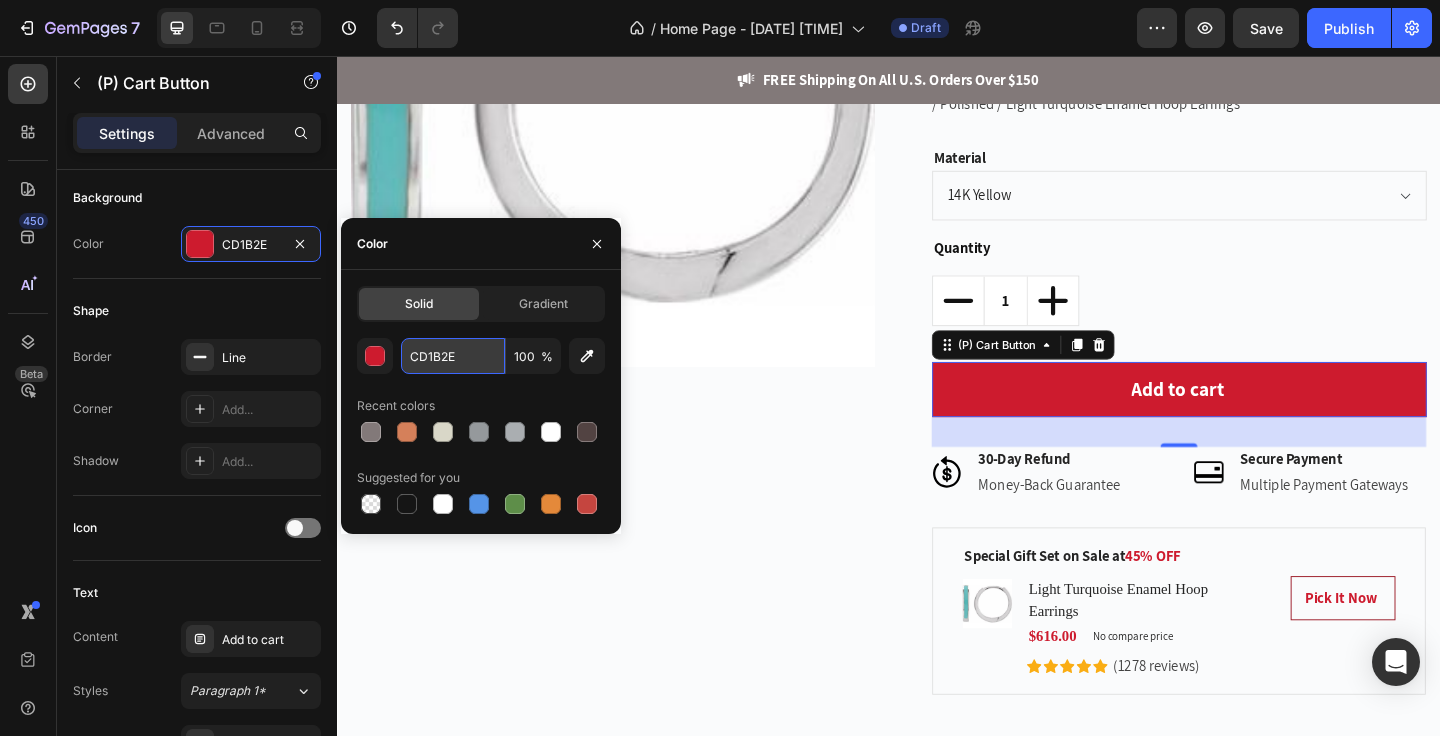 click on "CD1B2E" at bounding box center [453, 356] 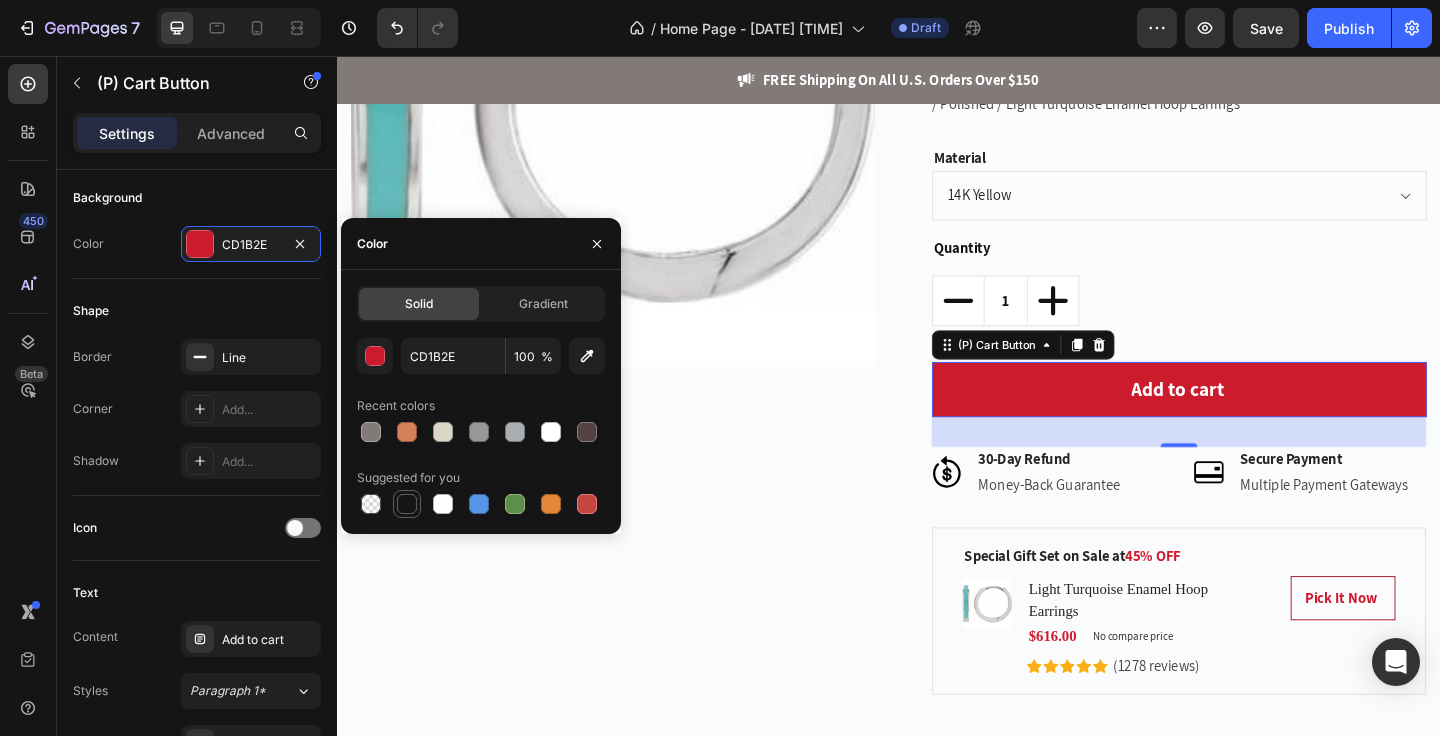 click at bounding box center [407, 504] 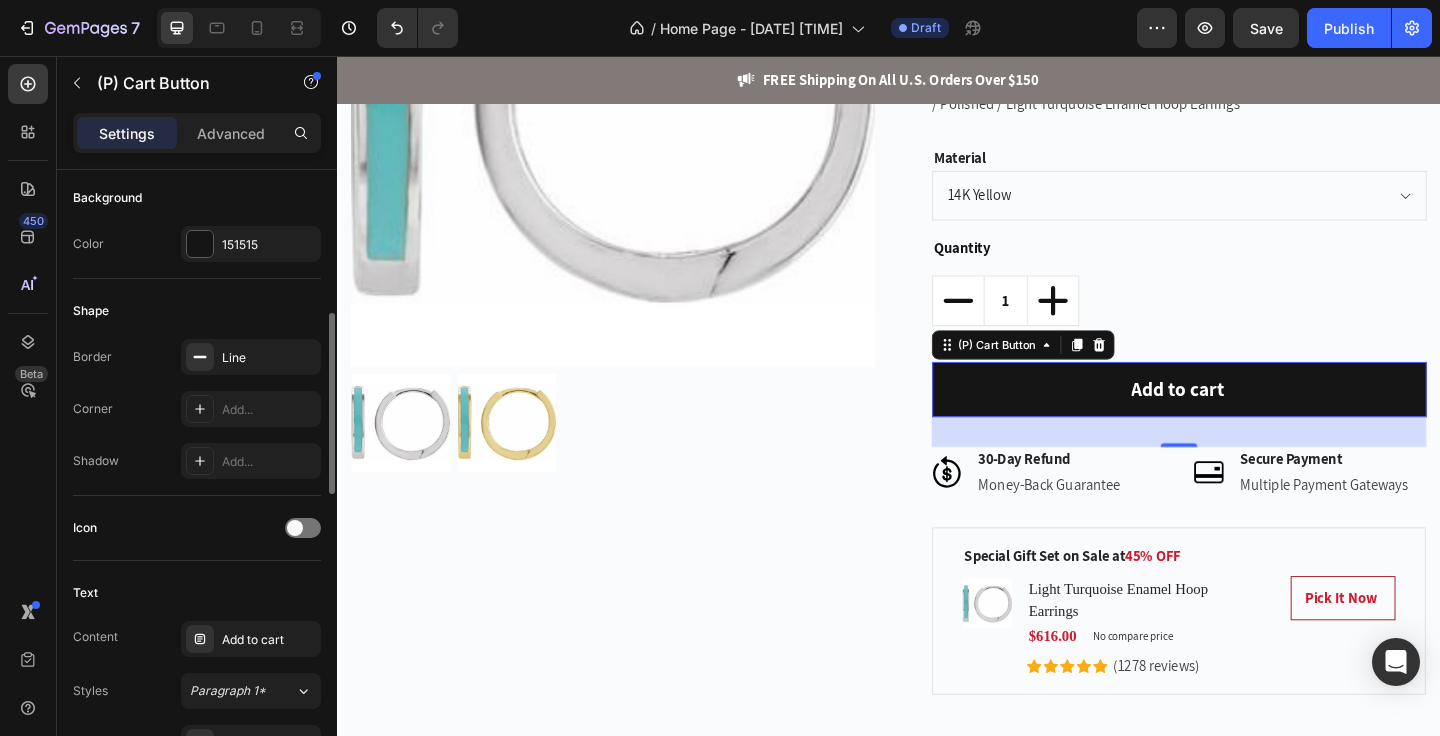 click on "Icon" at bounding box center (197, 528) 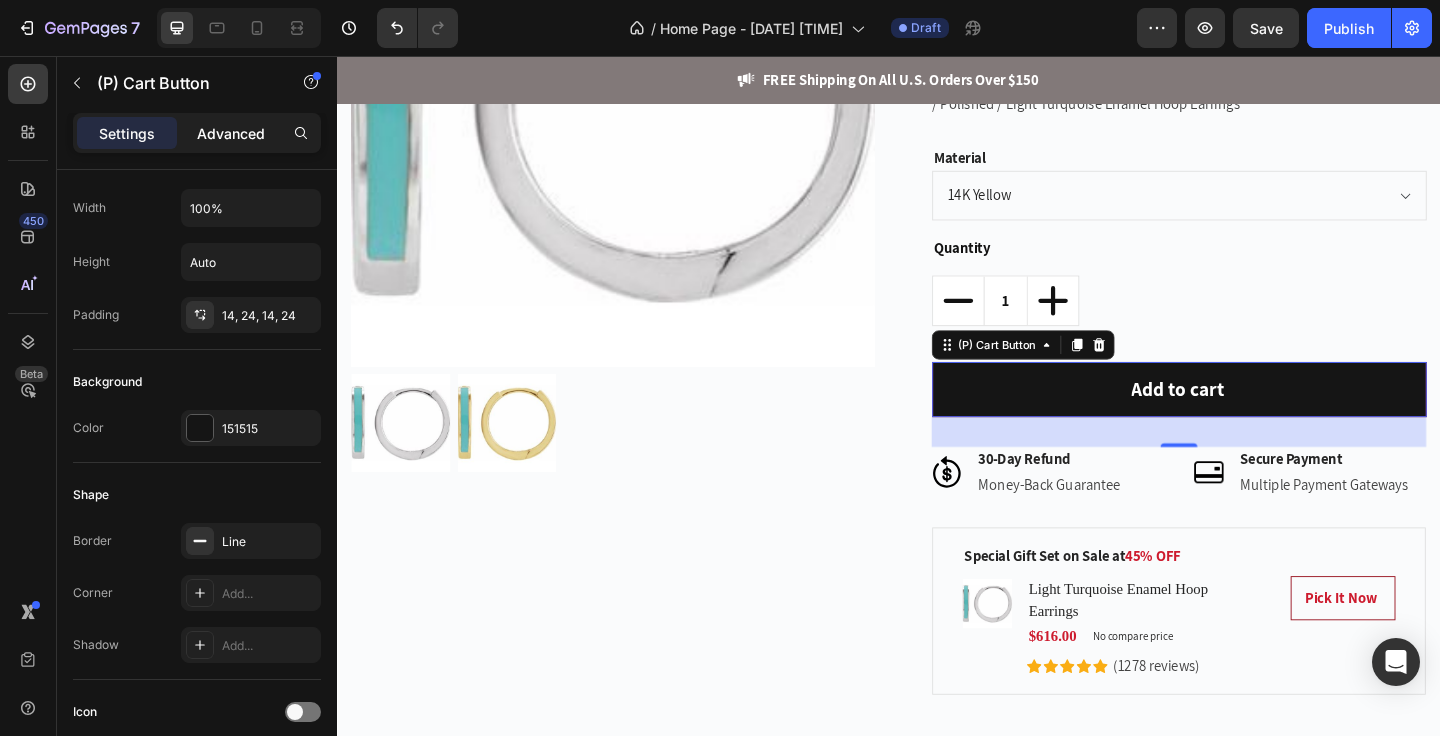 click on "Advanced" at bounding box center (231, 133) 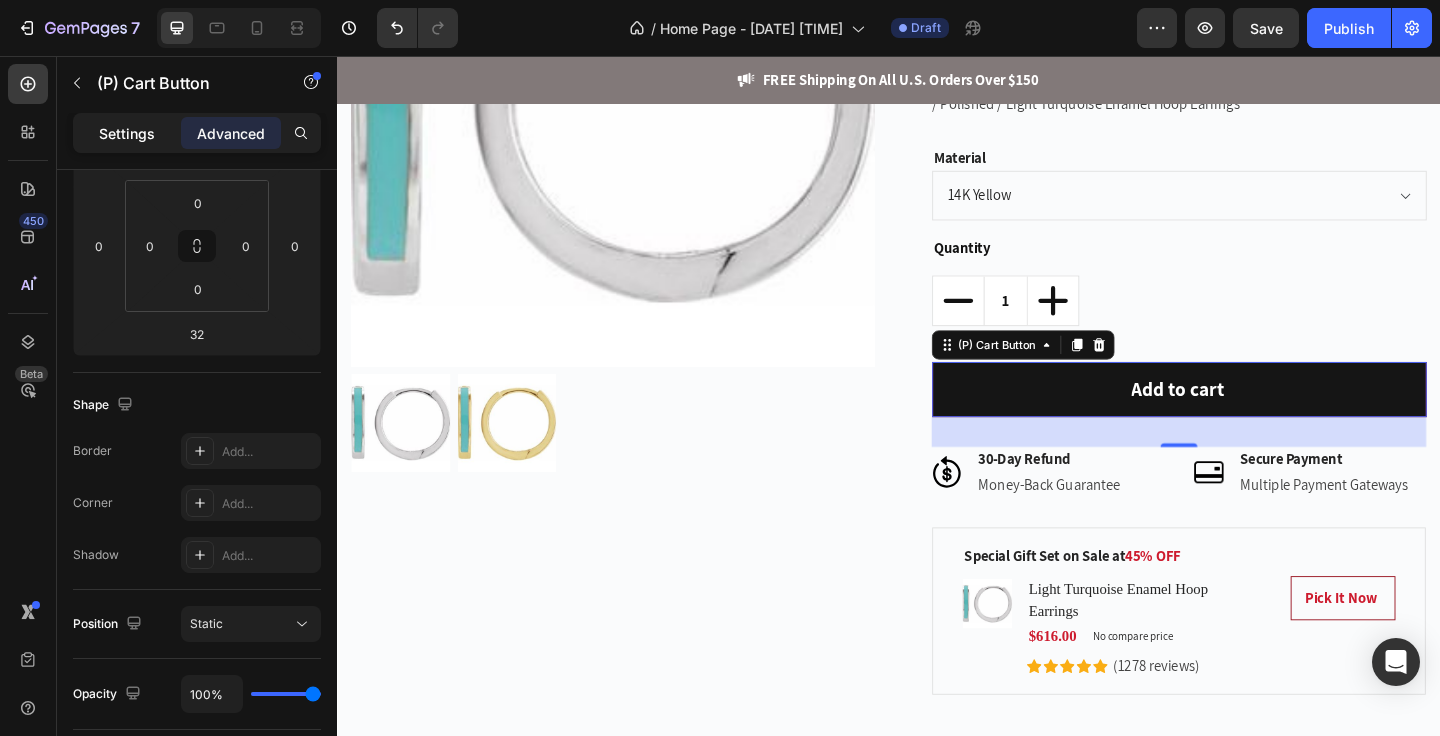 click on "Settings" at bounding box center (127, 133) 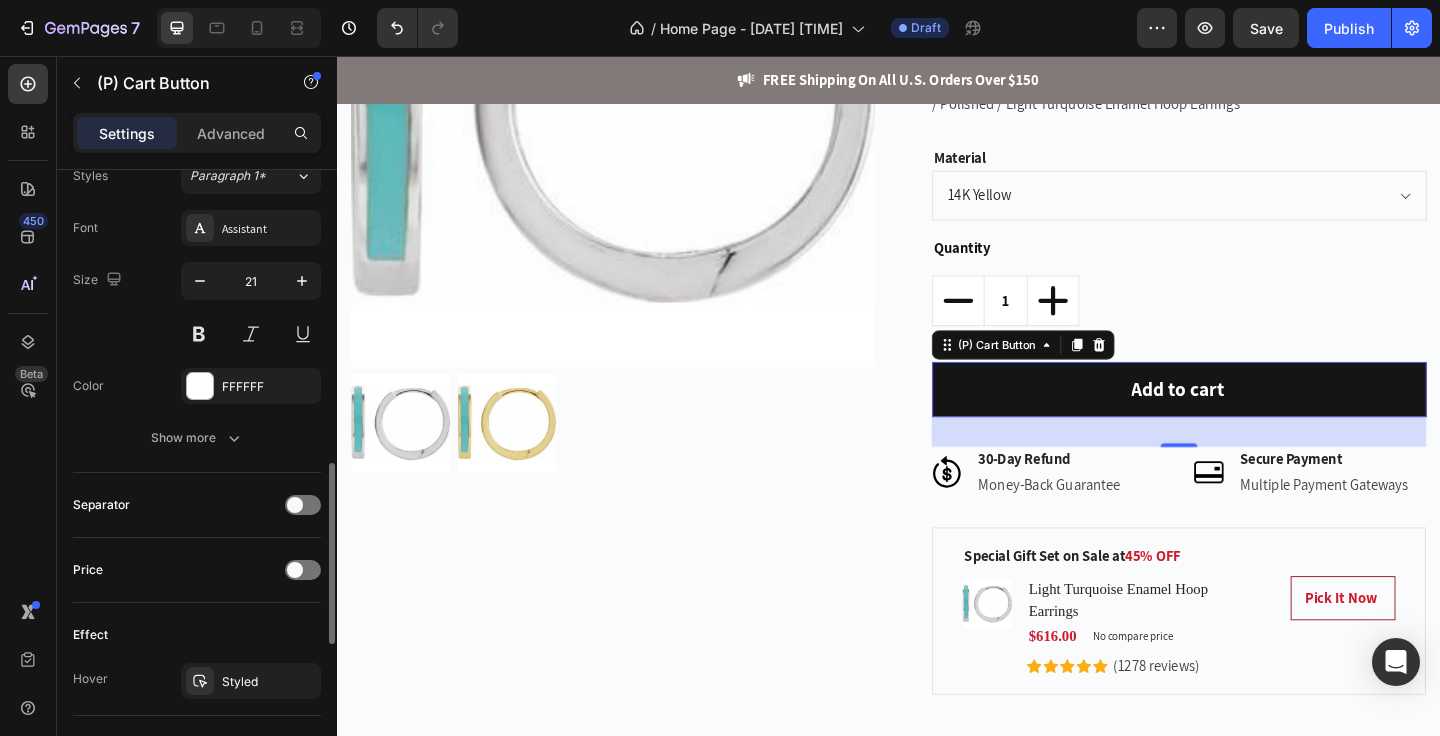 scroll, scrollTop: 1396, scrollLeft: 0, axis: vertical 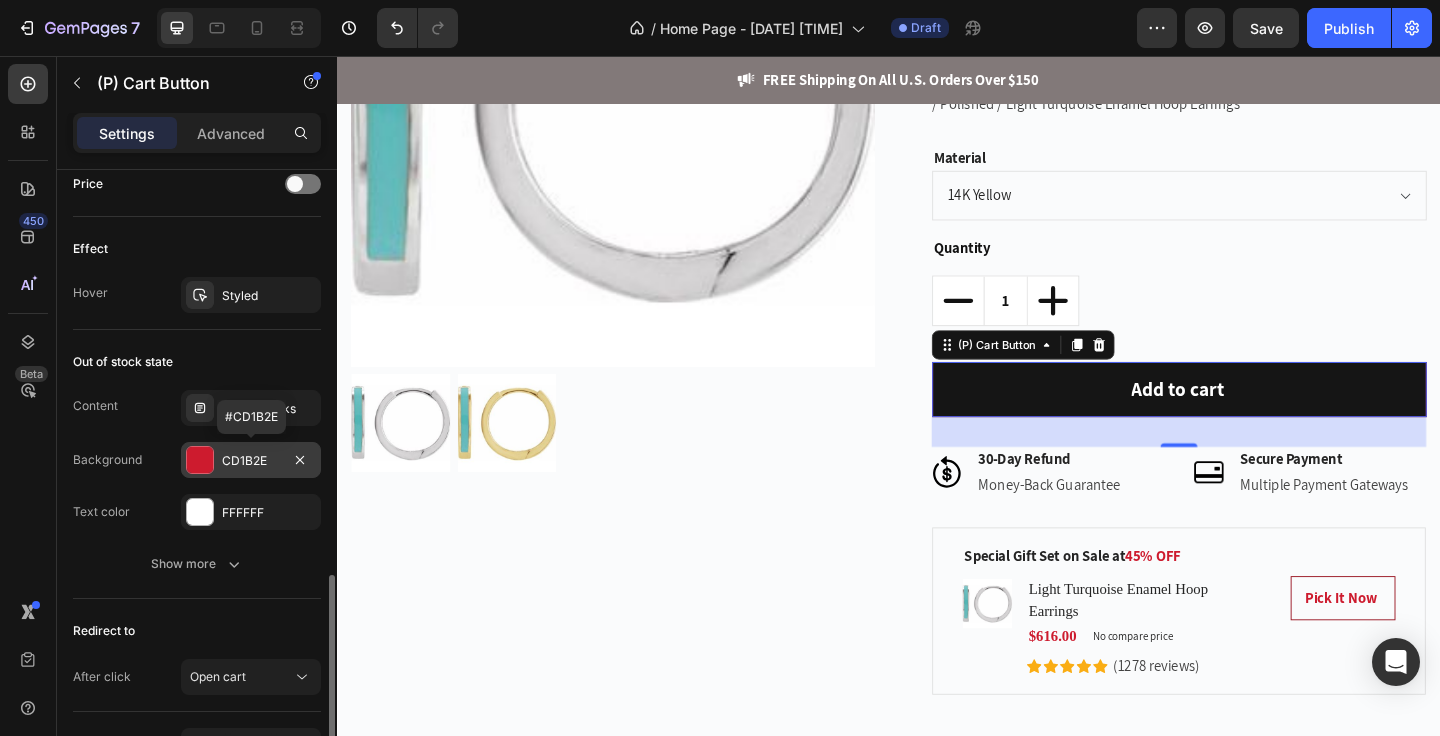 click on "CD1B2E" at bounding box center [251, 461] 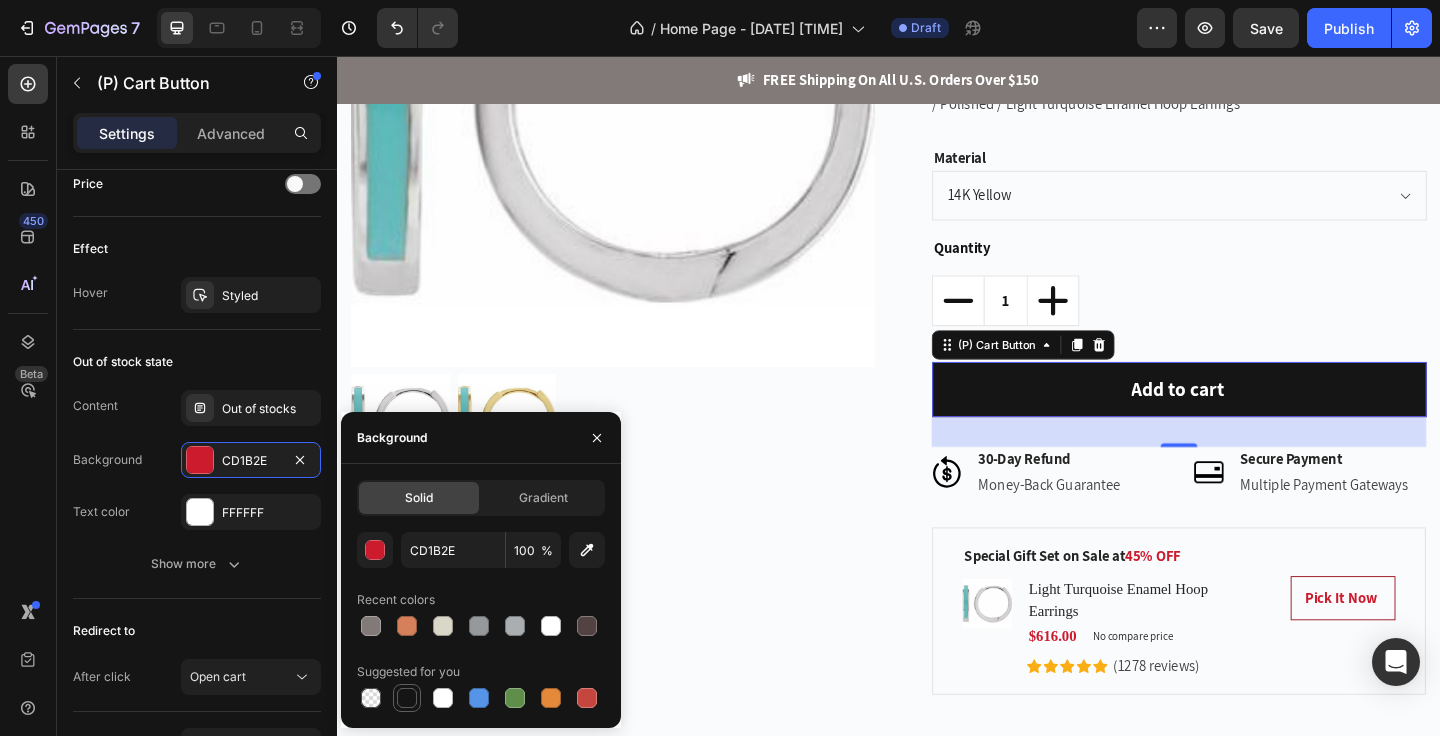 click at bounding box center [407, 698] 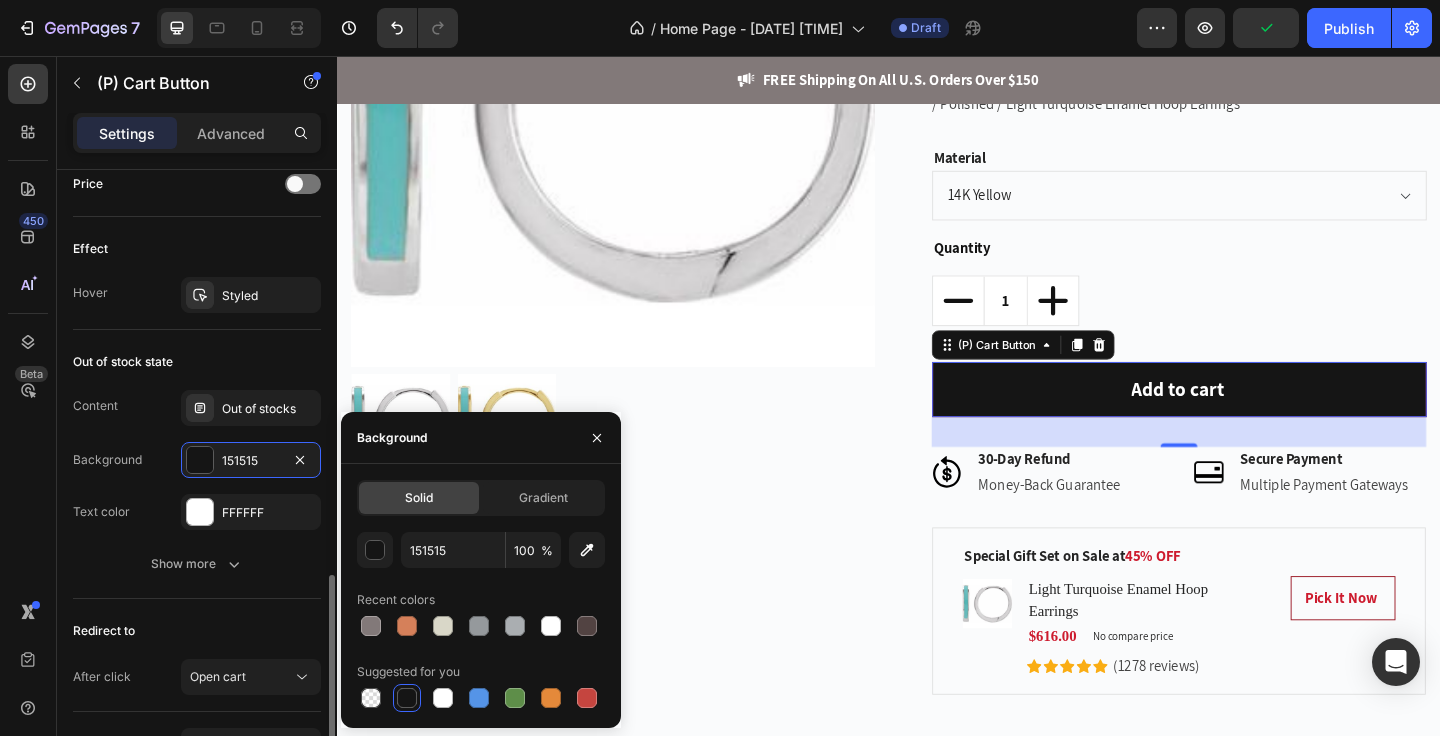 click on "Content Out of stocks Background 151515 Text color FFFFFF" at bounding box center (197, 460) 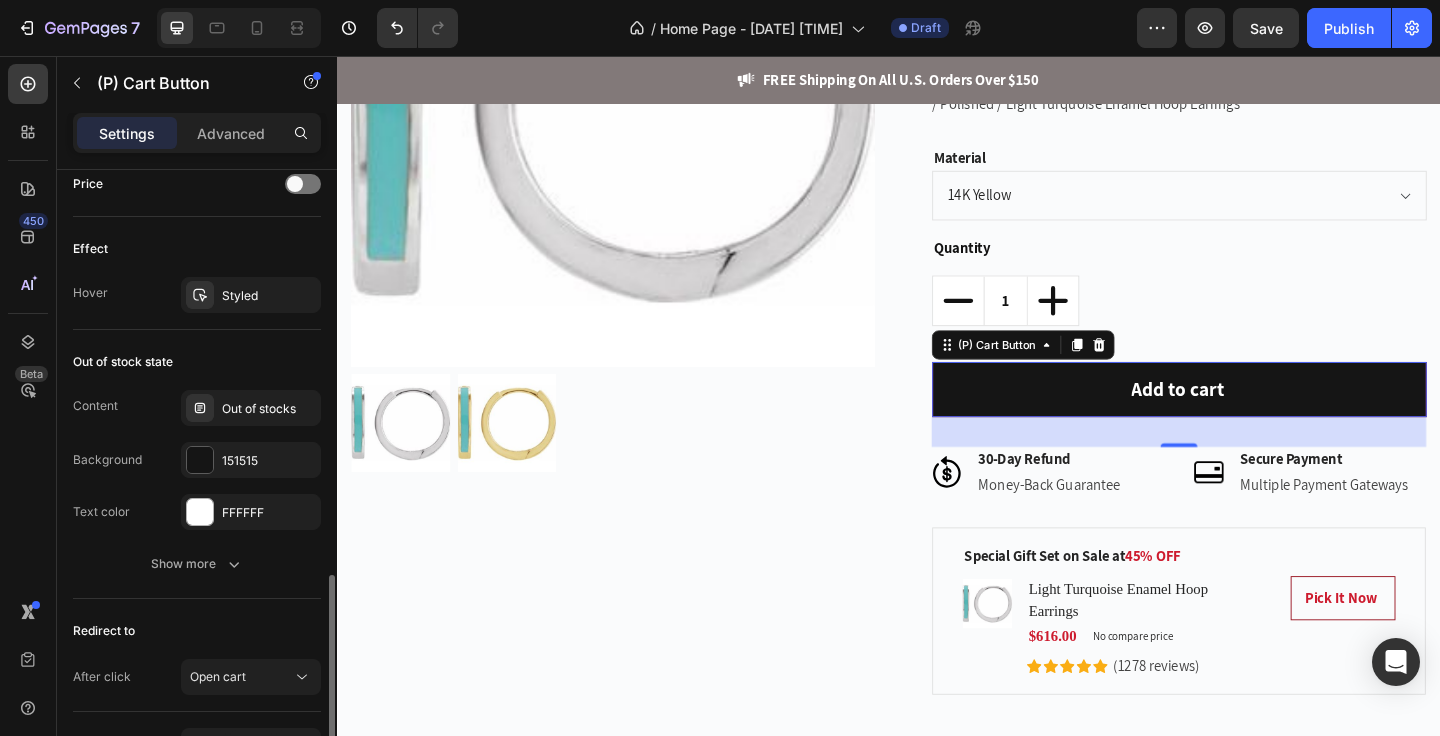 scroll, scrollTop: 1520, scrollLeft: 0, axis: vertical 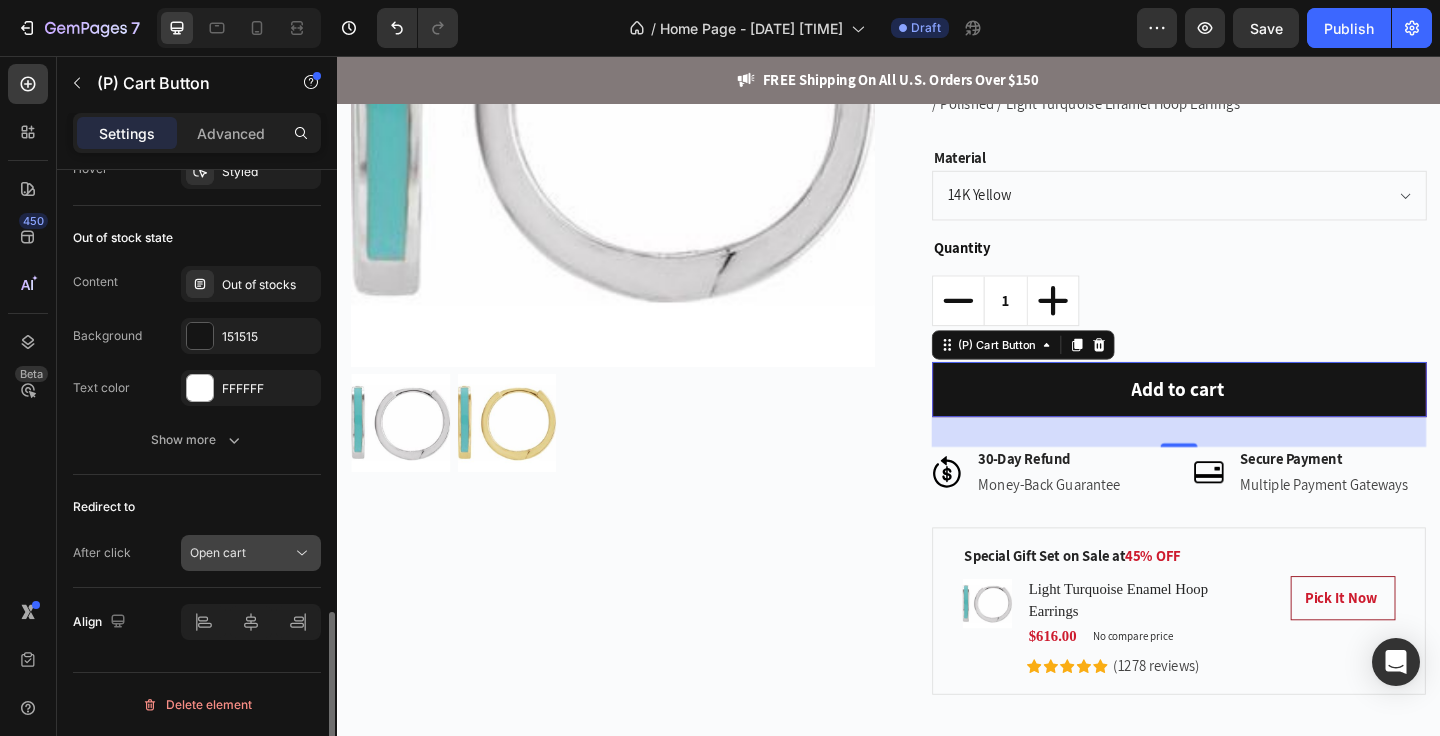 click on "Open cart" at bounding box center [218, 552] 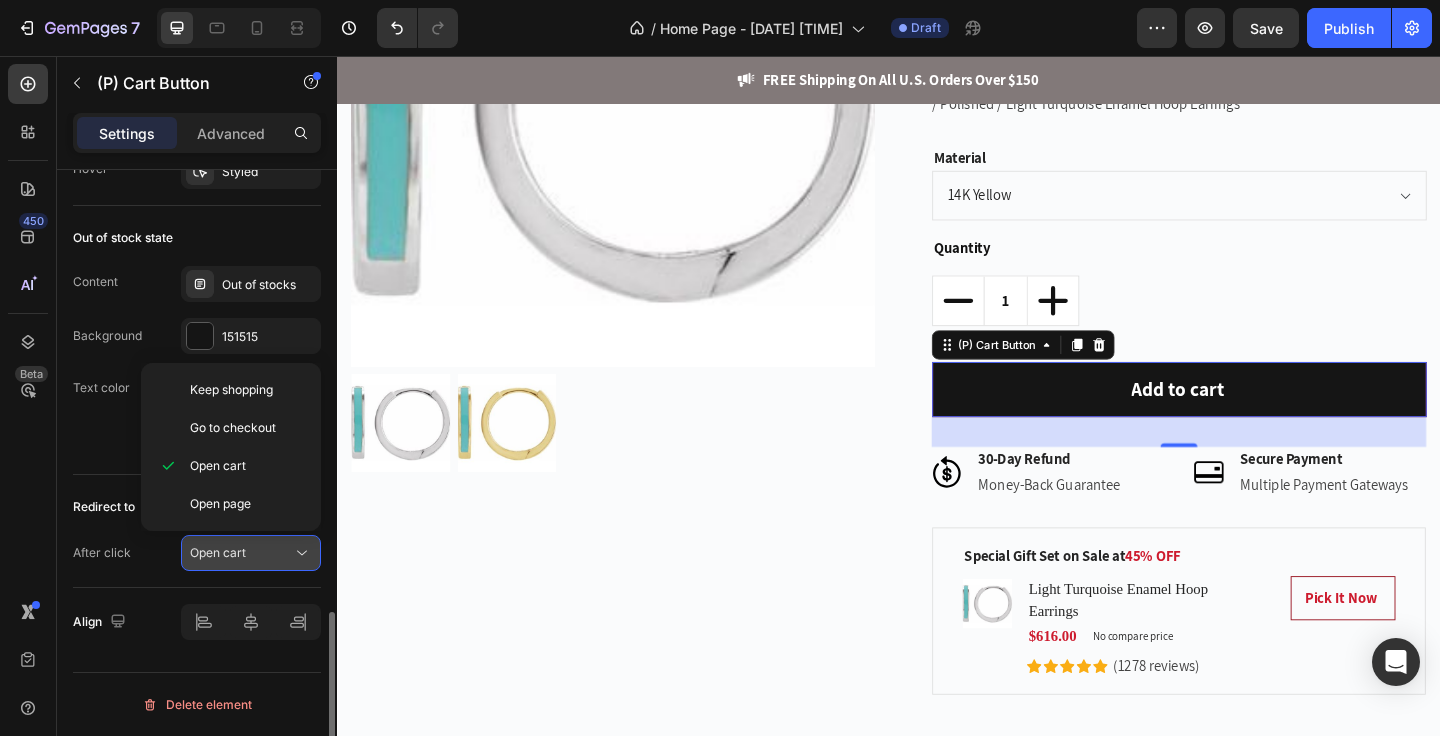 click on "Open cart" at bounding box center [218, 552] 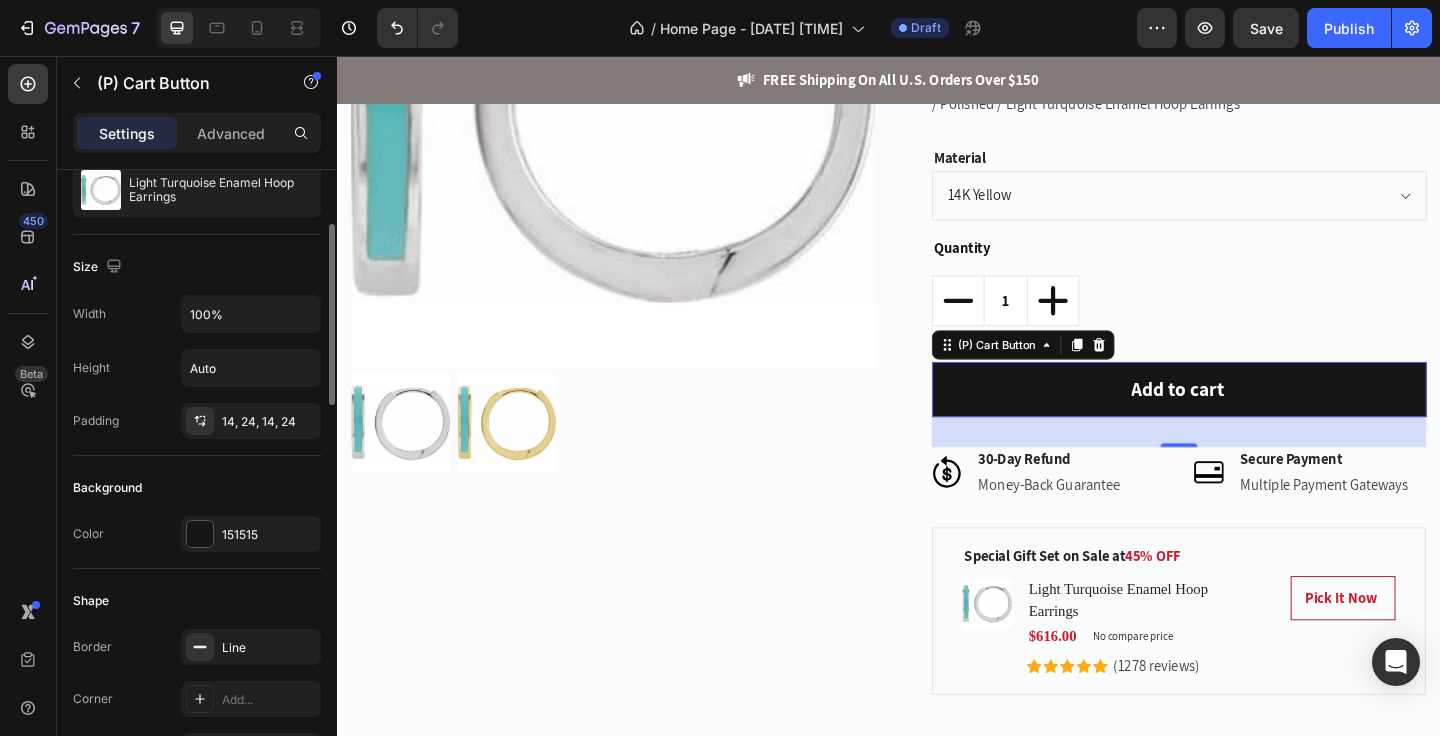 scroll, scrollTop: 0, scrollLeft: 0, axis: both 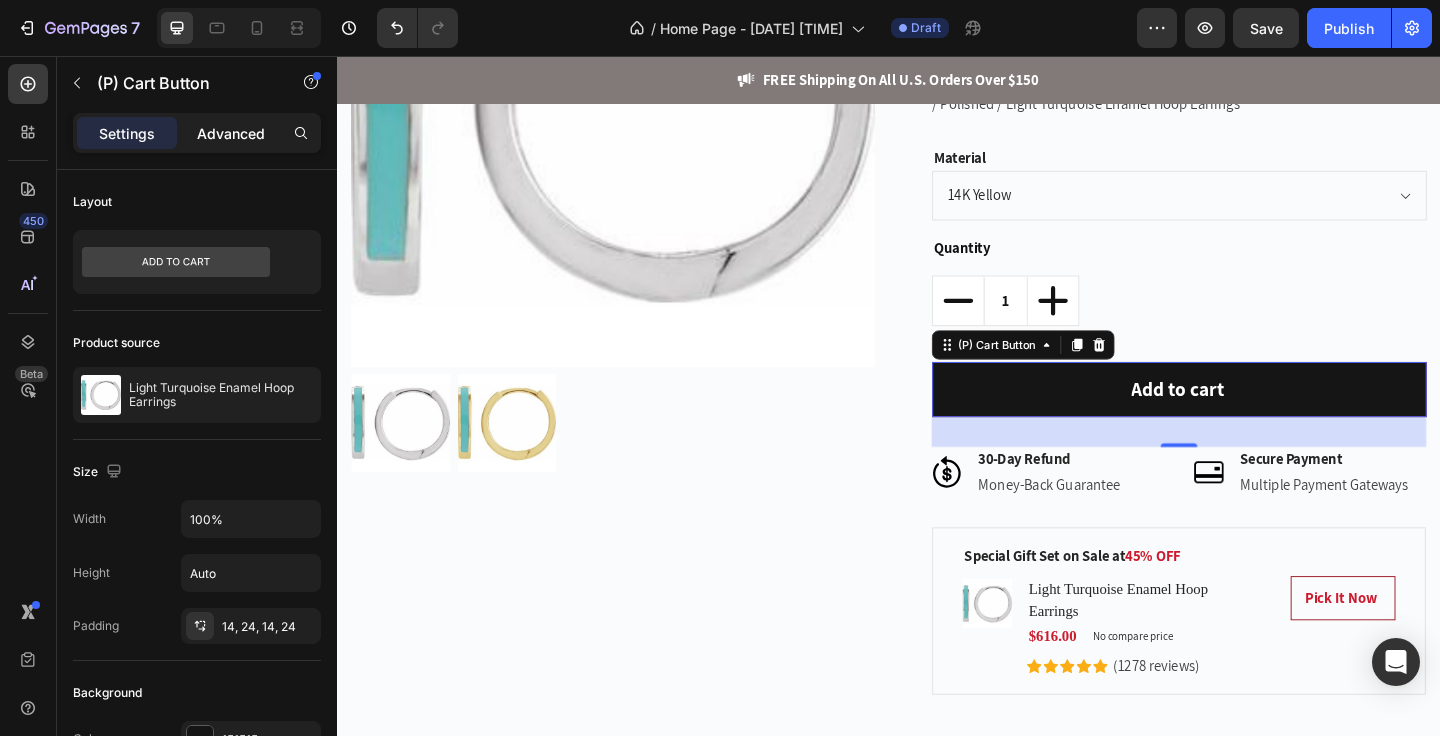 click on "Advanced" at bounding box center [231, 133] 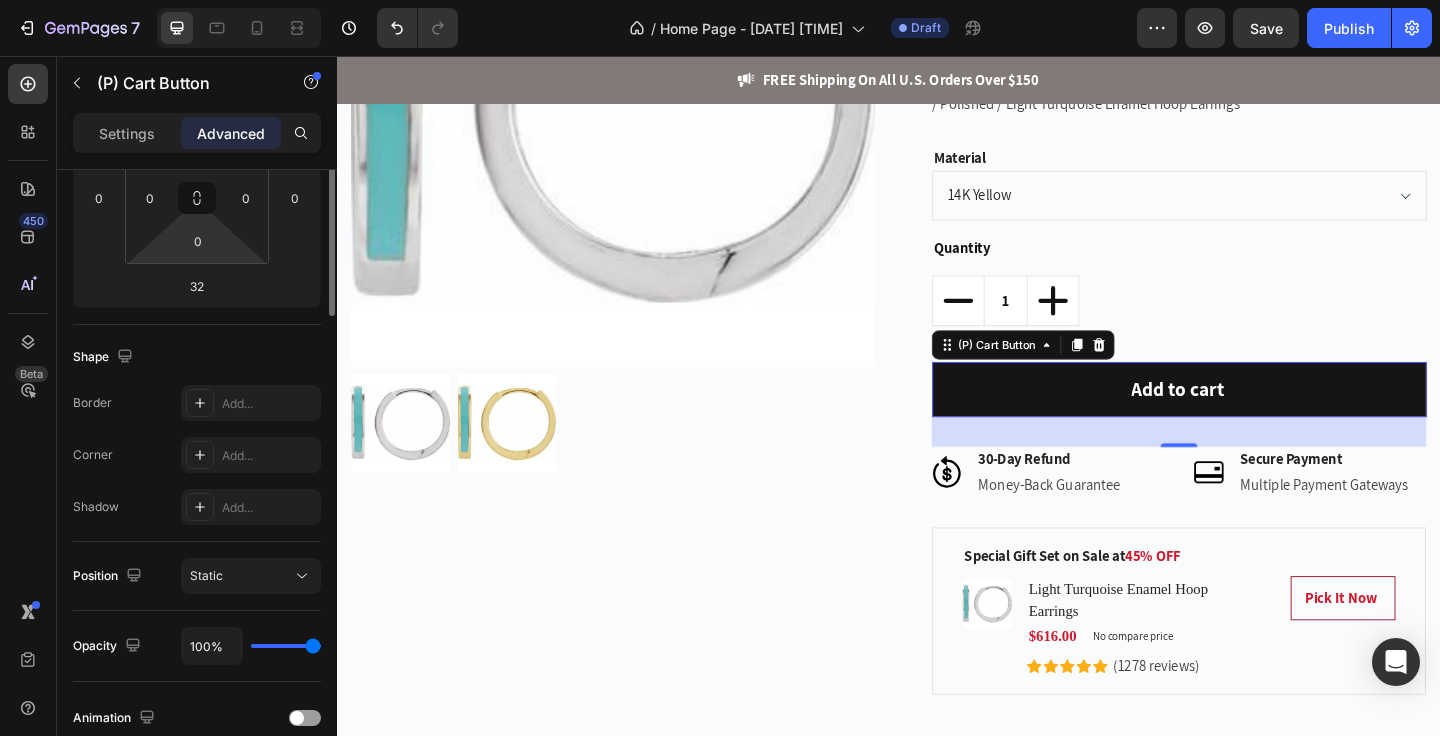 scroll, scrollTop: 0, scrollLeft: 0, axis: both 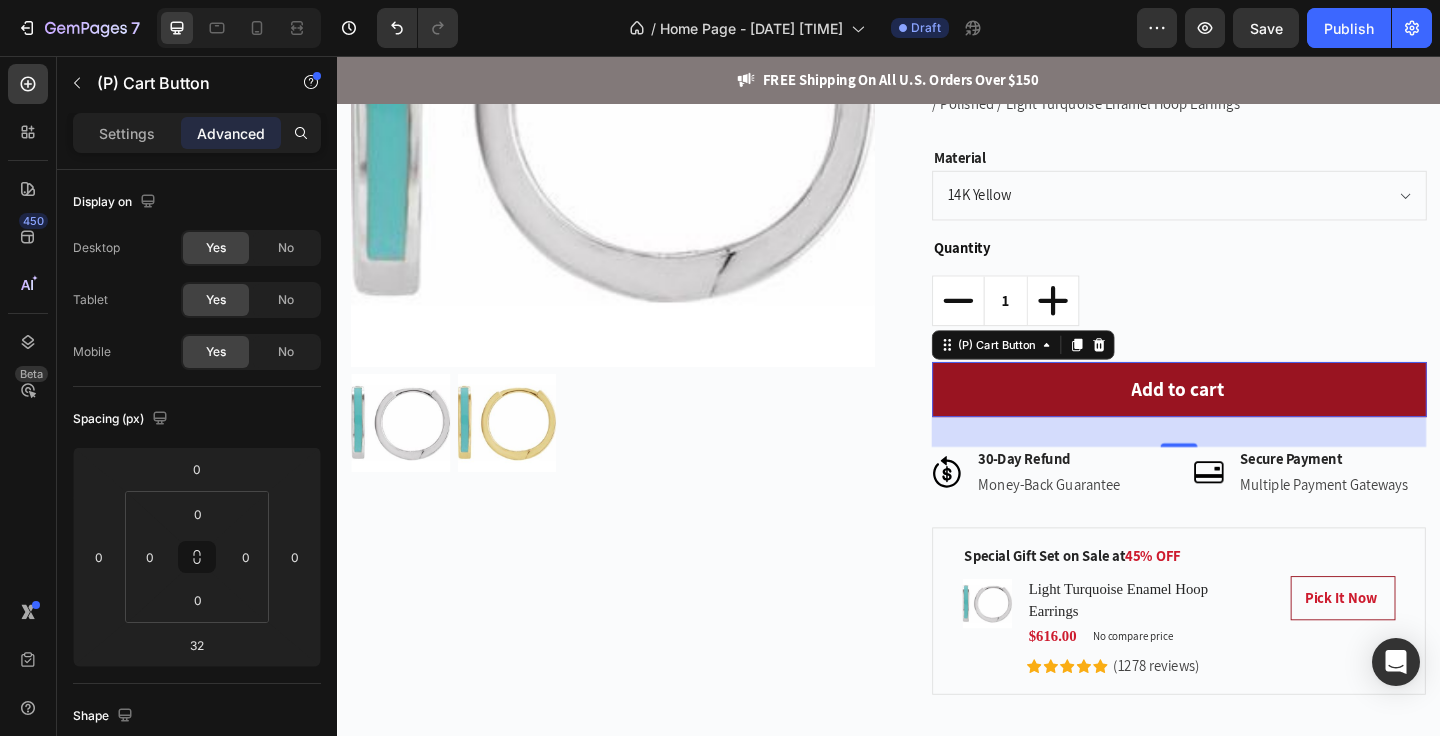 click on "Add to cart" at bounding box center (1253, 419) 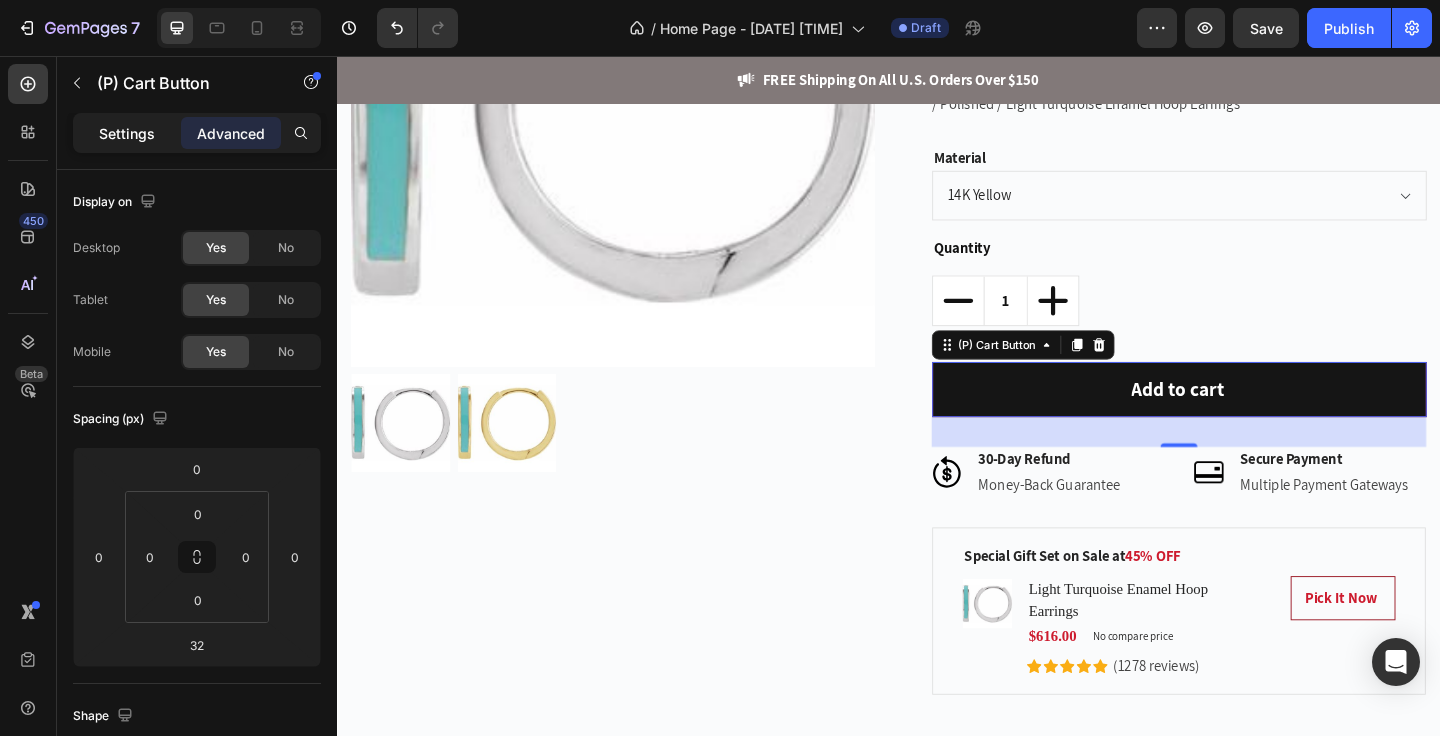 click on "Settings" at bounding box center (127, 133) 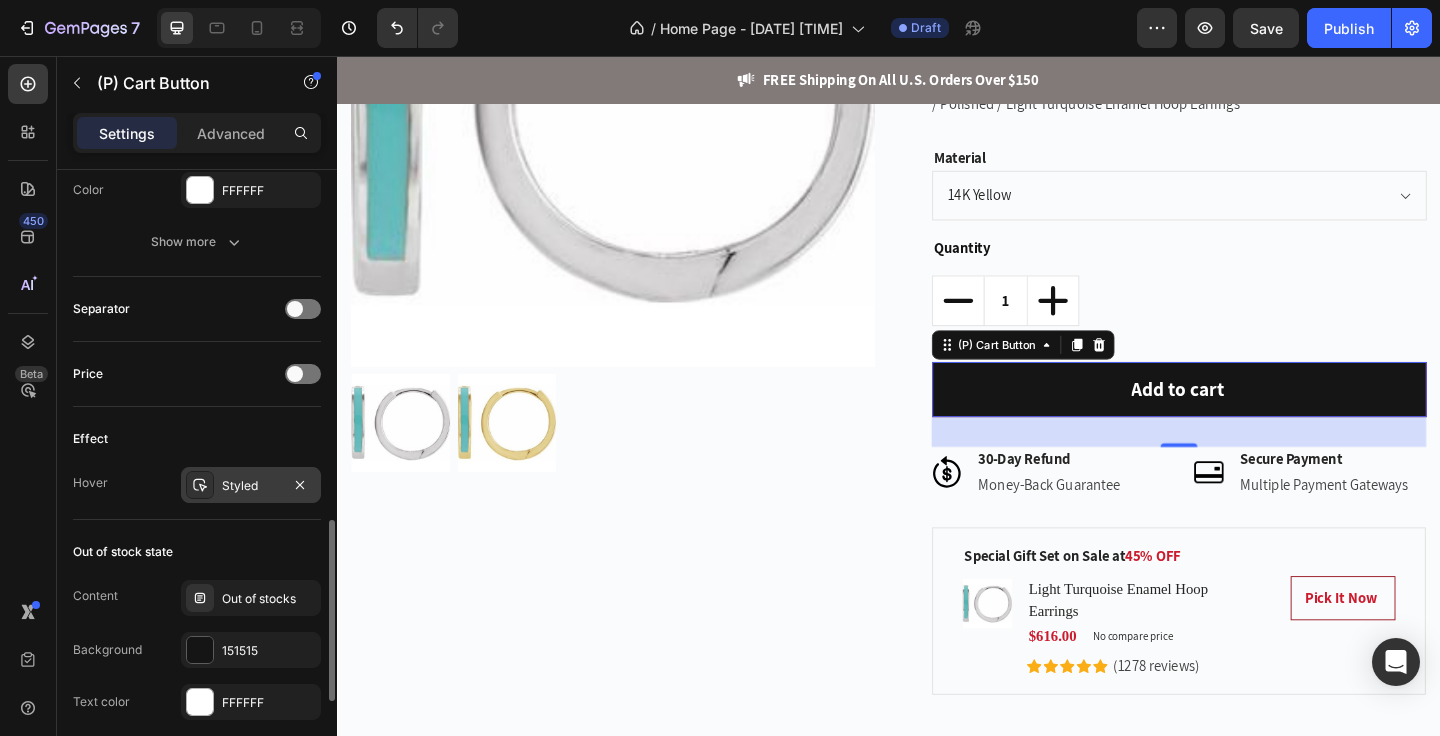 scroll, scrollTop: 1361, scrollLeft: 0, axis: vertical 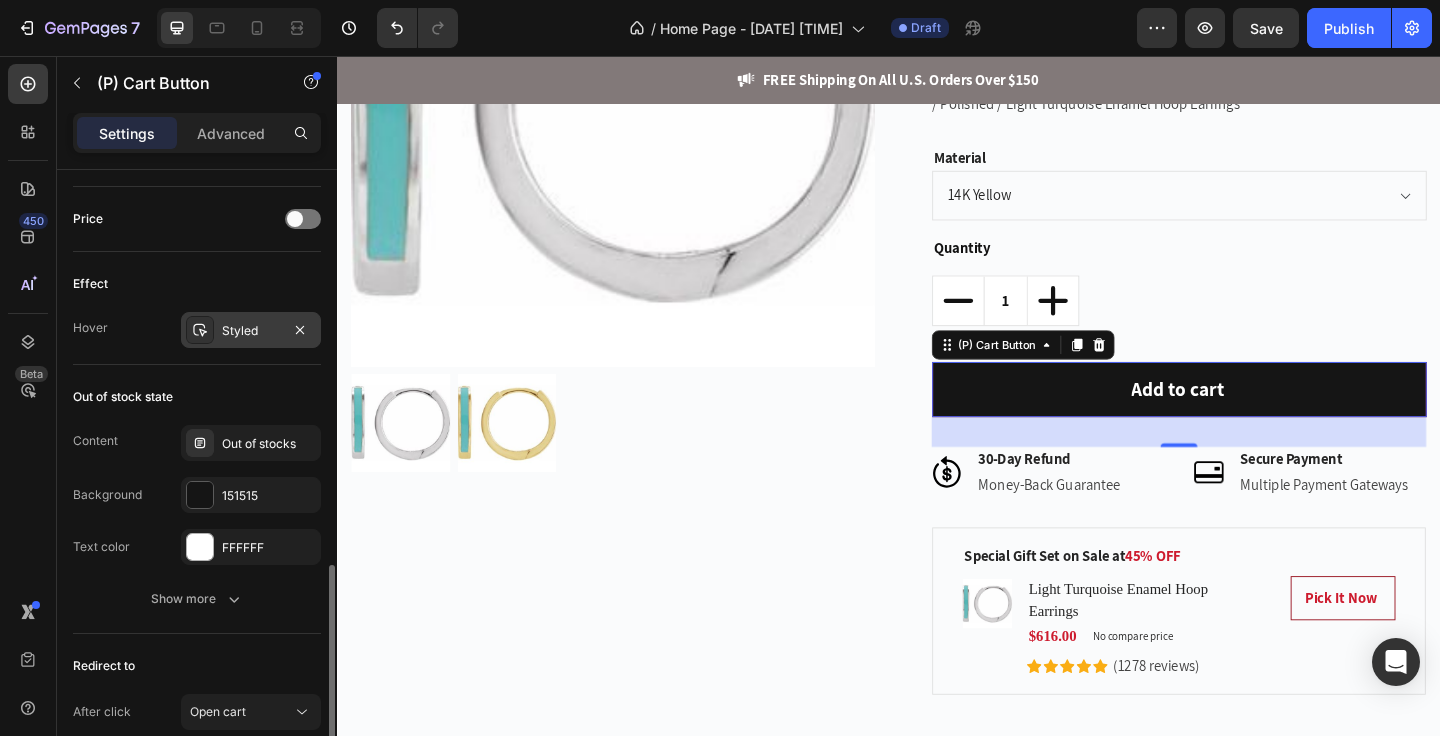 click on "Styled" at bounding box center [251, 331] 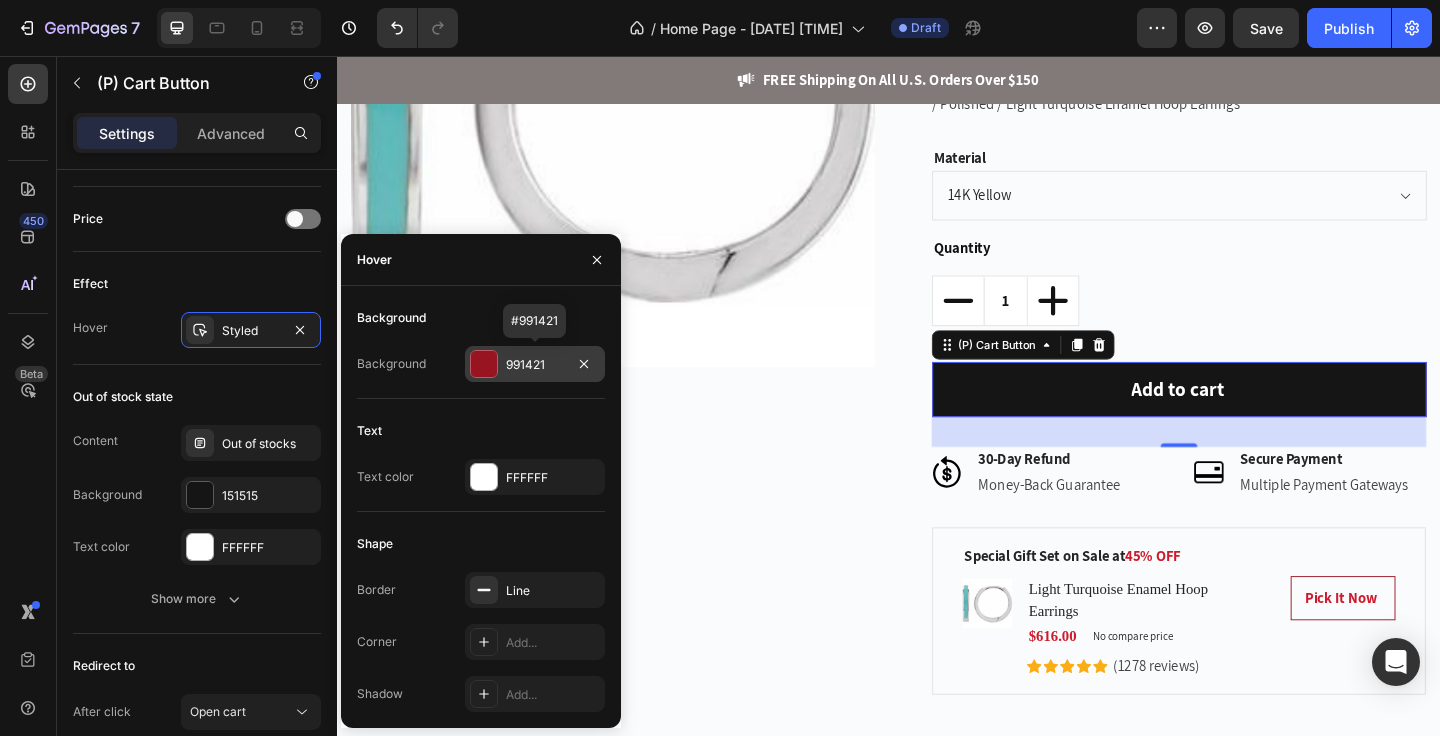 click on "991421" at bounding box center (535, 365) 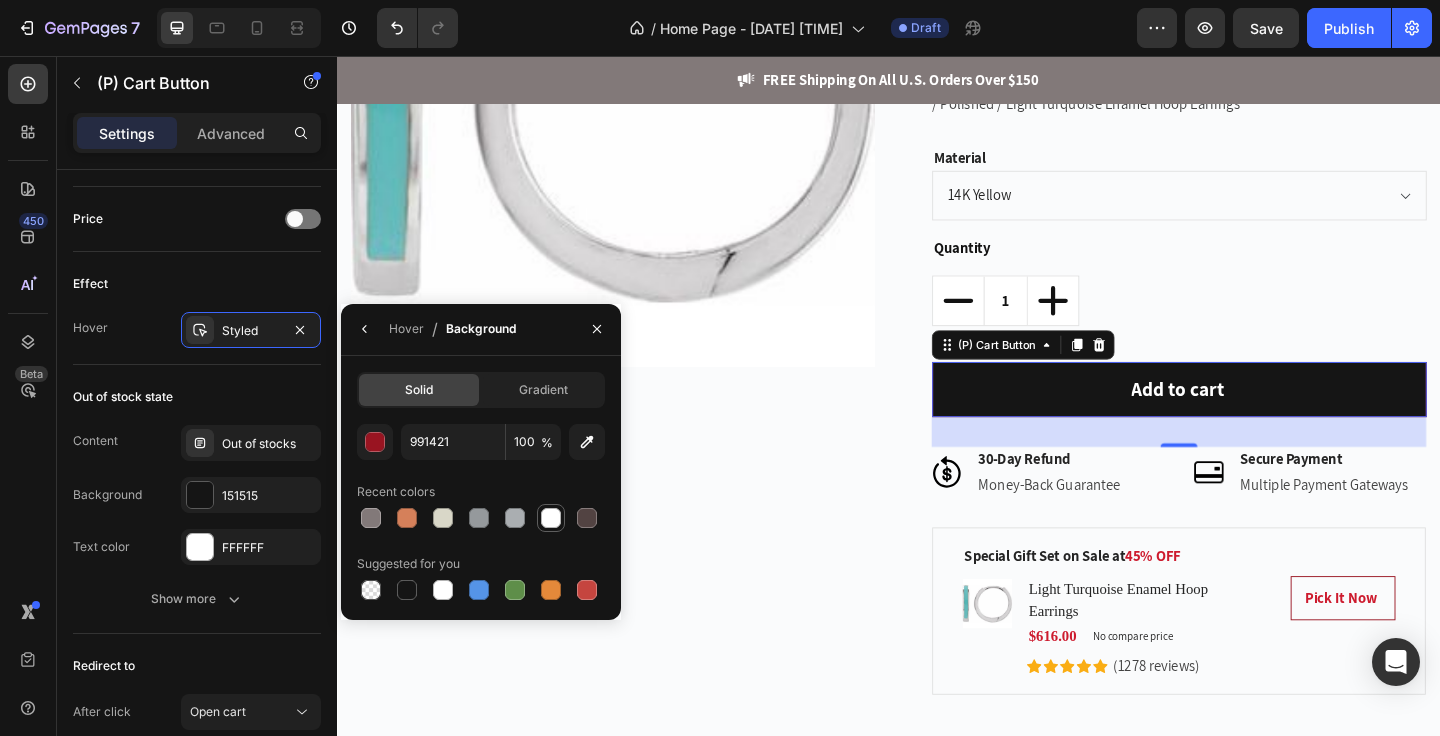 click at bounding box center [551, 518] 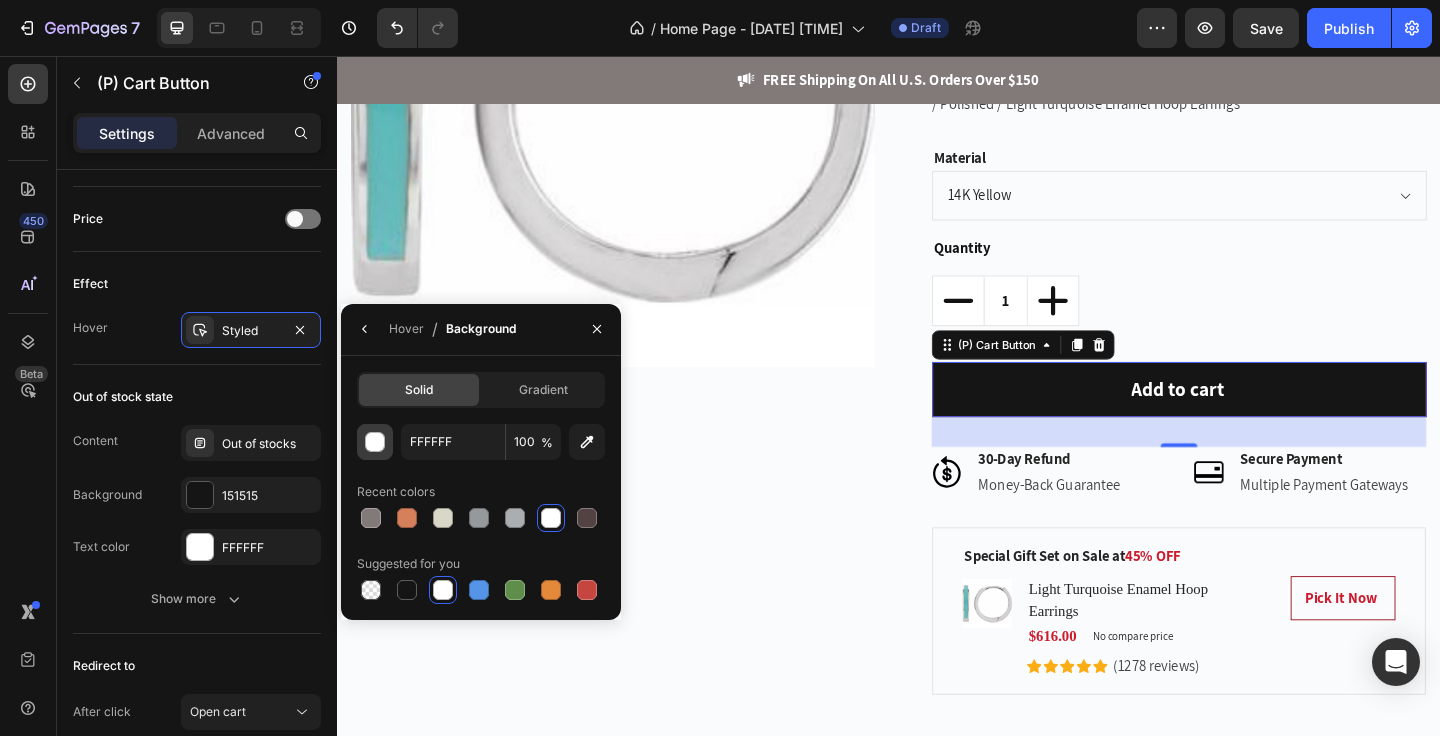 click at bounding box center [376, 443] 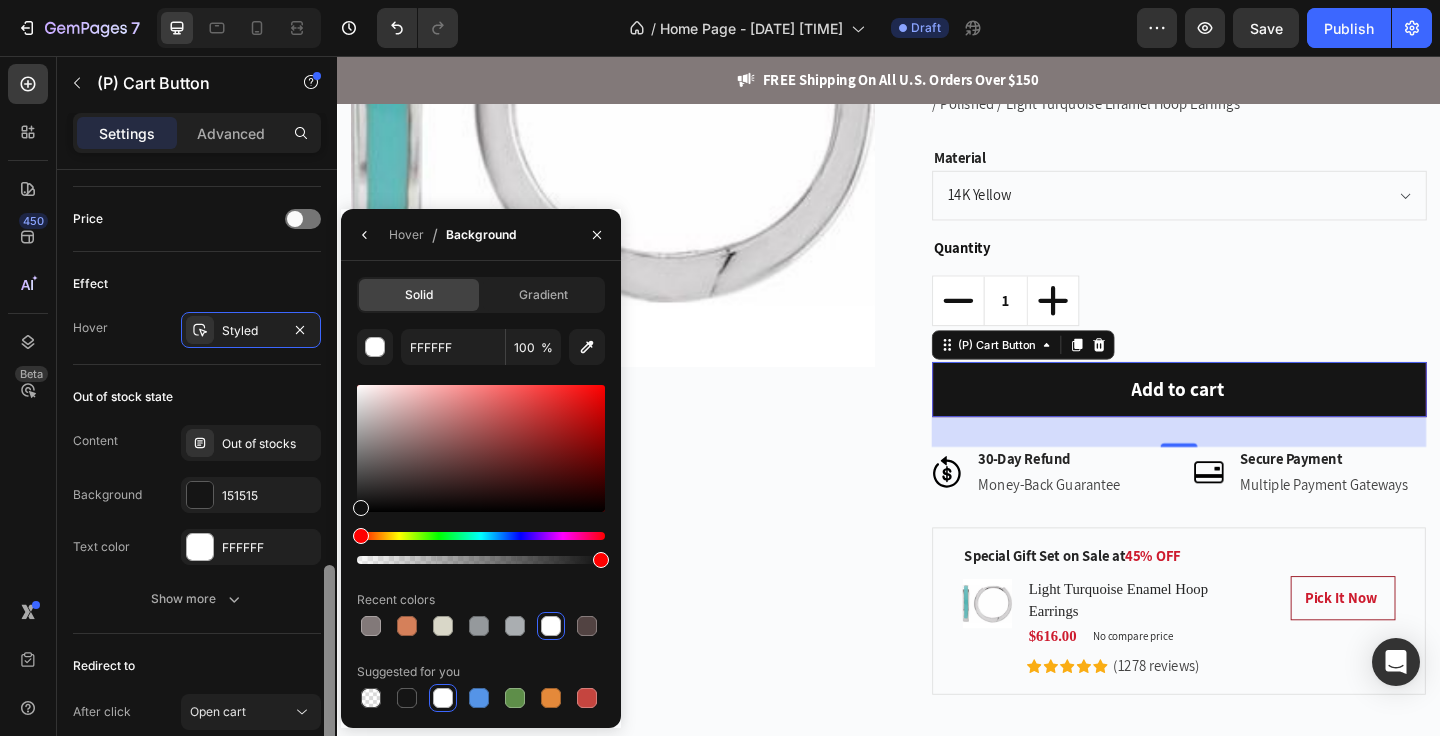 drag, startPoint x: 469, startPoint y: 466, endPoint x: 326, endPoint y: 504, distance: 147.96283 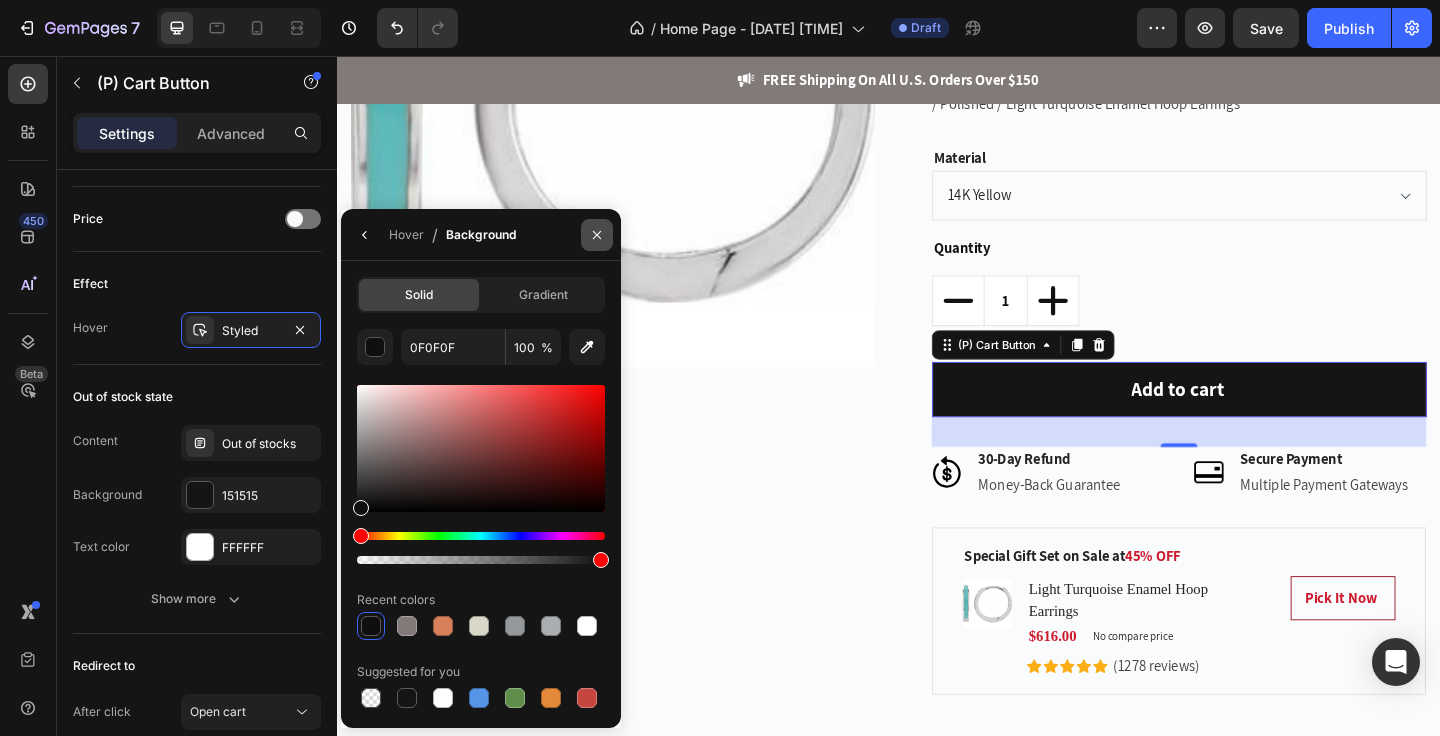 click at bounding box center (597, 235) 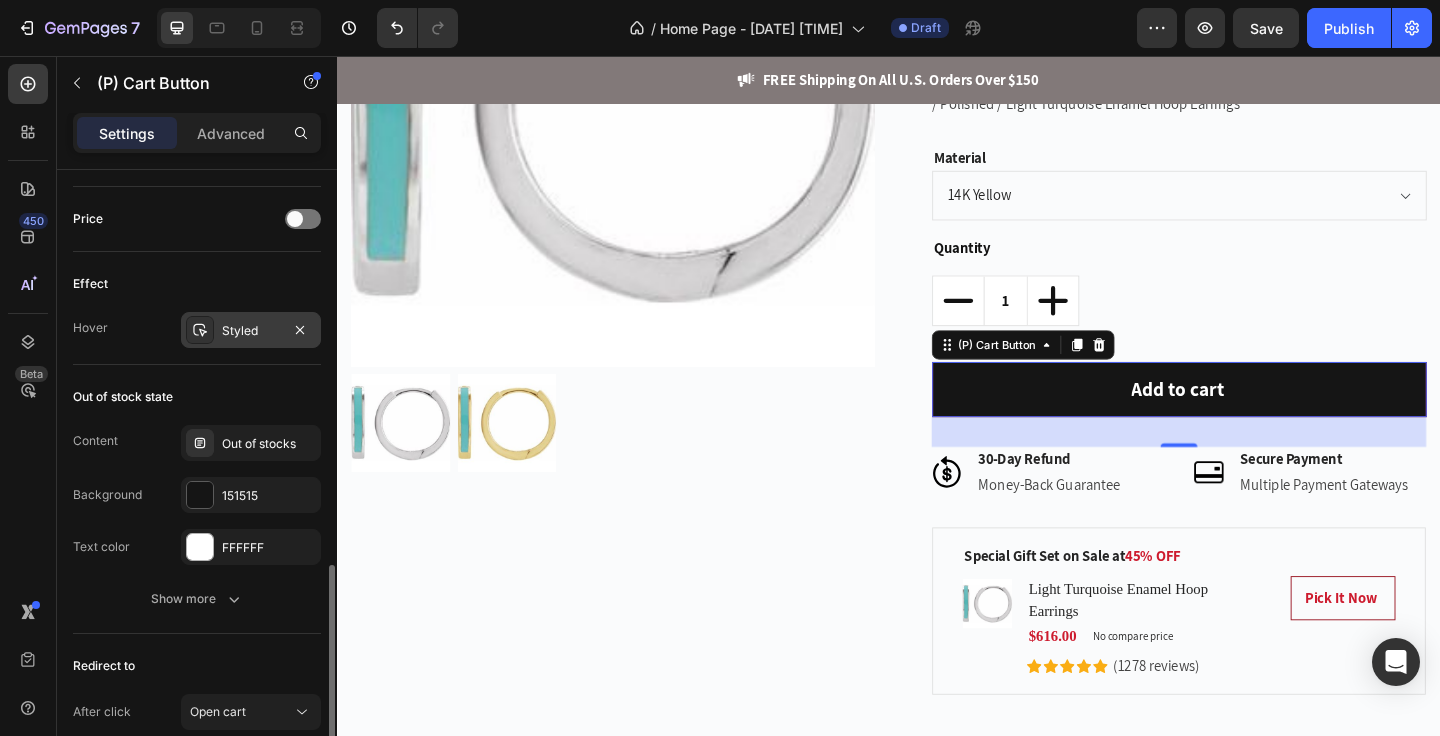 click on "Styled" at bounding box center [251, 331] 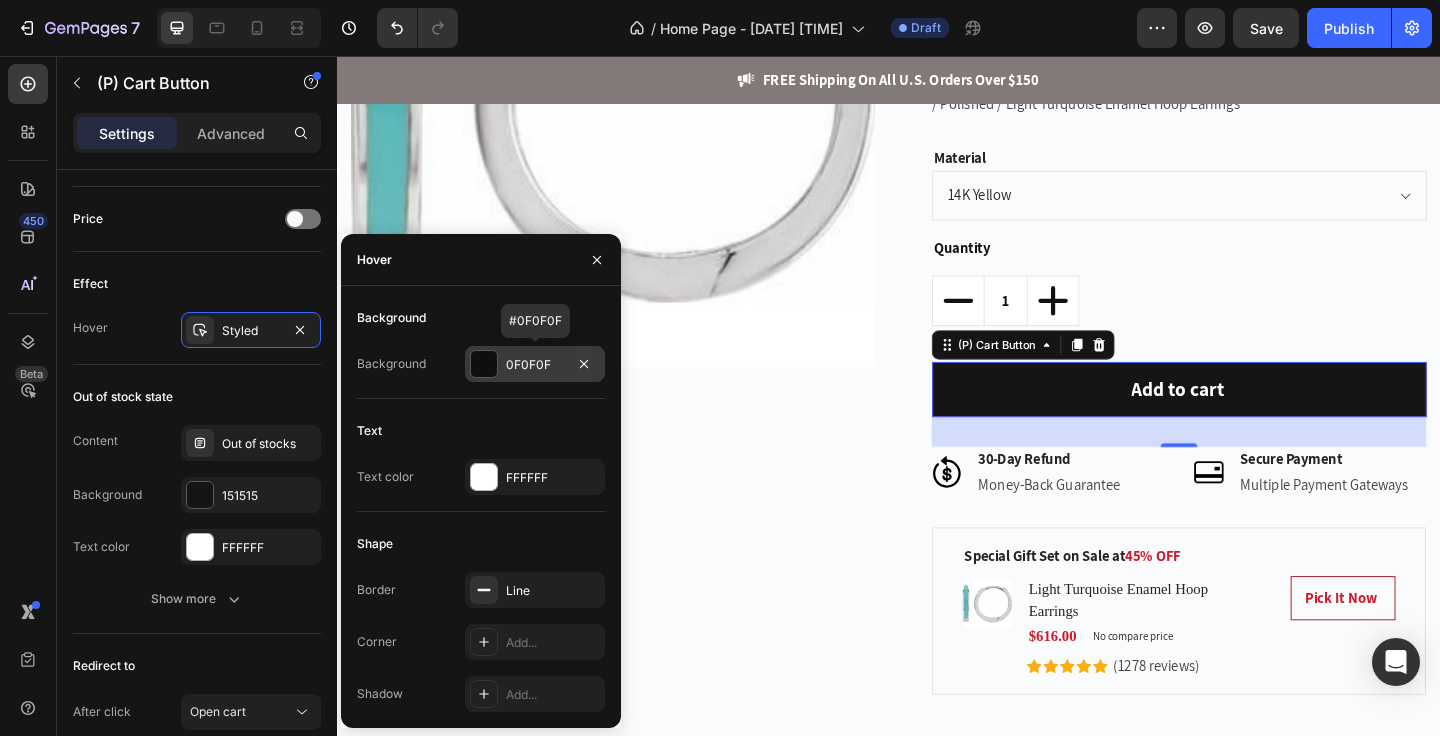 click at bounding box center [484, 364] 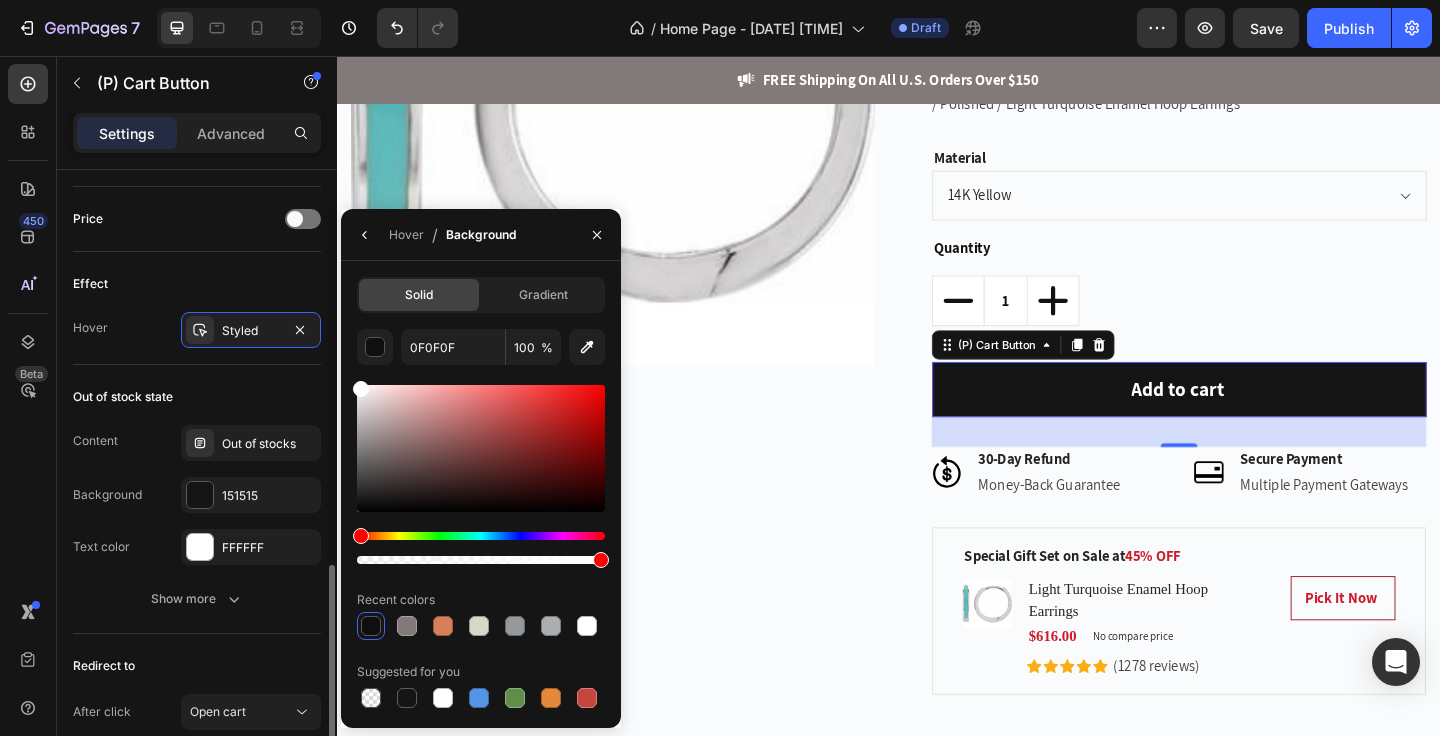 drag, startPoint x: 454, startPoint y: 462, endPoint x: 293, endPoint y: 365, distance: 187.96277 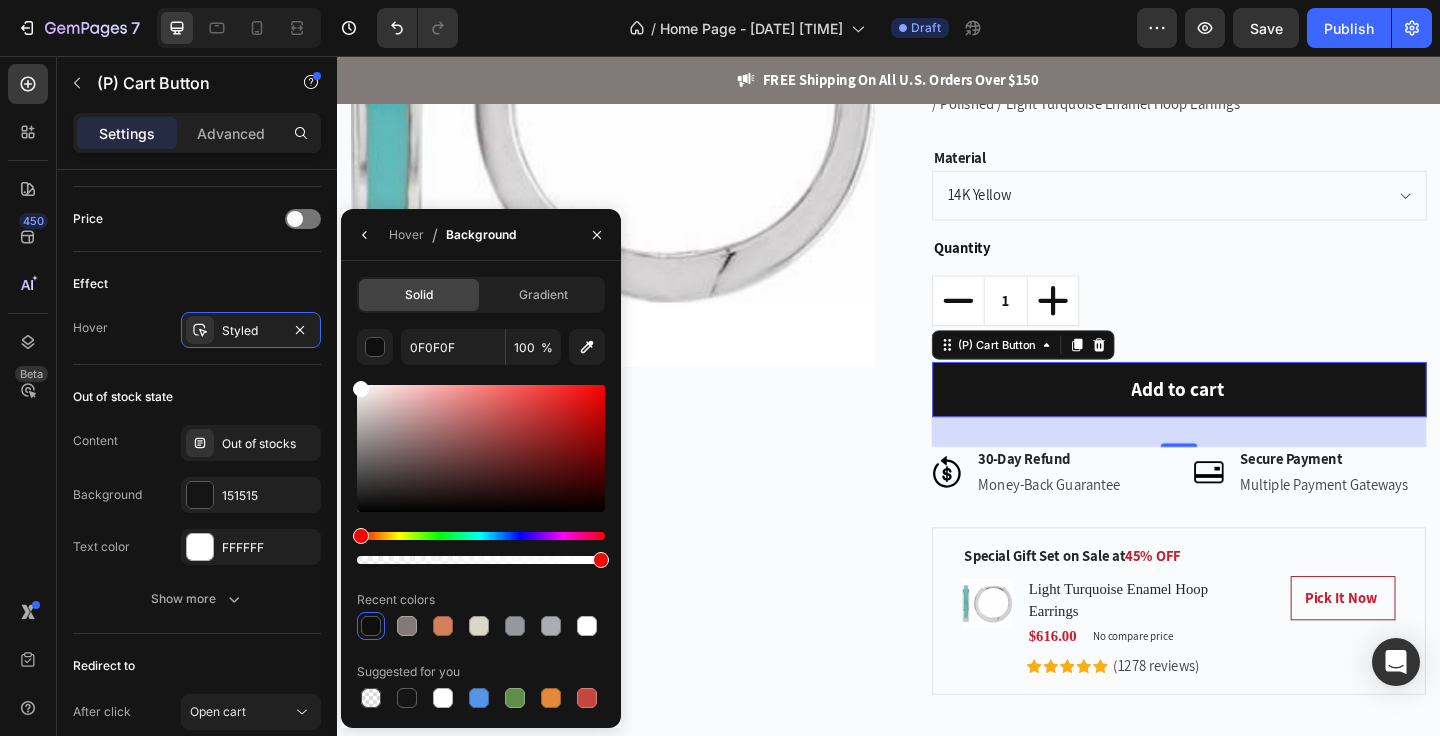 type on "FFFFFF" 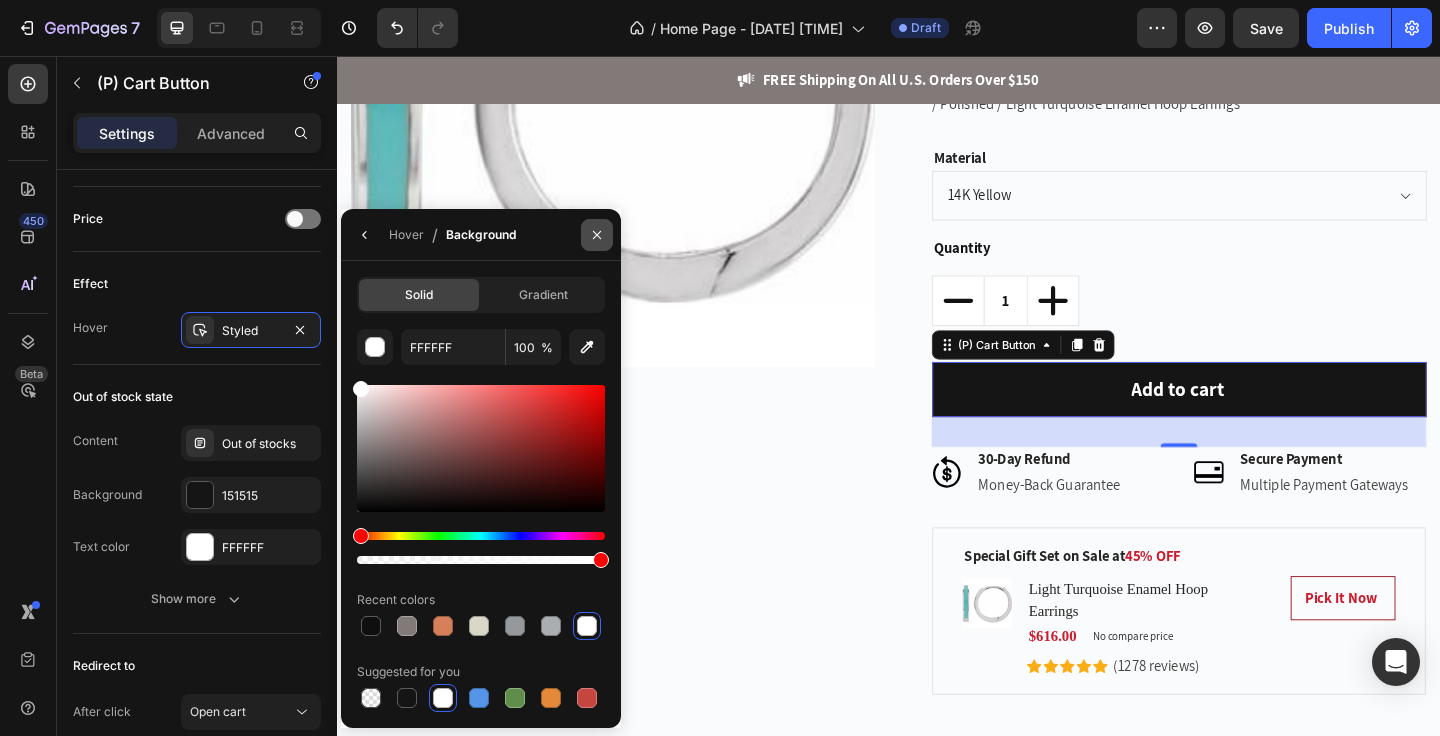 click 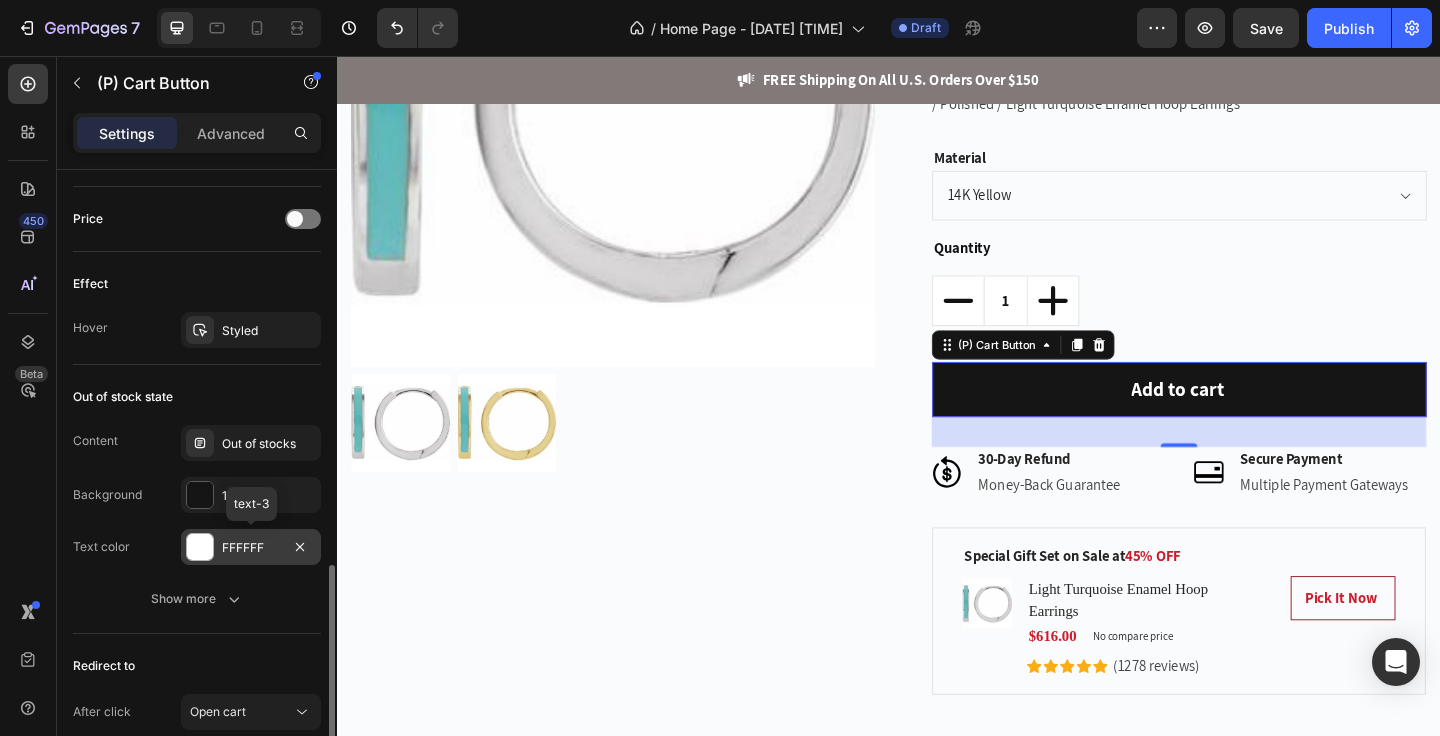 click on "FFFFFF" at bounding box center (251, 548) 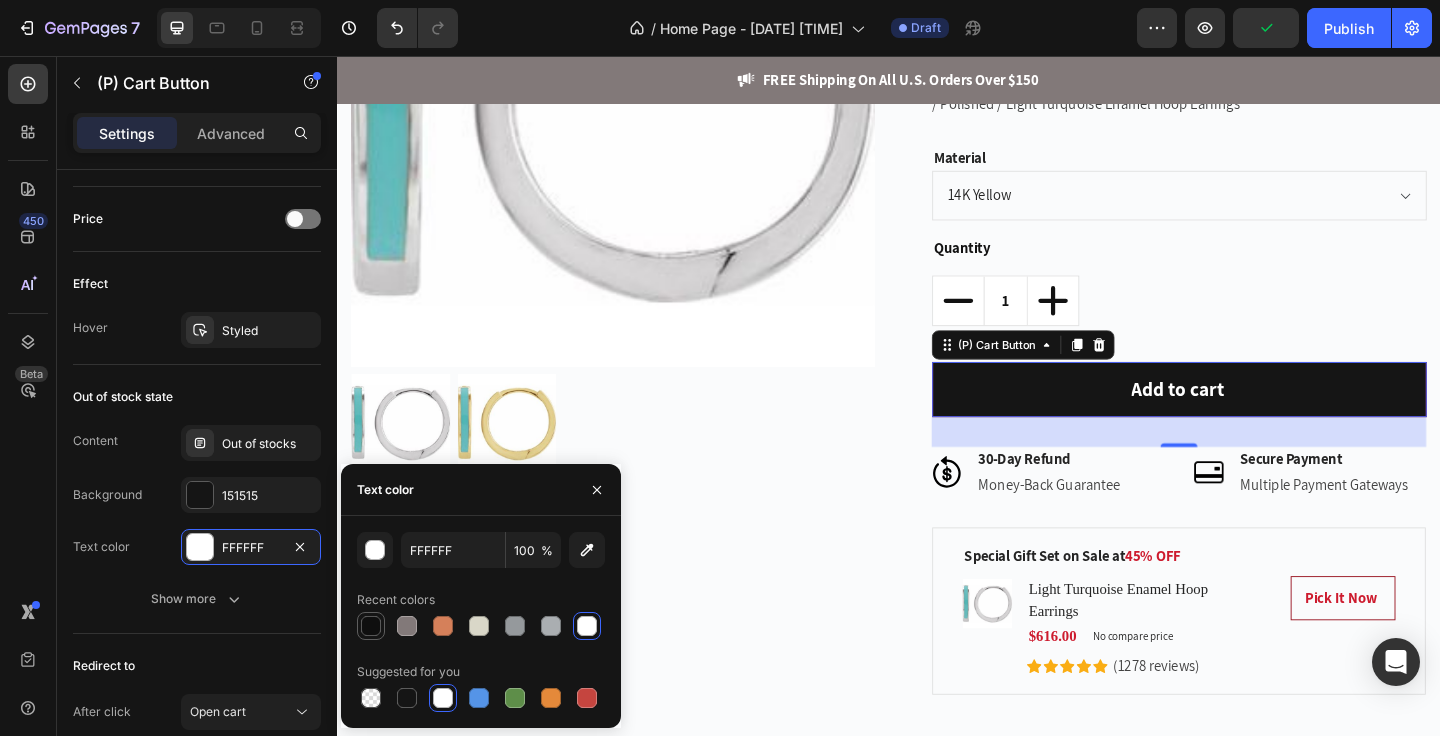 click at bounding box center [371, 626] 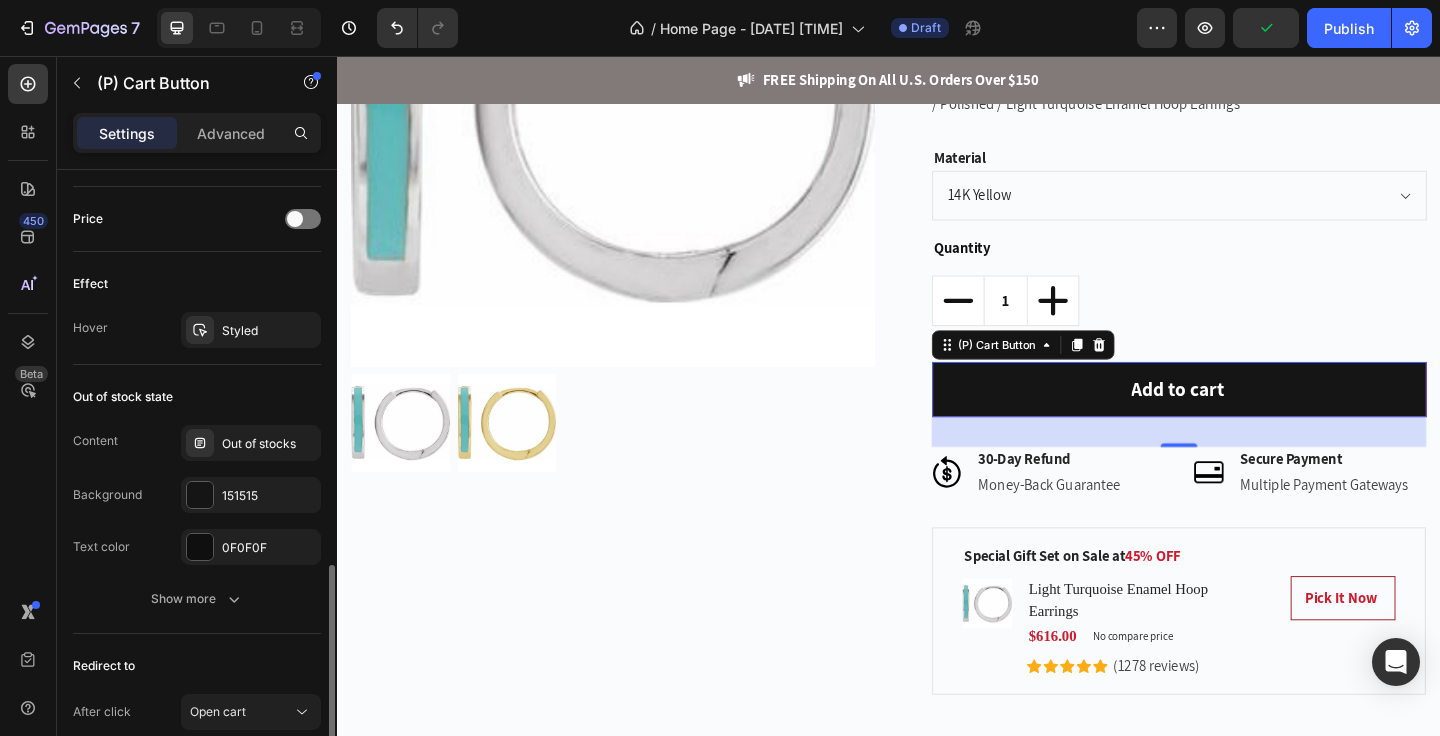 click on "Content Out of stocks Background 151515 Text color 0F0F0F Show more" at bounding box center (197, 521) 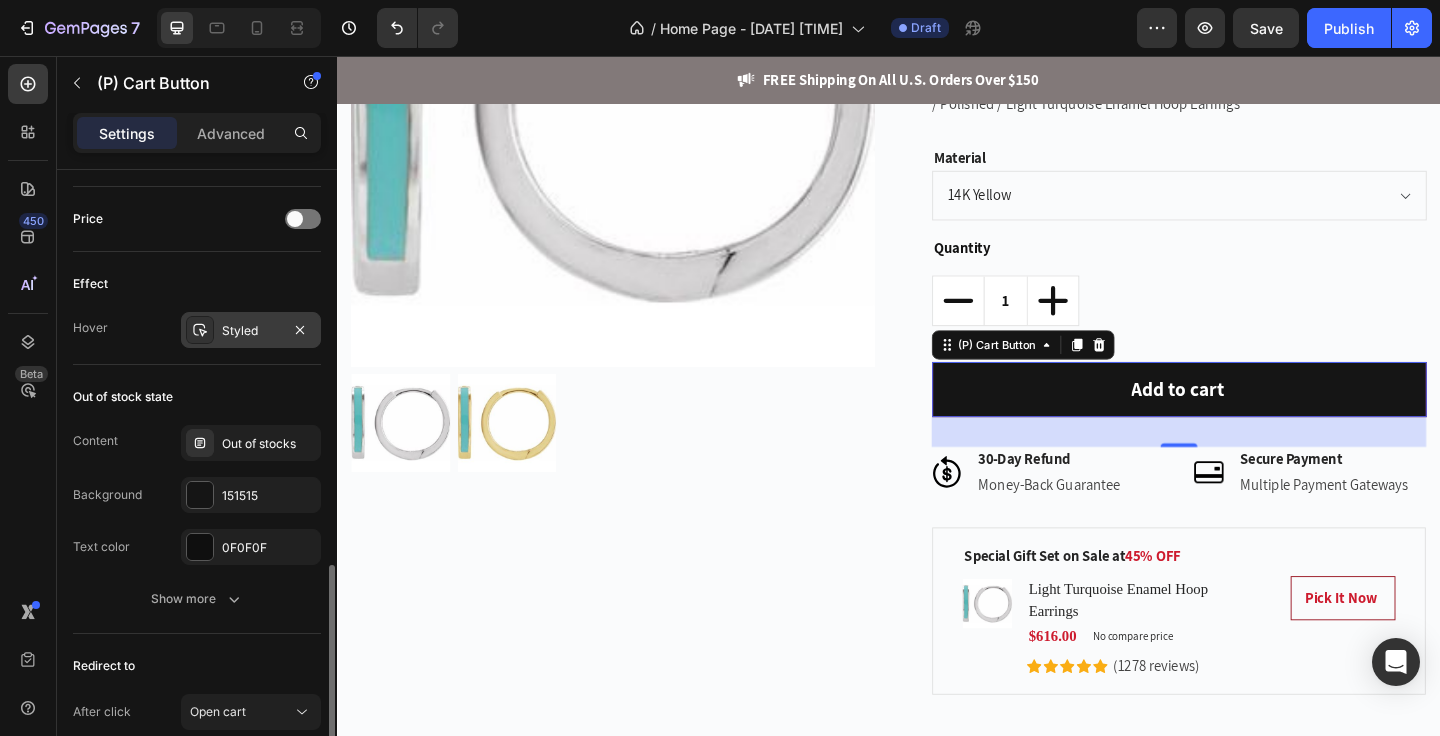 click on "Styled" at bounding box center [251, 331] 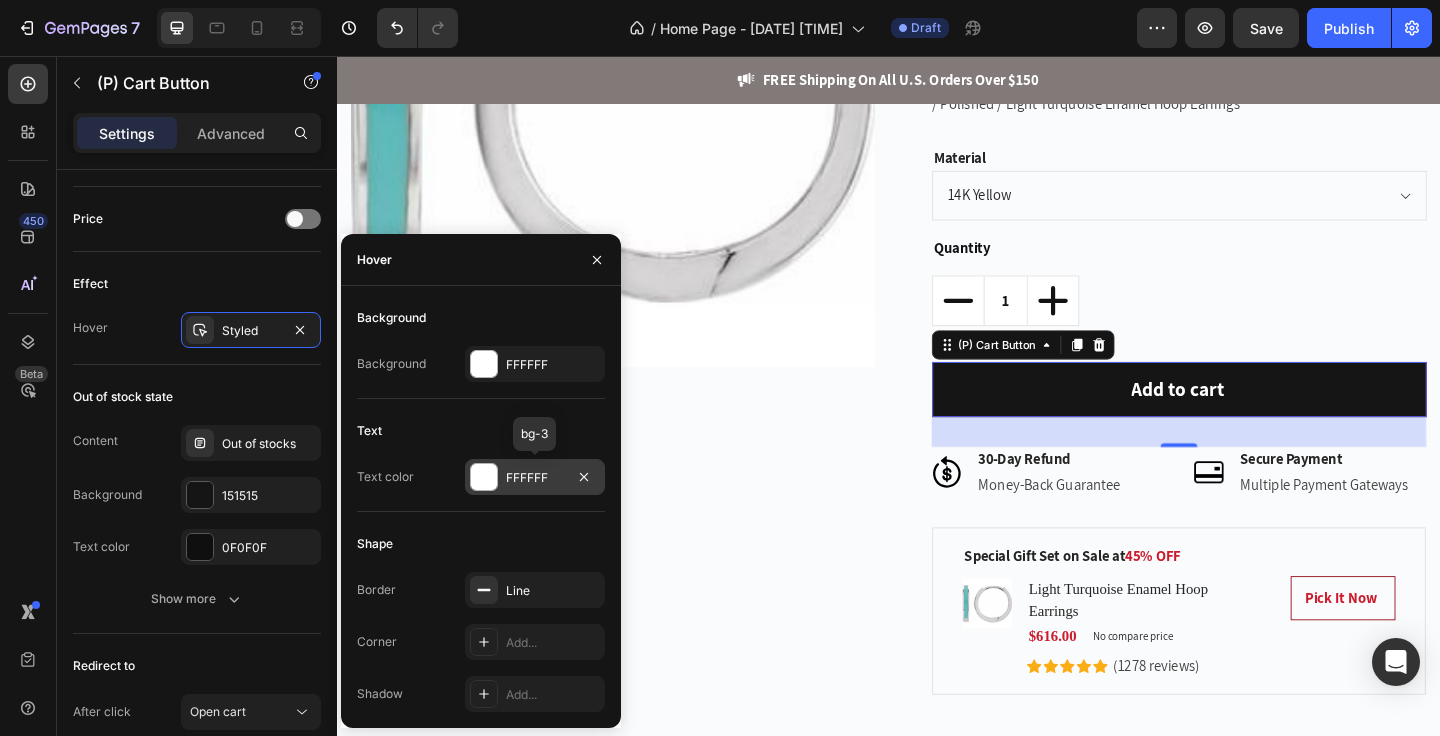 click on "FFFFFF" at bounding box center [535, 478] 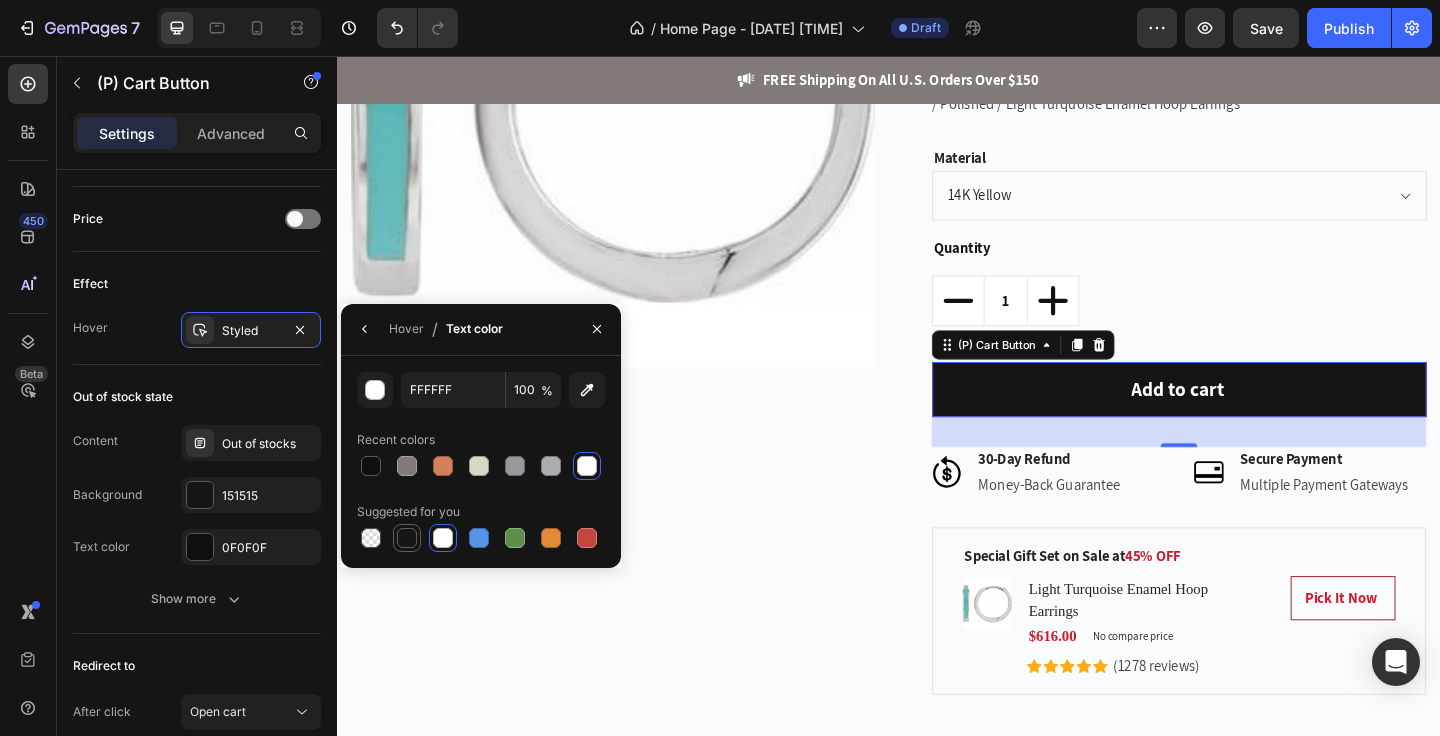 click at bounding box center (407, 538) 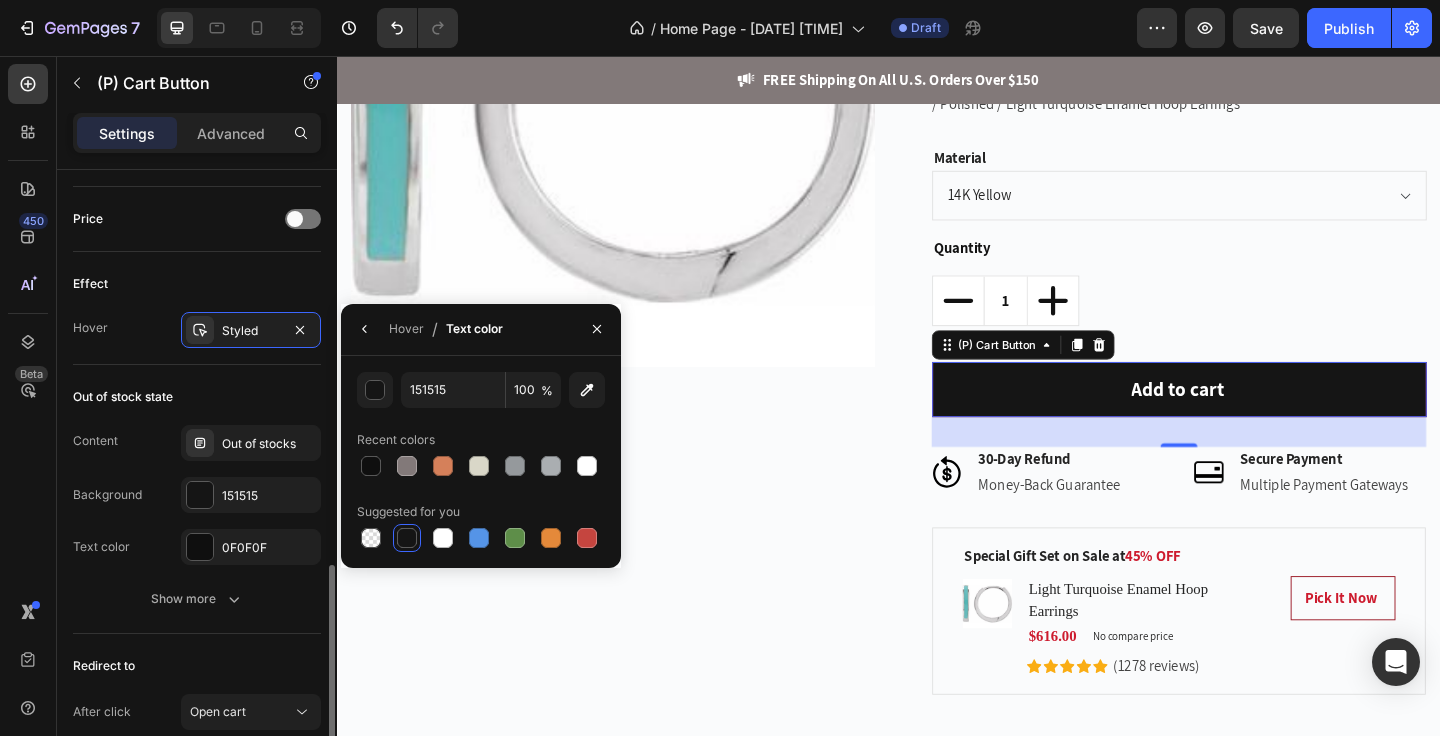click on "Content Out of stocks Background 151515 Text color 0F0F0F" at bounding box center (197, 495) 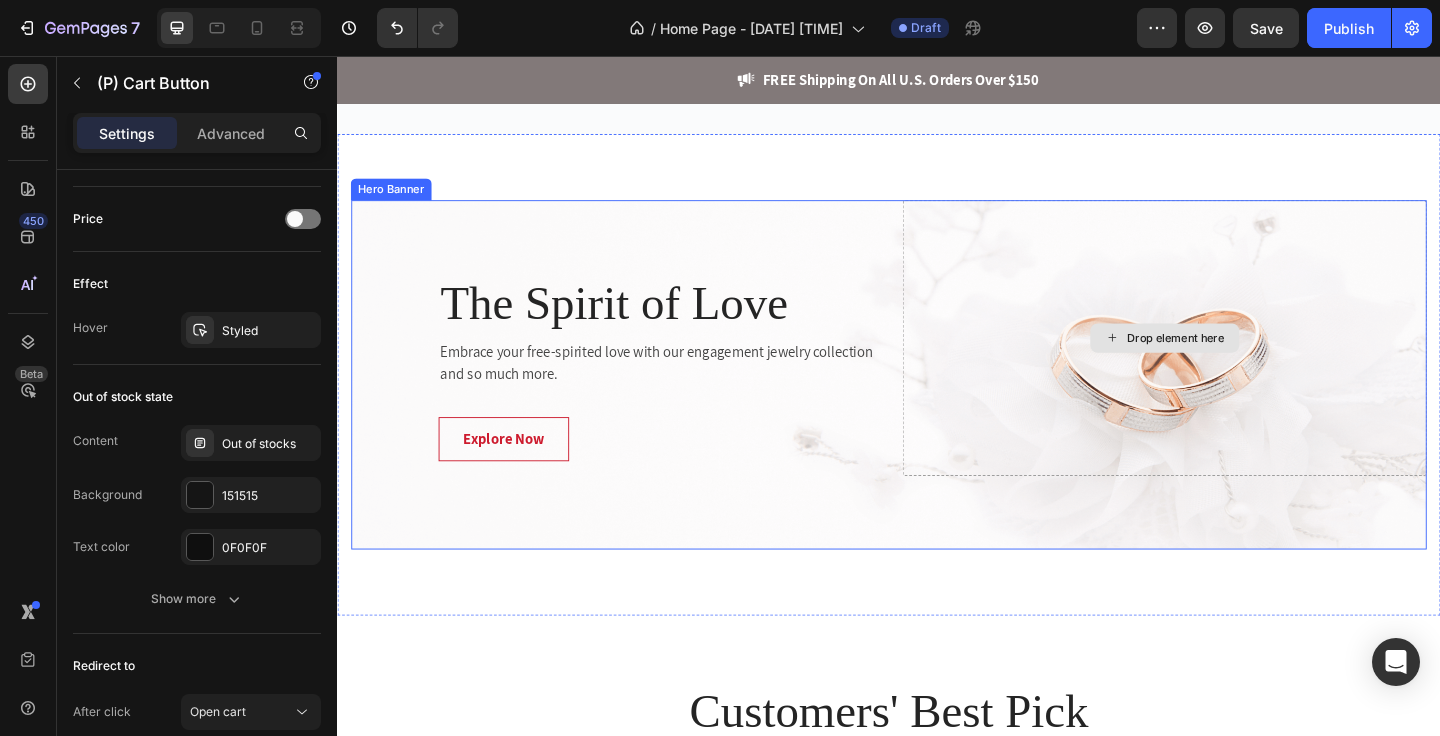 scroll, scrollTop: 3780, scrollLeft: 0, axis: vertical 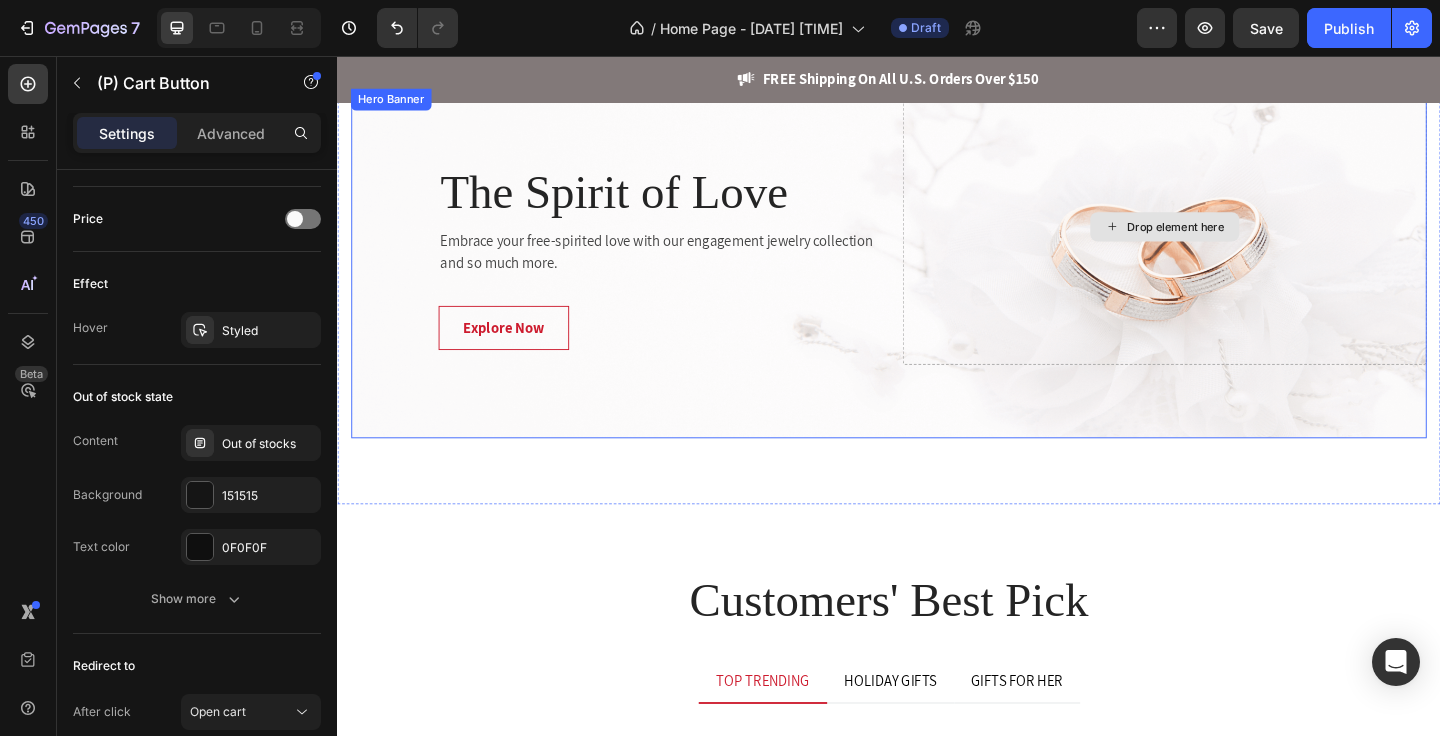 click on "Drop element here" at bounding box center [1237, 242] 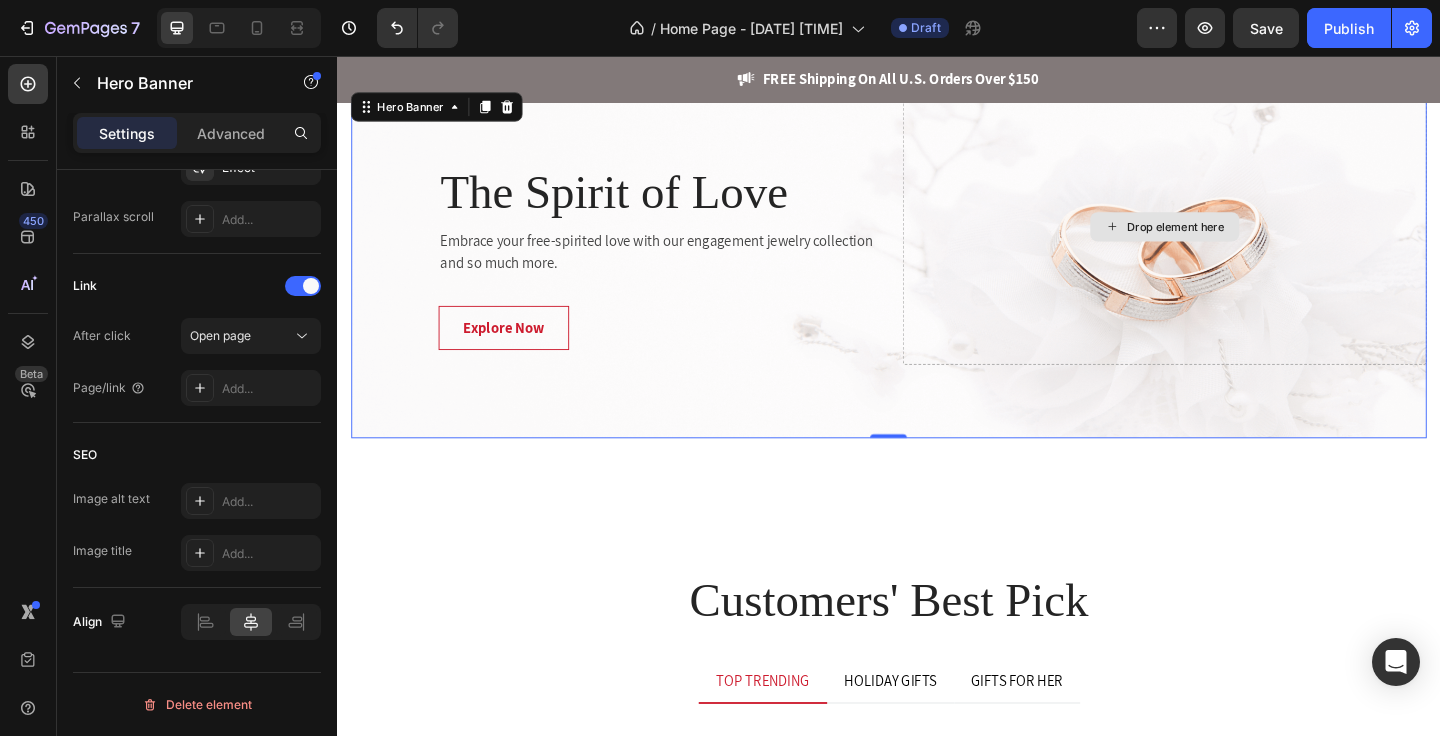scroll, scrollTop: 0, scrollLeft: 0, axis: both 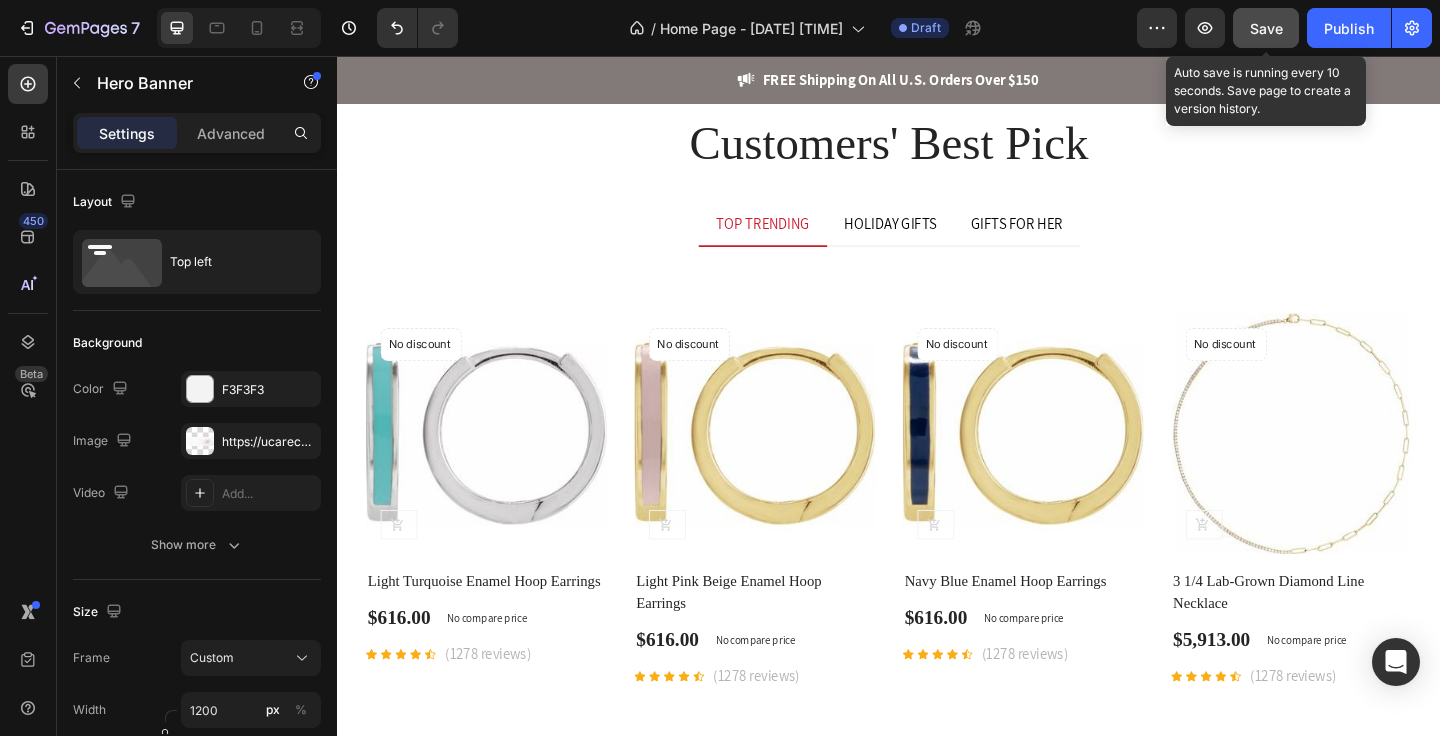 click on "Save" at bounding box center [1266, 28] 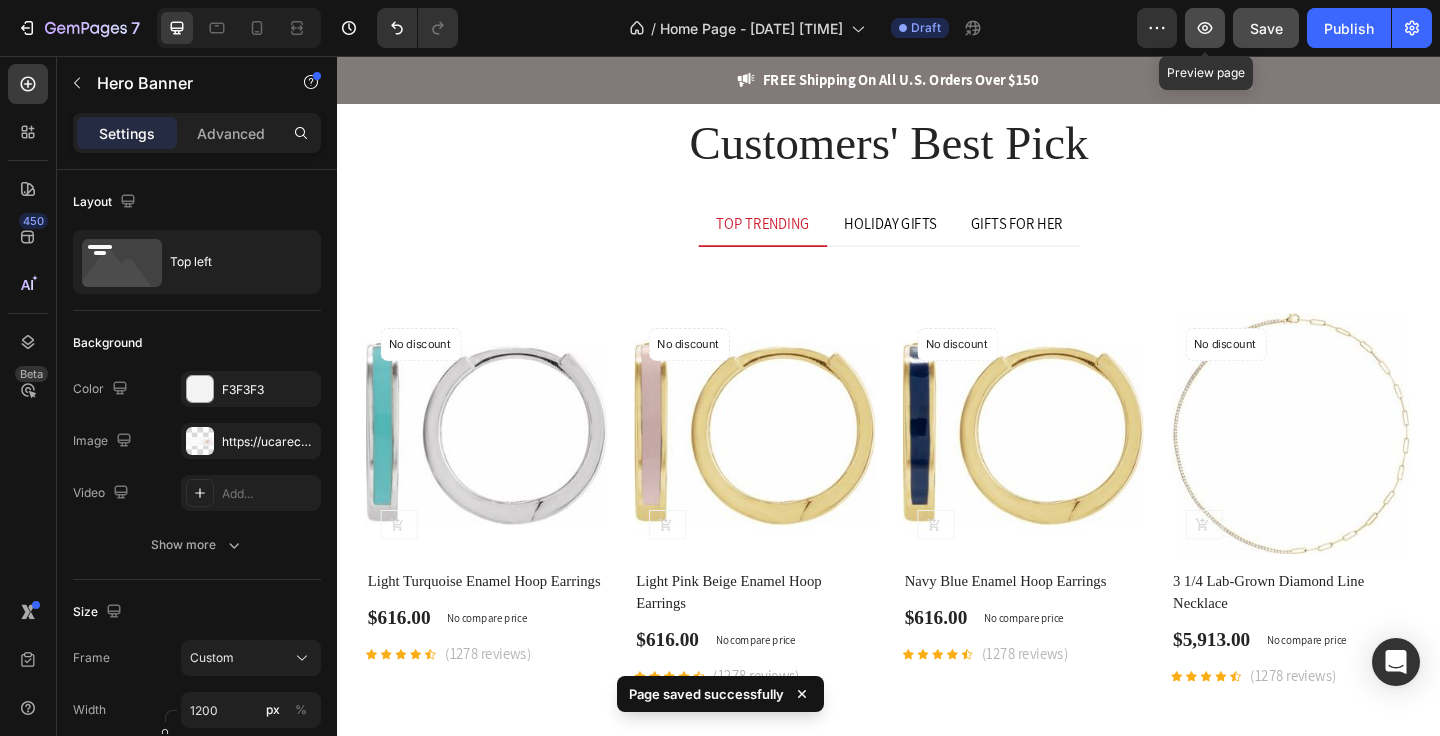 click 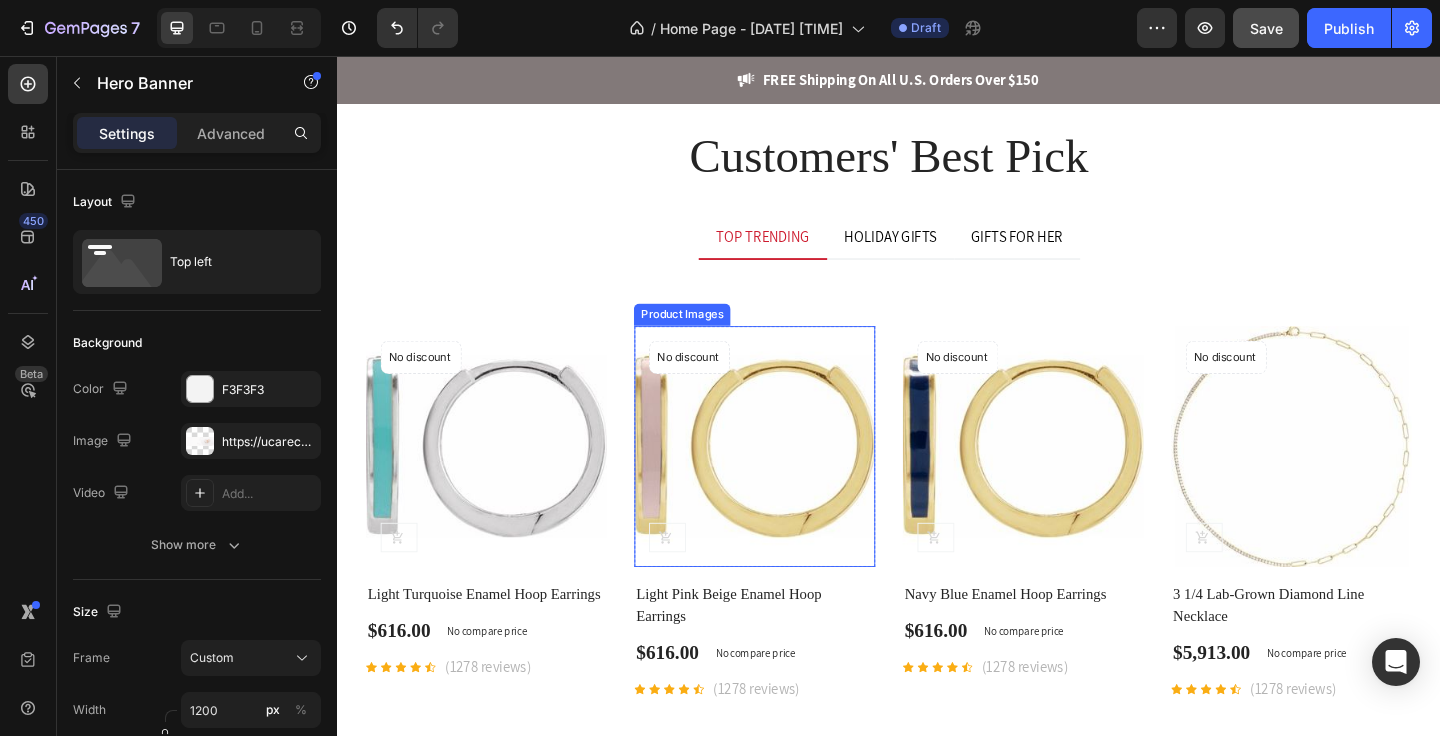 scroll, scrollTop: 4186, scrollLeft: 0, axis: vertical 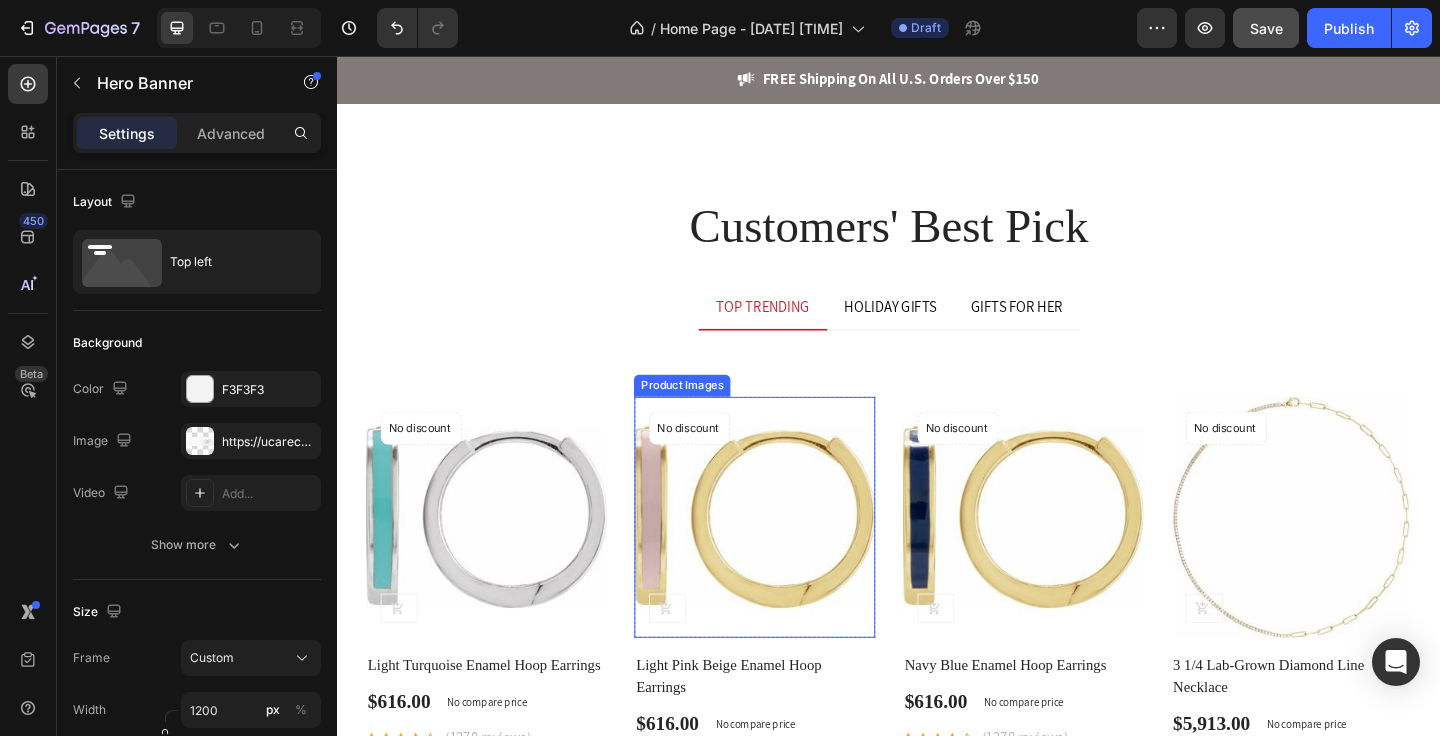 click at bounding box center [791, 558] 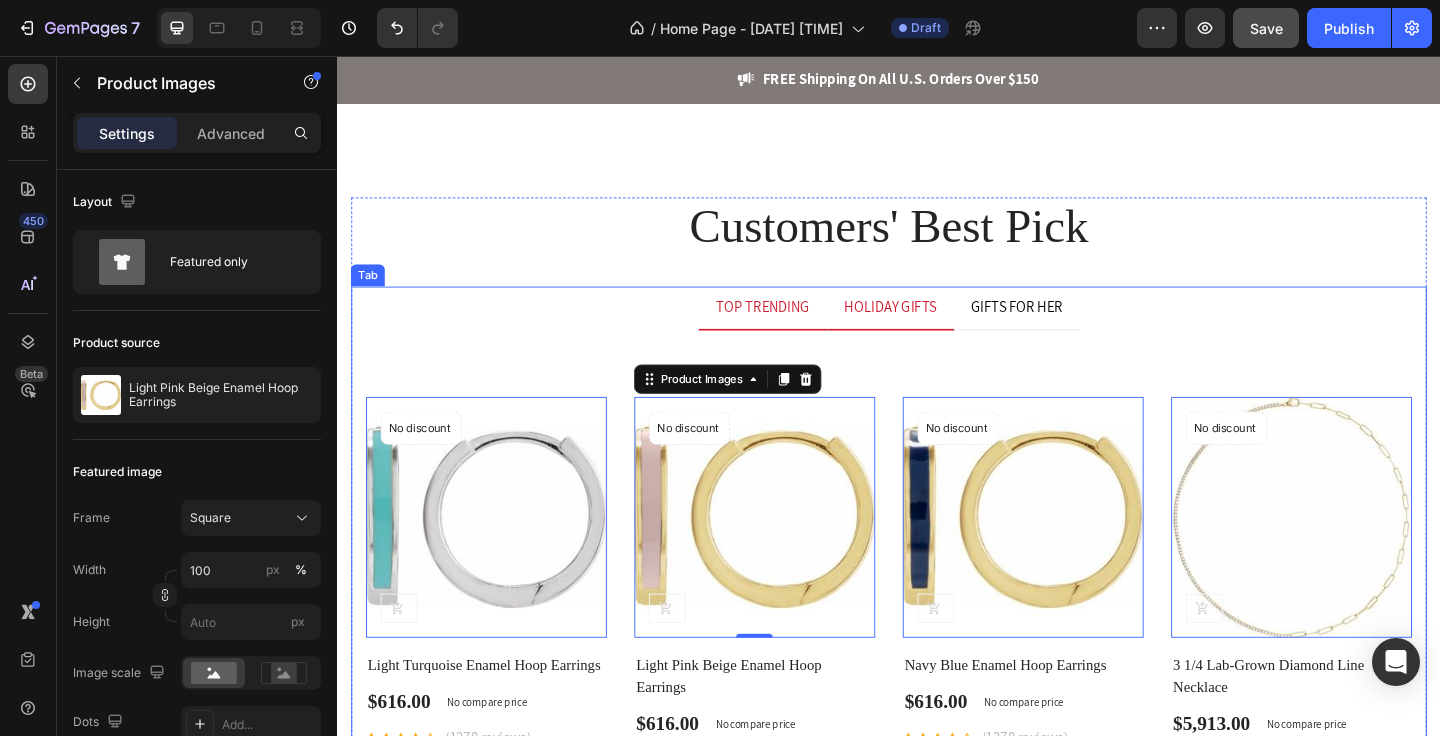 click on "HOLIDAY GIFTS" at bounding box center [939, 330] 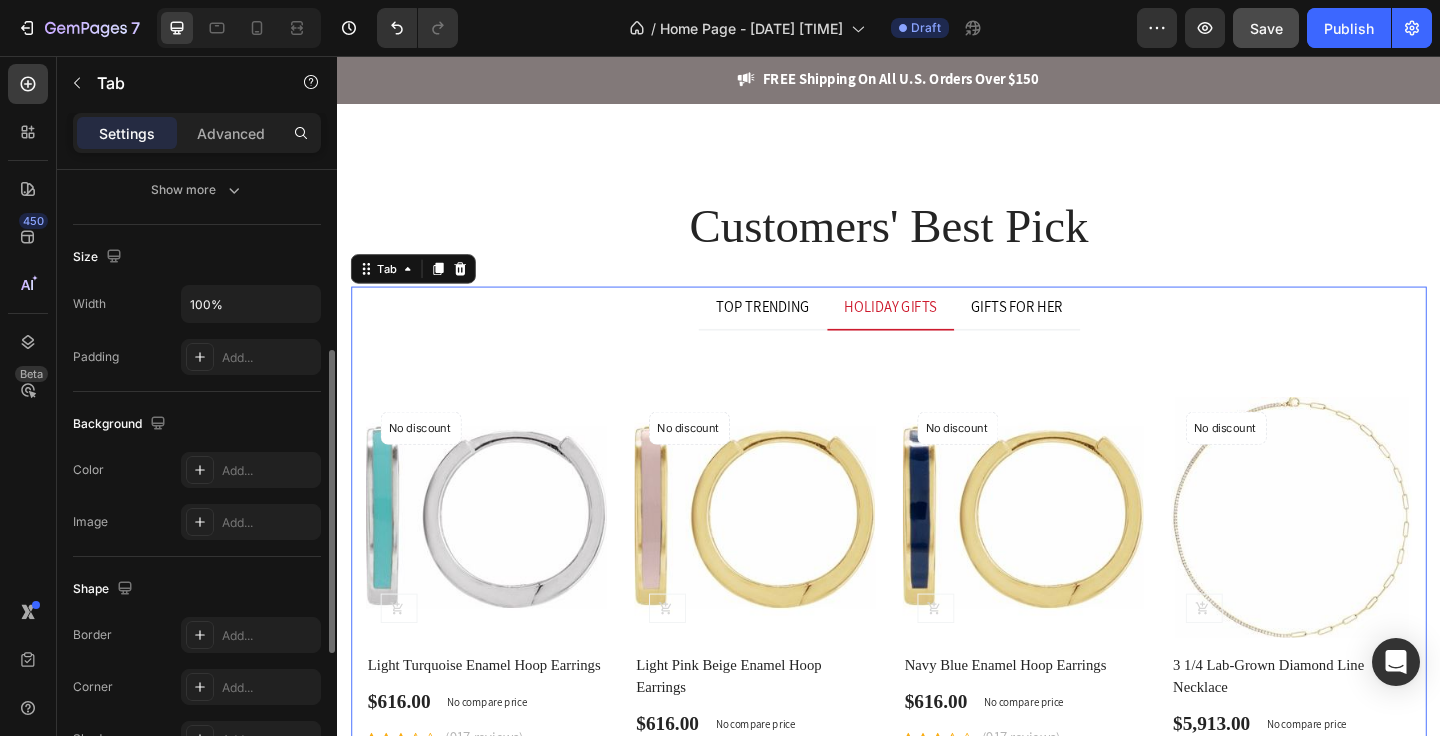 scroll, scrollTop: 656, scrollLeft: 0, axis: vertical 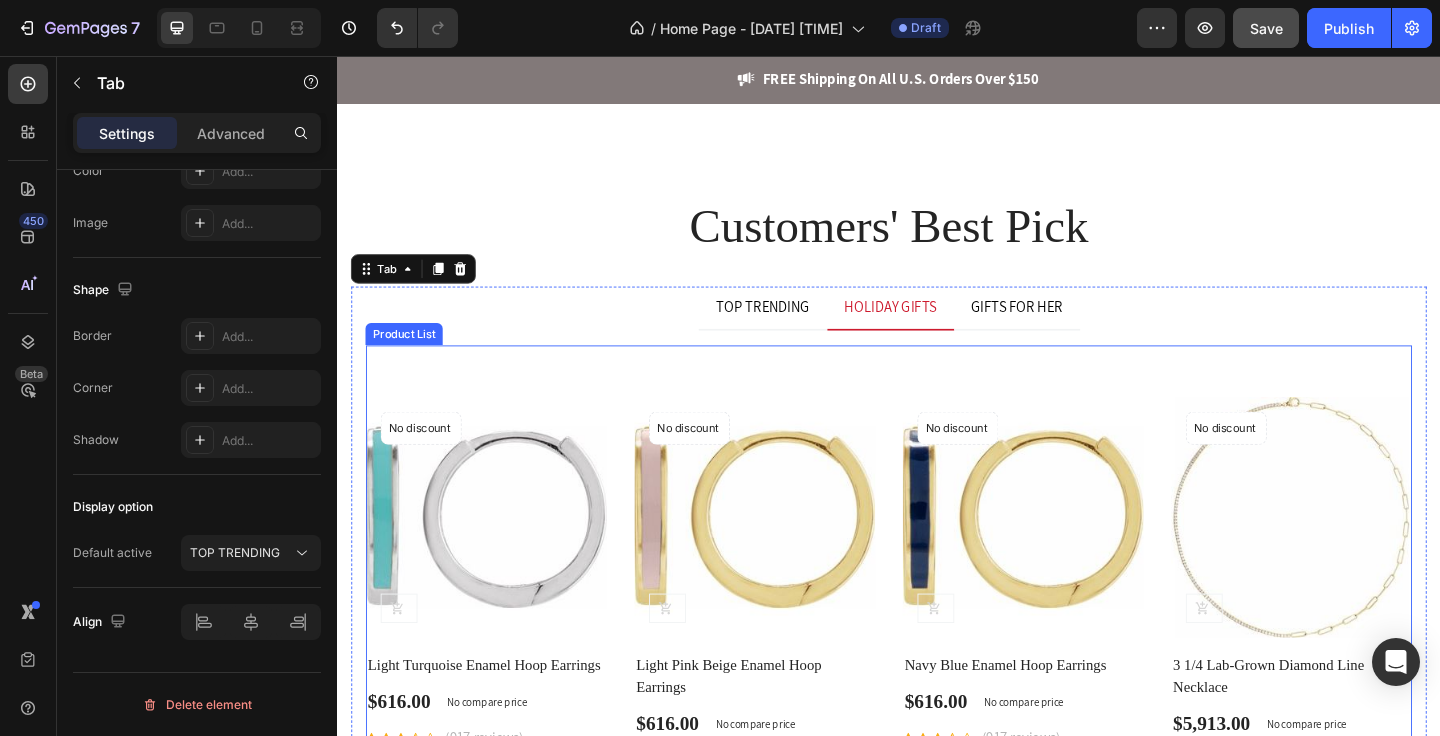 click on "Product Images No discount   Not be displayed when published Product Badge (P) Cart Button Row Light Turquoise Enamel Hoop Earrings (P) Title $616.00 (P) Price (P) Price No compare price (P) Price Row                Icon                Icon                Icon
Icon
Icon Icon List Hoz (917 reviews) Text block Row Product List Product Images No discount   Not be displayed when published Product Badge (P) Cart Button Row Light Pink Beige Enamel Hoop Earrings (P) Title $616.00 (P) Price (P) Price No compare price (P) Price Row                Icon                Icon                Icon
Icon
Icon Icon List Hoz (917 reviews) Text block Row Product List Product Images No discount   Not be displayed when published Product Badge (P) Cart Button Row Navy Blue Enamel Hoop Earrings (P) Title $616.00 (P) Price (P) Price No compare price (P) Price Row                Icon                Icon                Icon
Icon
Icon Row" at bounding box center (937, 604) 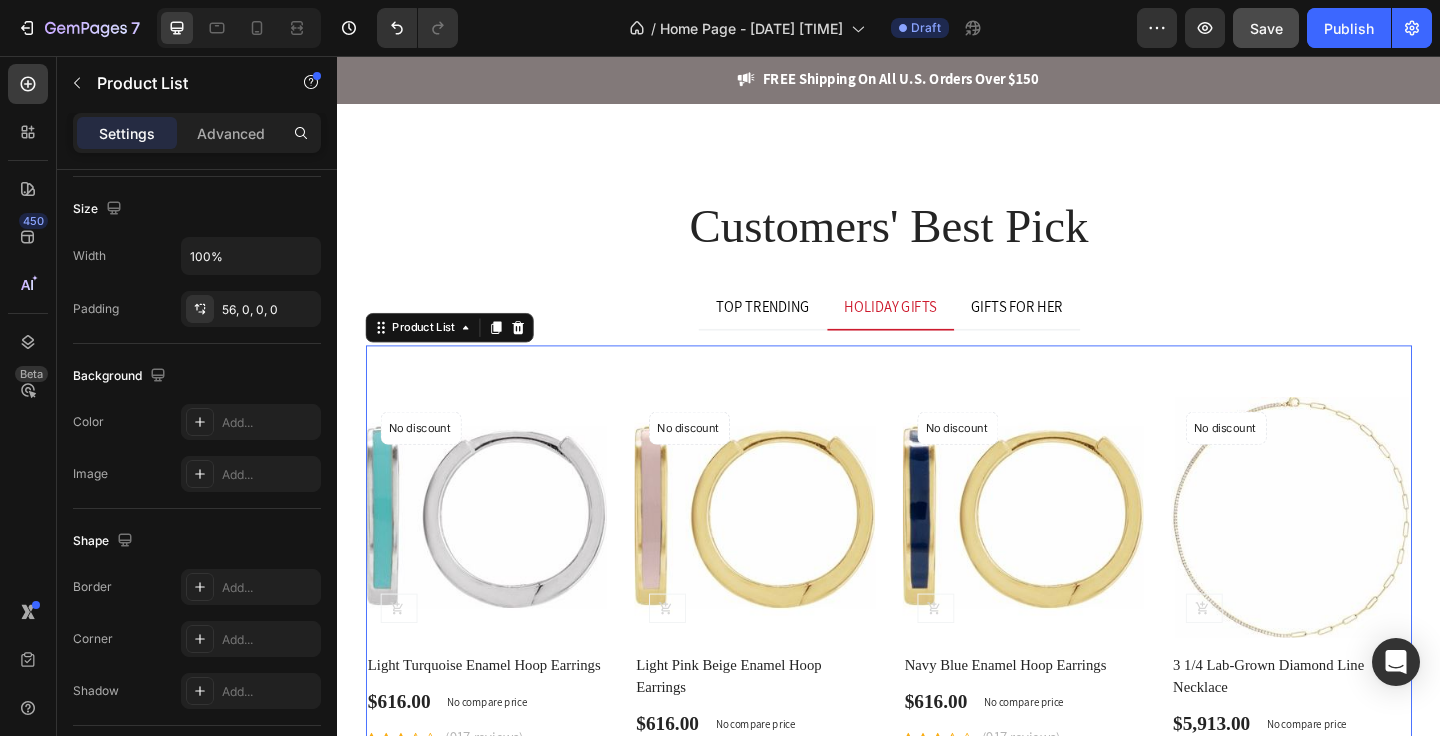 scroll, scrollTop: 0, scrollLeft: 0, axis: both 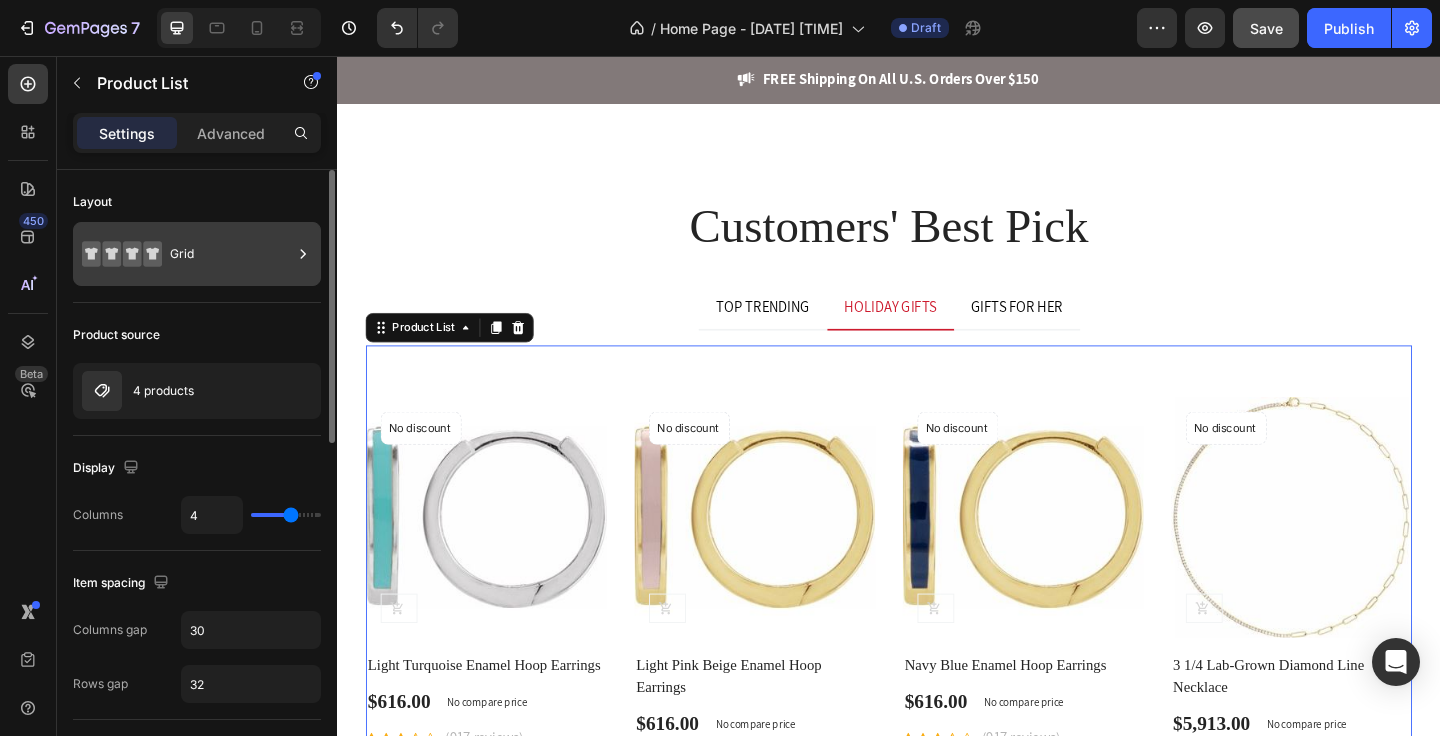 click on "Grid" at bounding box center [231, 254] 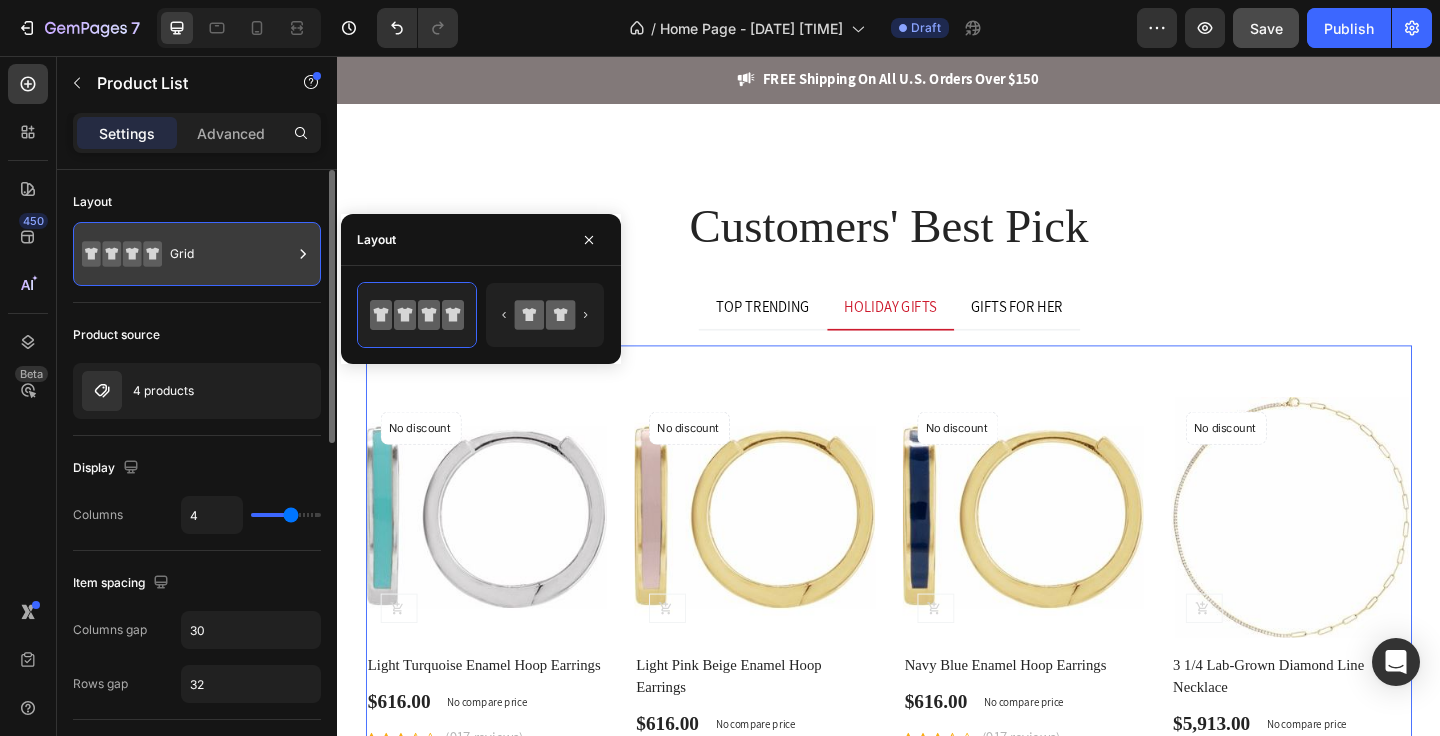 click on "Grid" at bounding box center (231, 254) 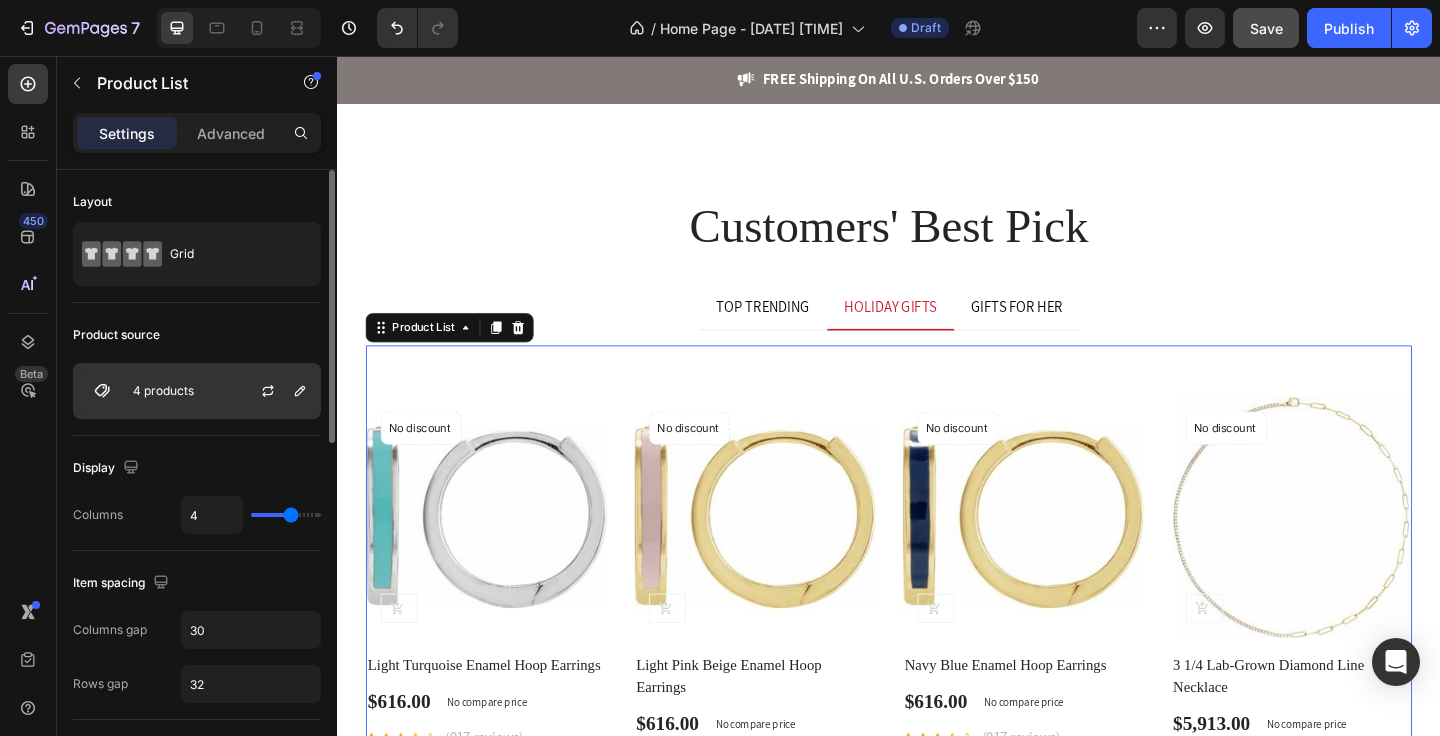 click on "4 products" at bounding box center [197, 391] 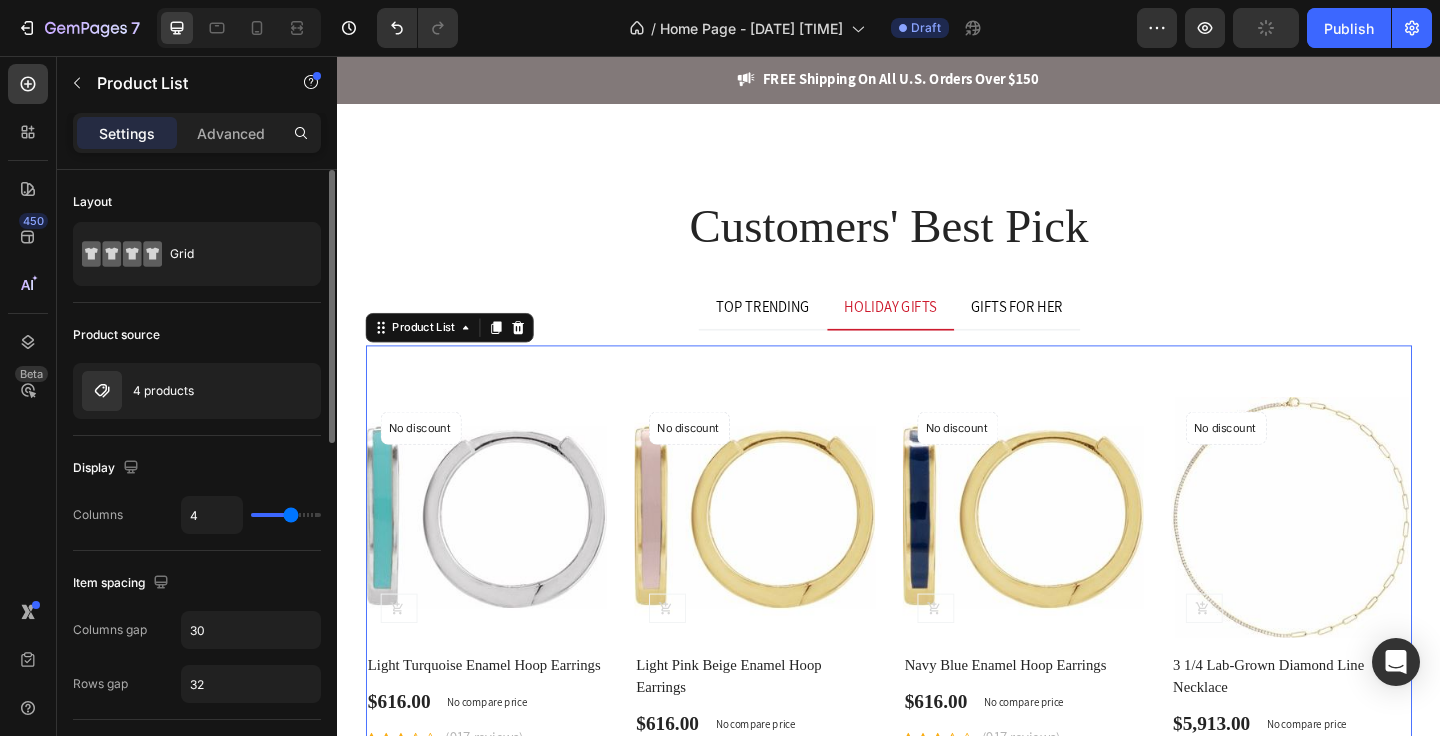 click on "Product source" at bounding box center (197, 335) 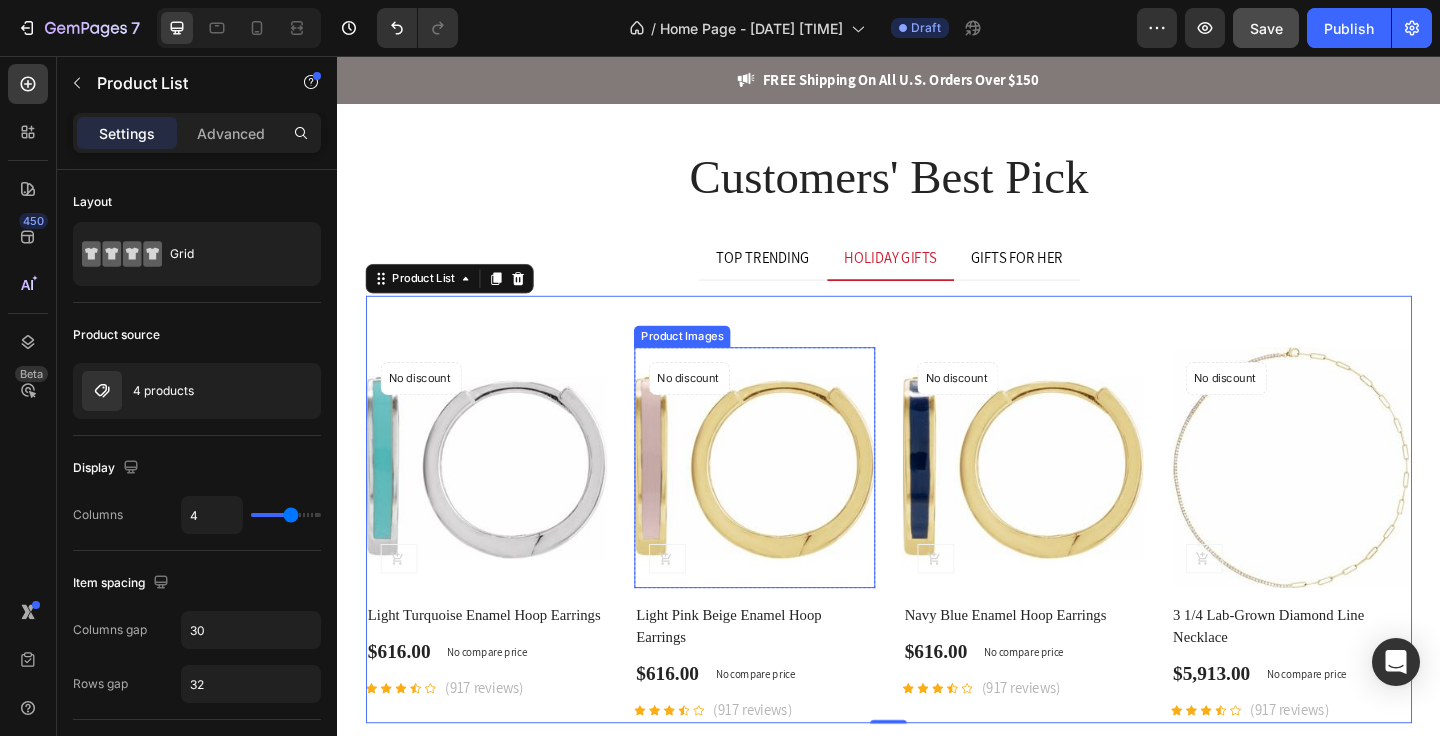 scroll, scrollTop: 4231, scrollLeft: 0, axis: vertical 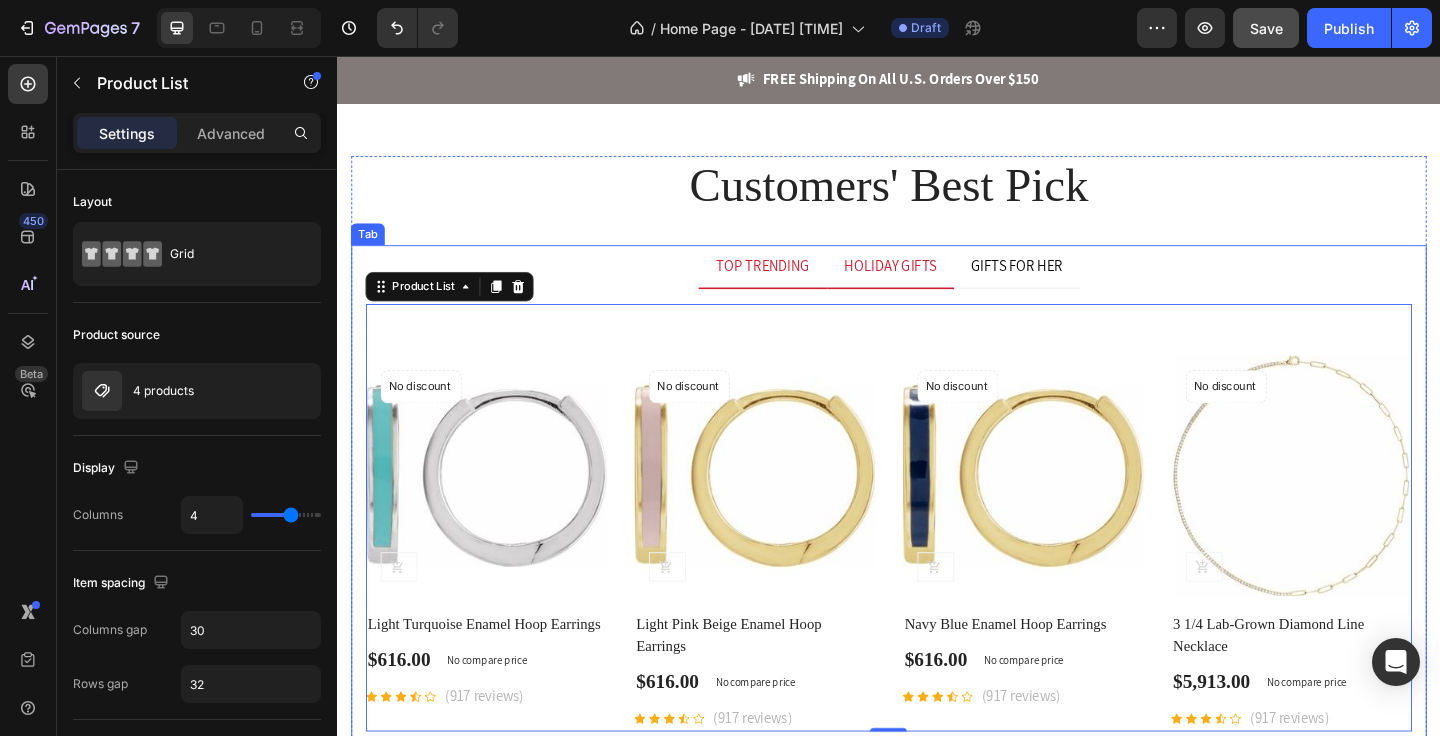 click on "TOP TRENDING" at bounding box center (800, 285) 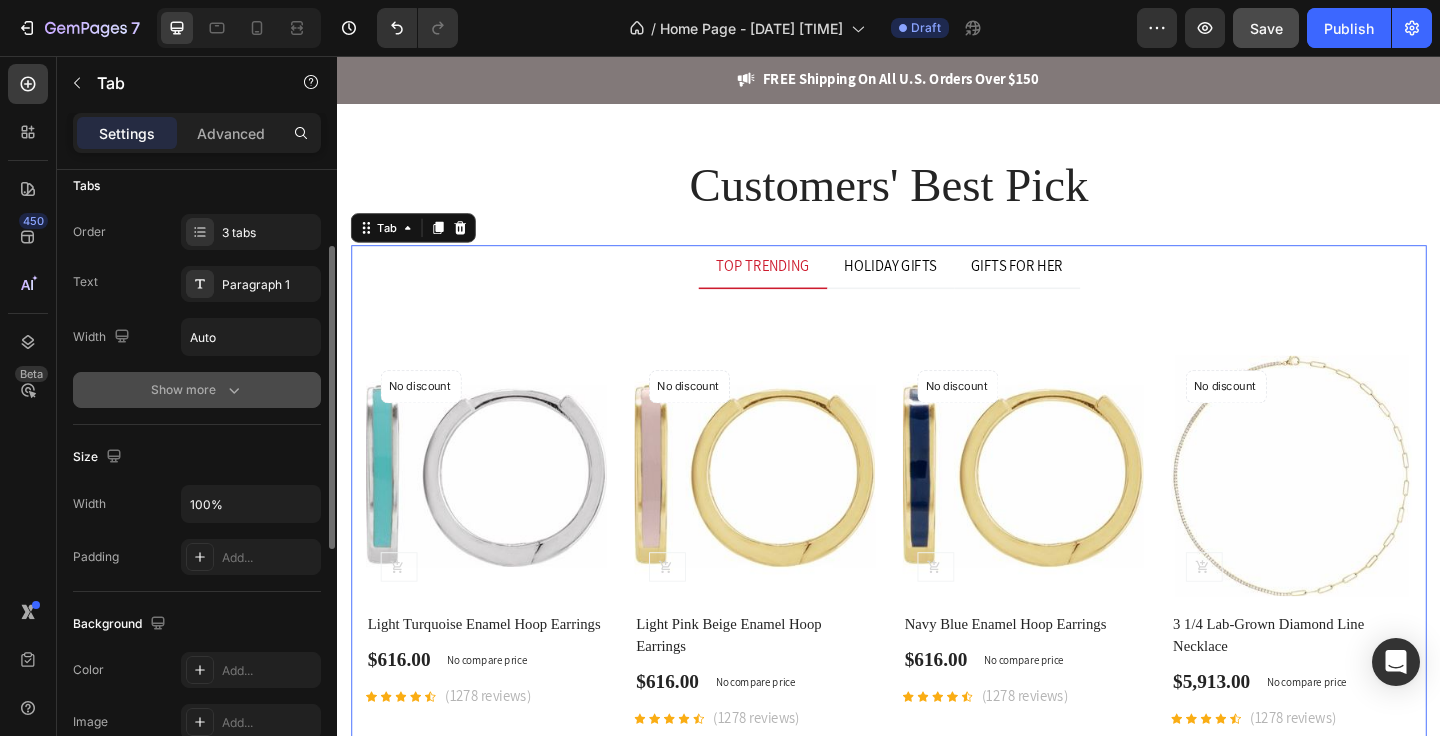scroll, scrollTop: 529, scrollLeft: 0, axis: vertical 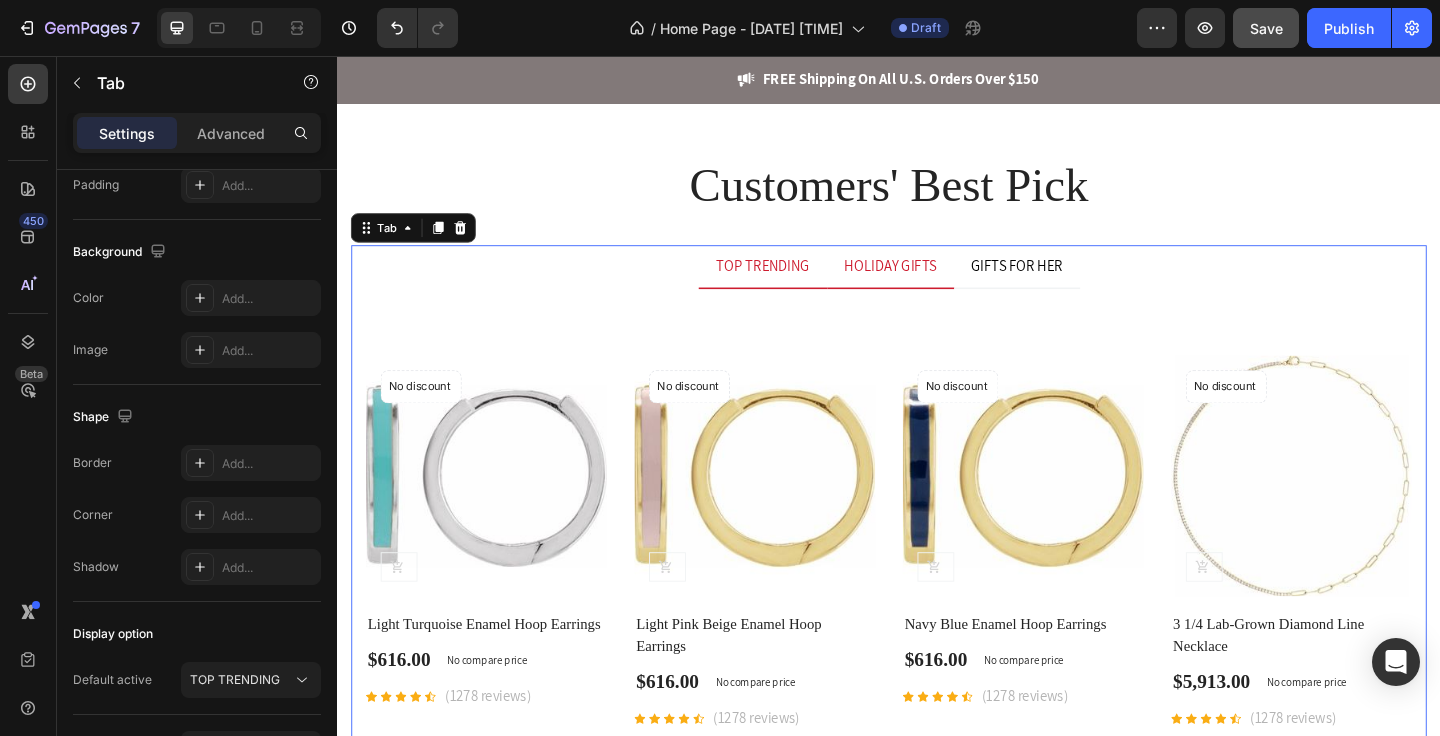 click on "HOLIDAY GIFTS" at bounding box center [939, 285] 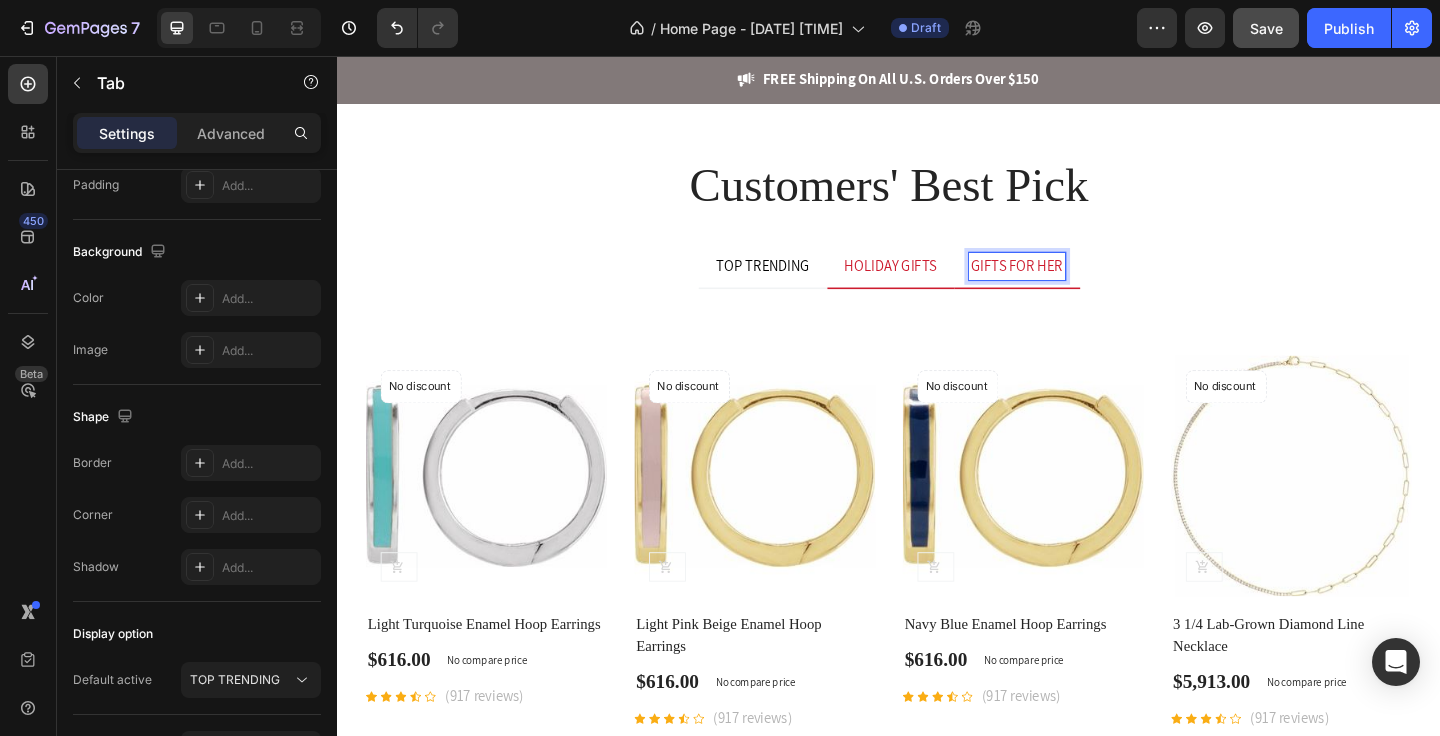 click on "GIFTS FOR HER" at bounding box center (1076, 285) 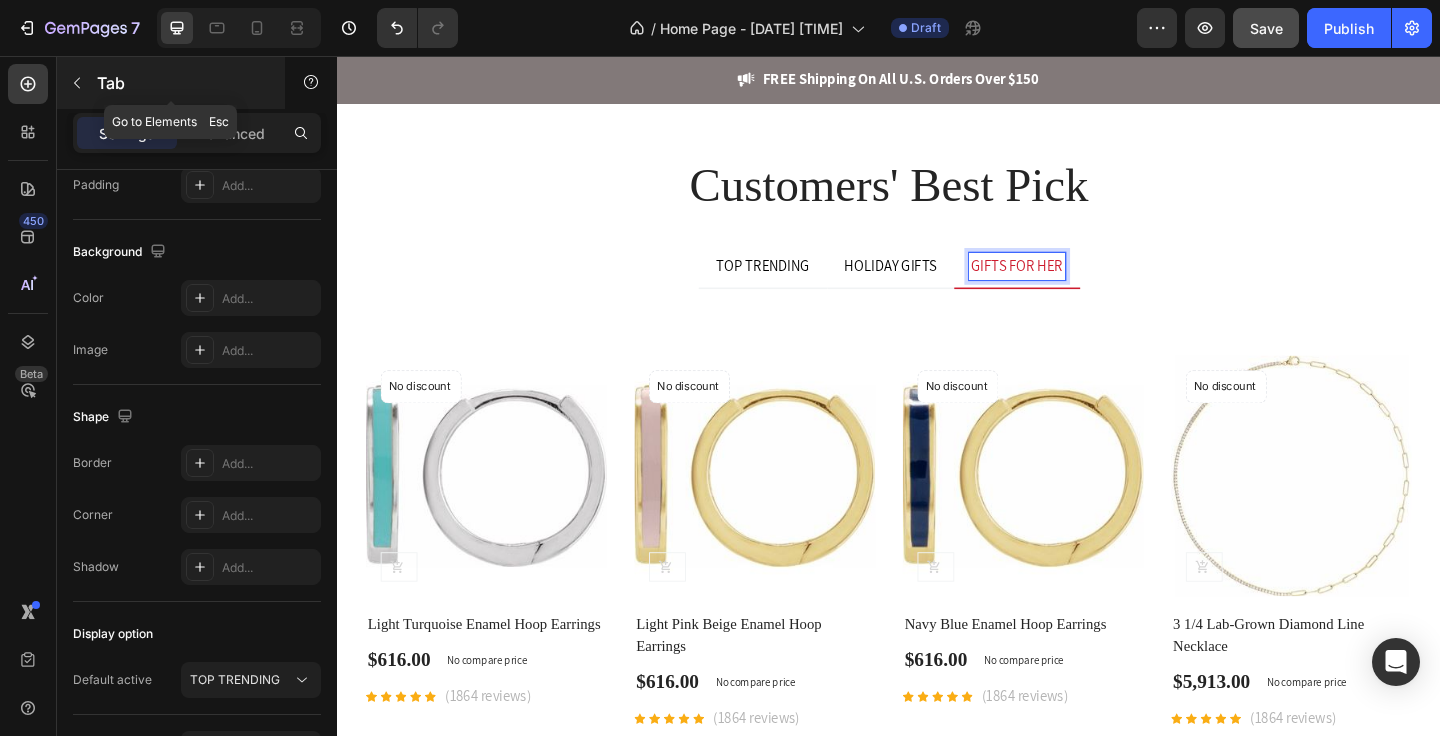 click 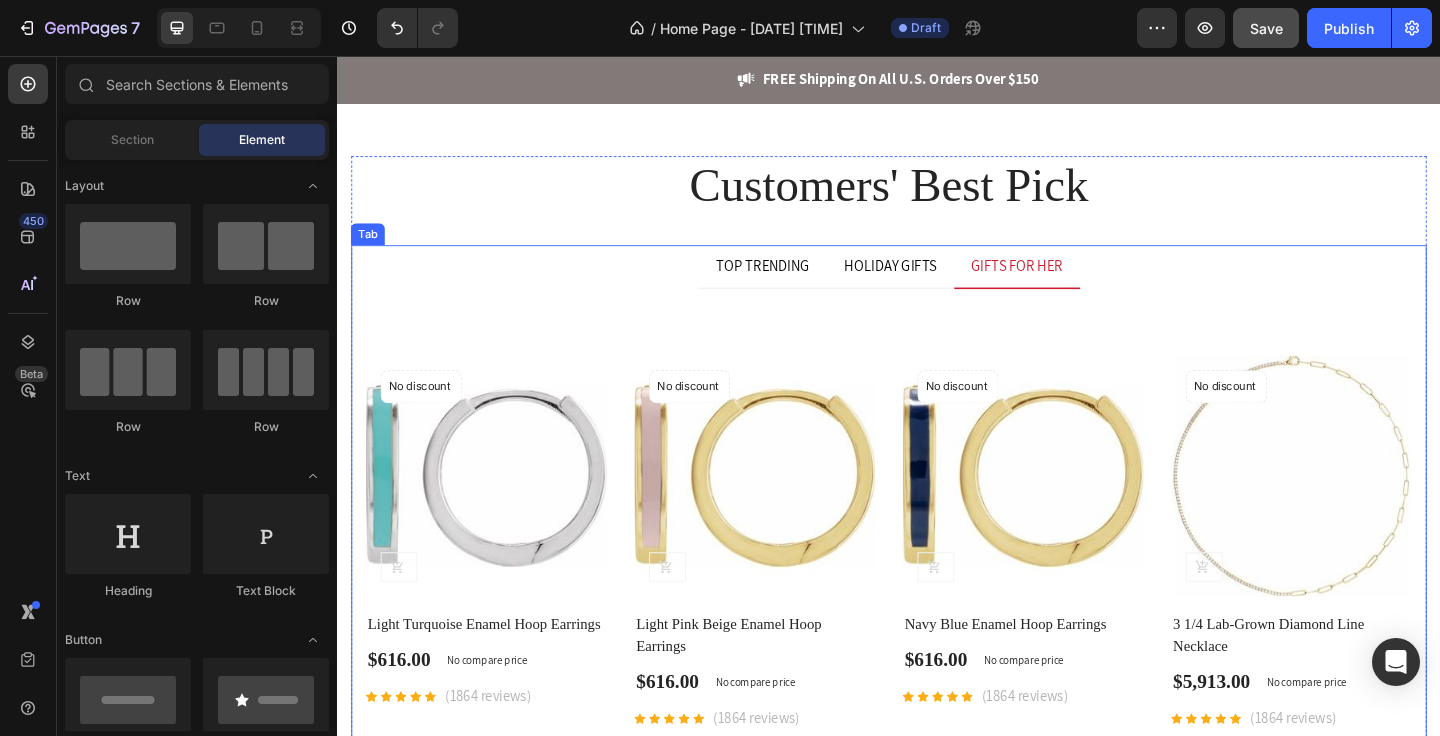click on "TOP TRENDING HOLIDAY GIFTS GIFTS FOR HER" at bounding box center [937, 286] 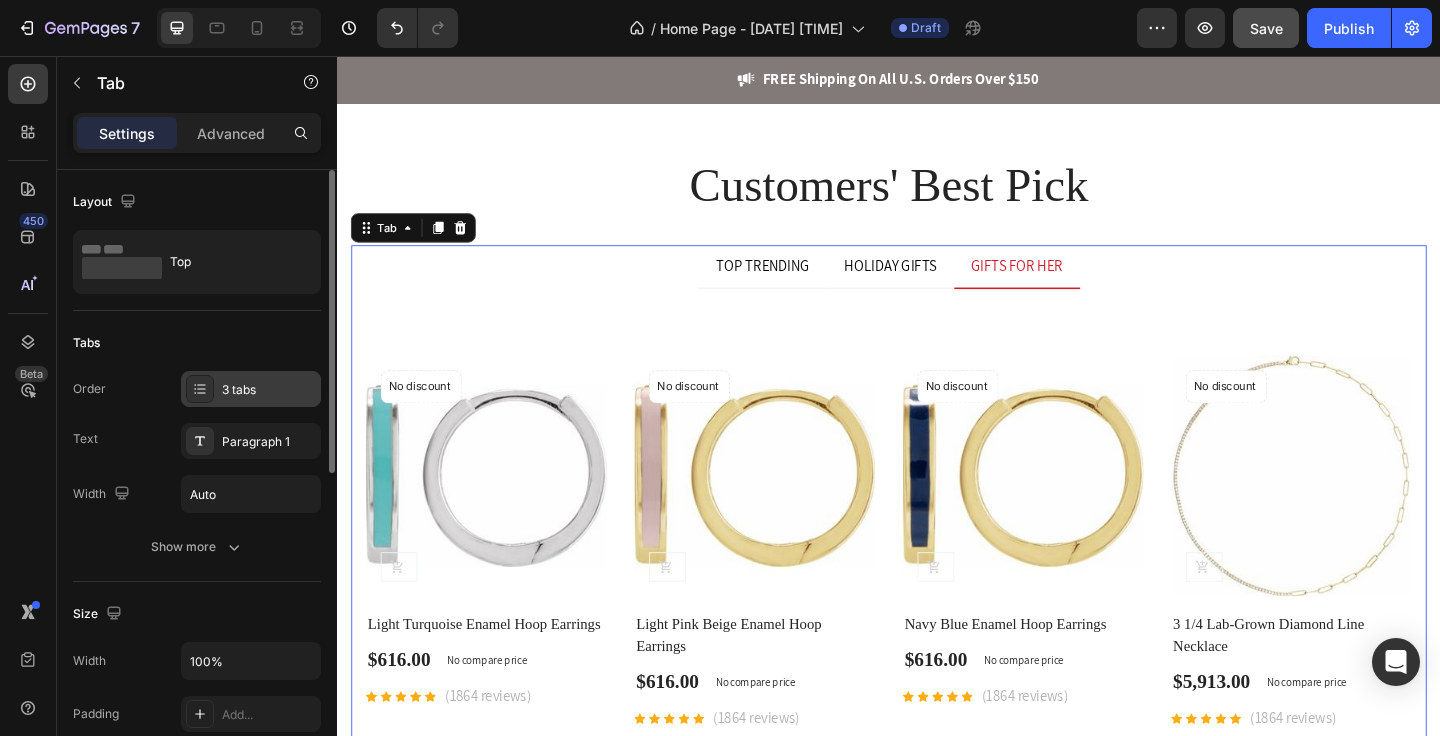 click on "3 tabs" at bounding box center (269, 390) 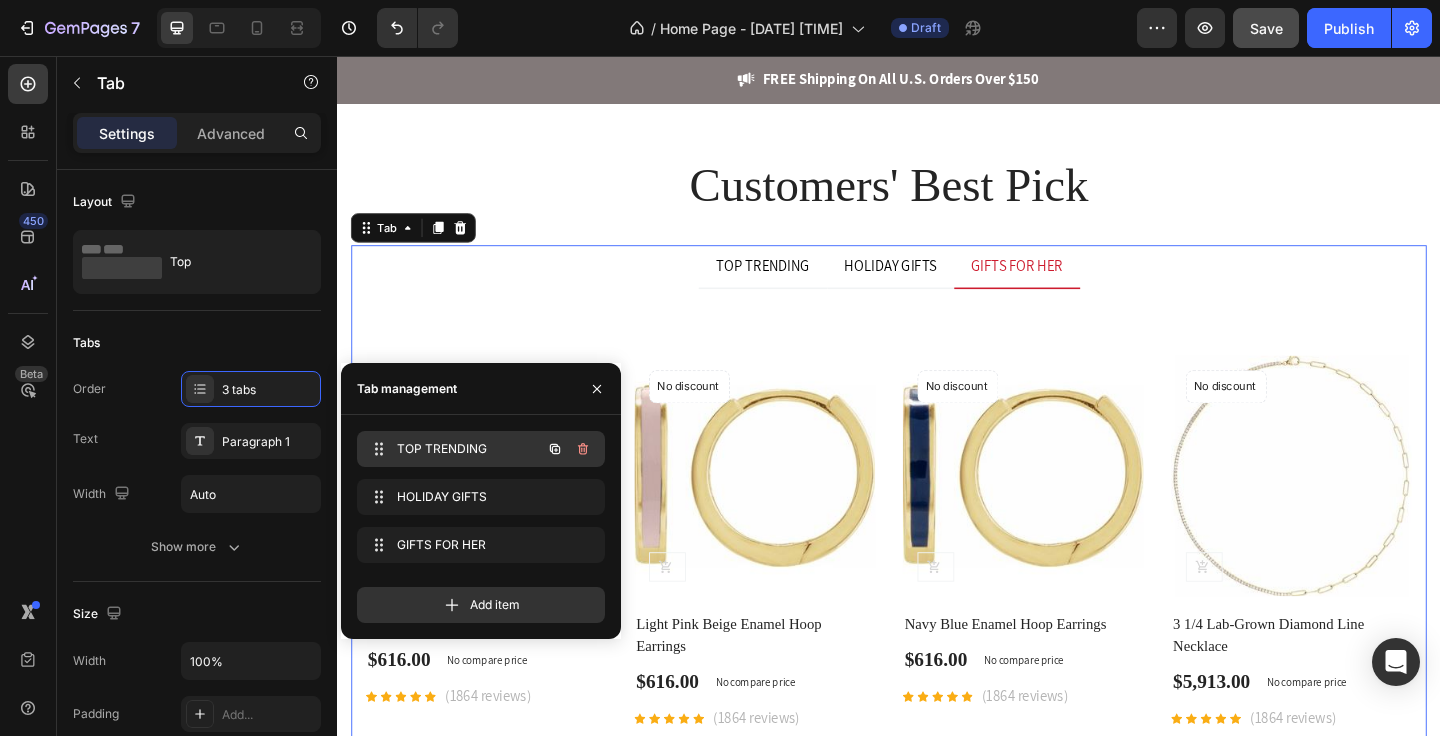 click on "TOP TRENDING" at bounding box center (453, 449) 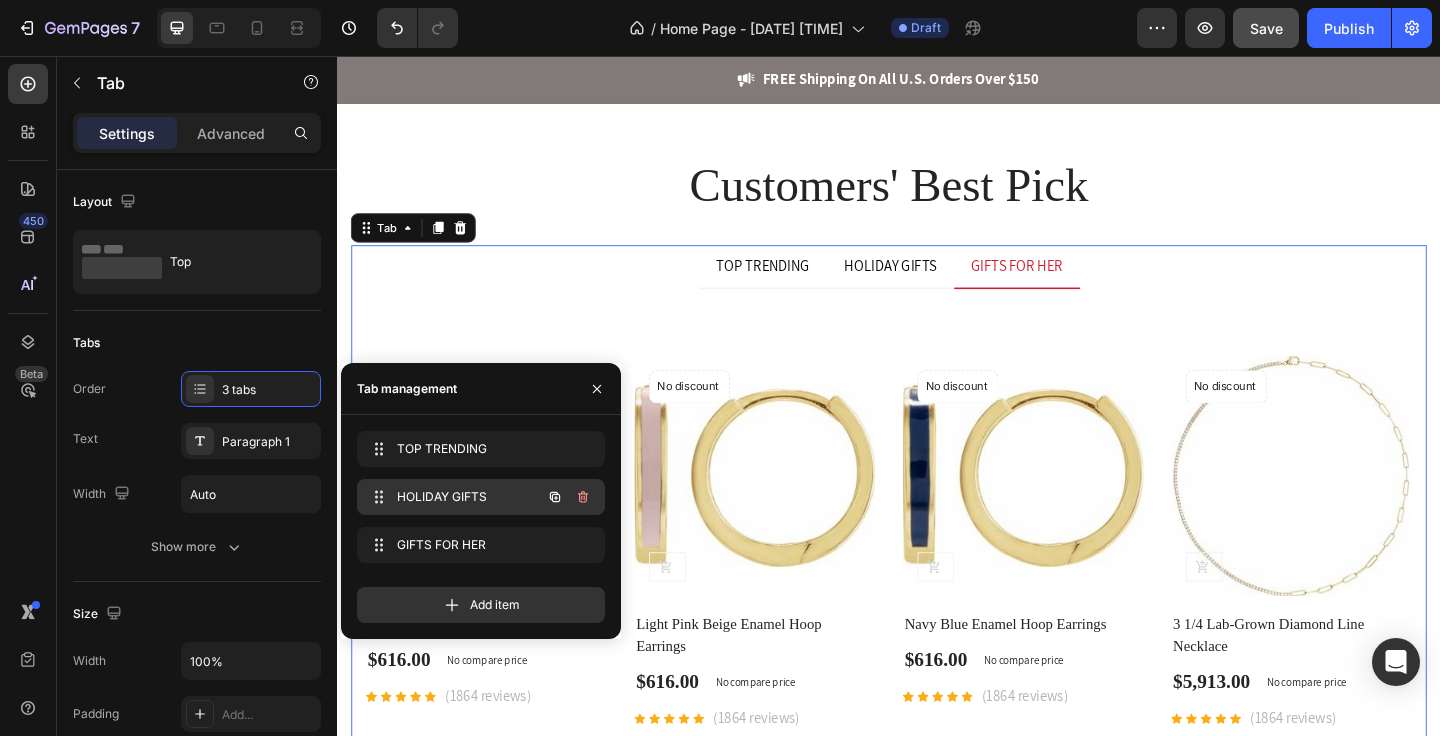 click on "HOLIDAY GIFTS" at bounding box center [453, 497] 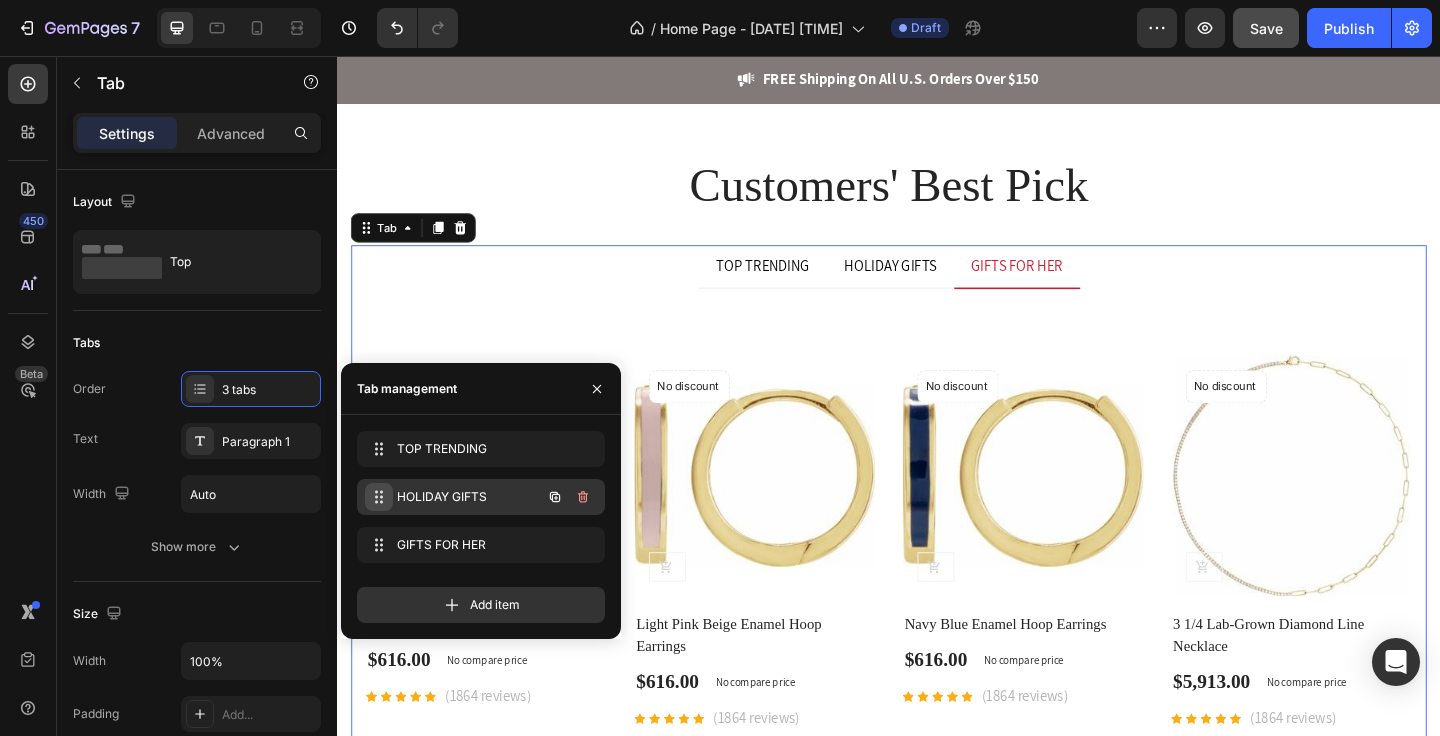 click on "HOLIDAY GIFTS HOLIDAY GIFTS" at bounding box center (453, 497) 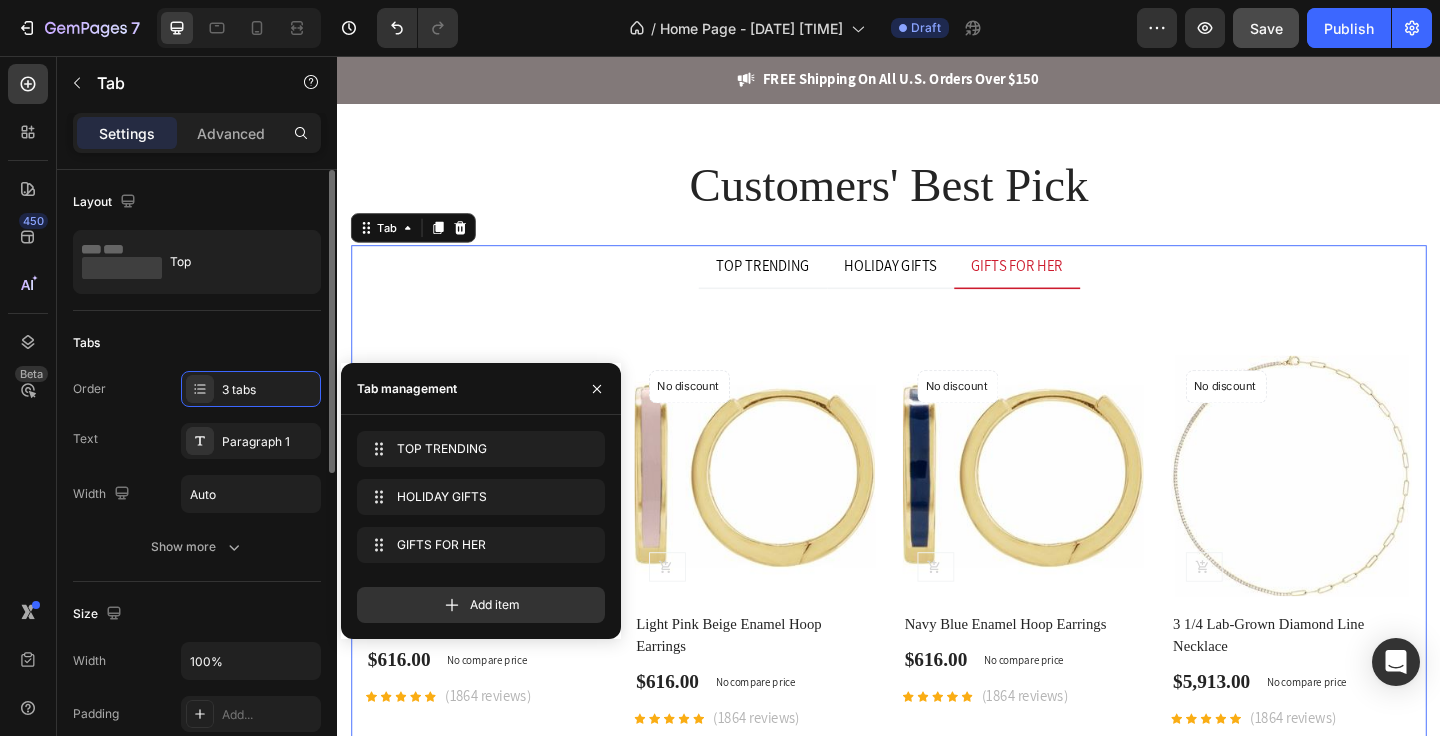 click on "Order 3 tabs Text Paragraph 1 Width Auto" at bounding box center (197, 442) 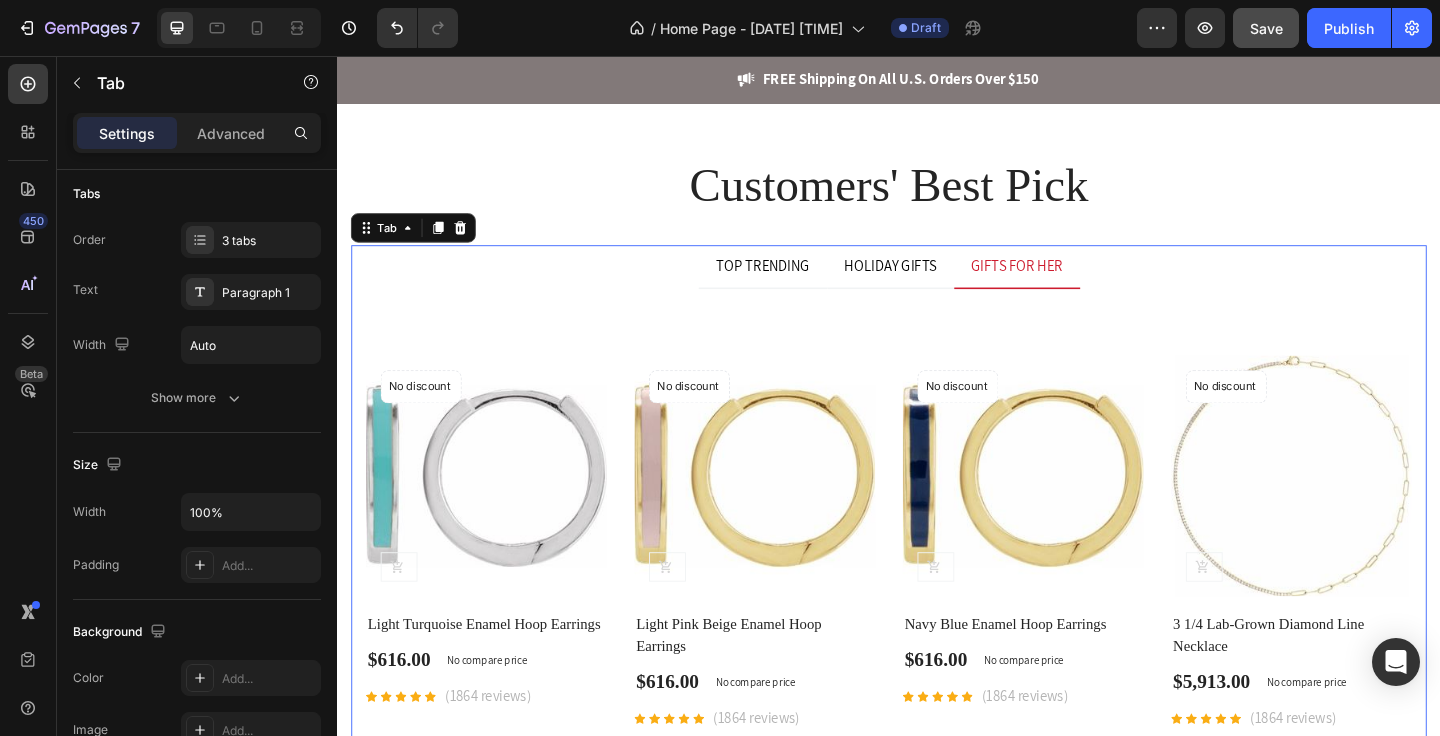 scroll, scrollTop: 656, scrollLeft: 0, axis: vertical 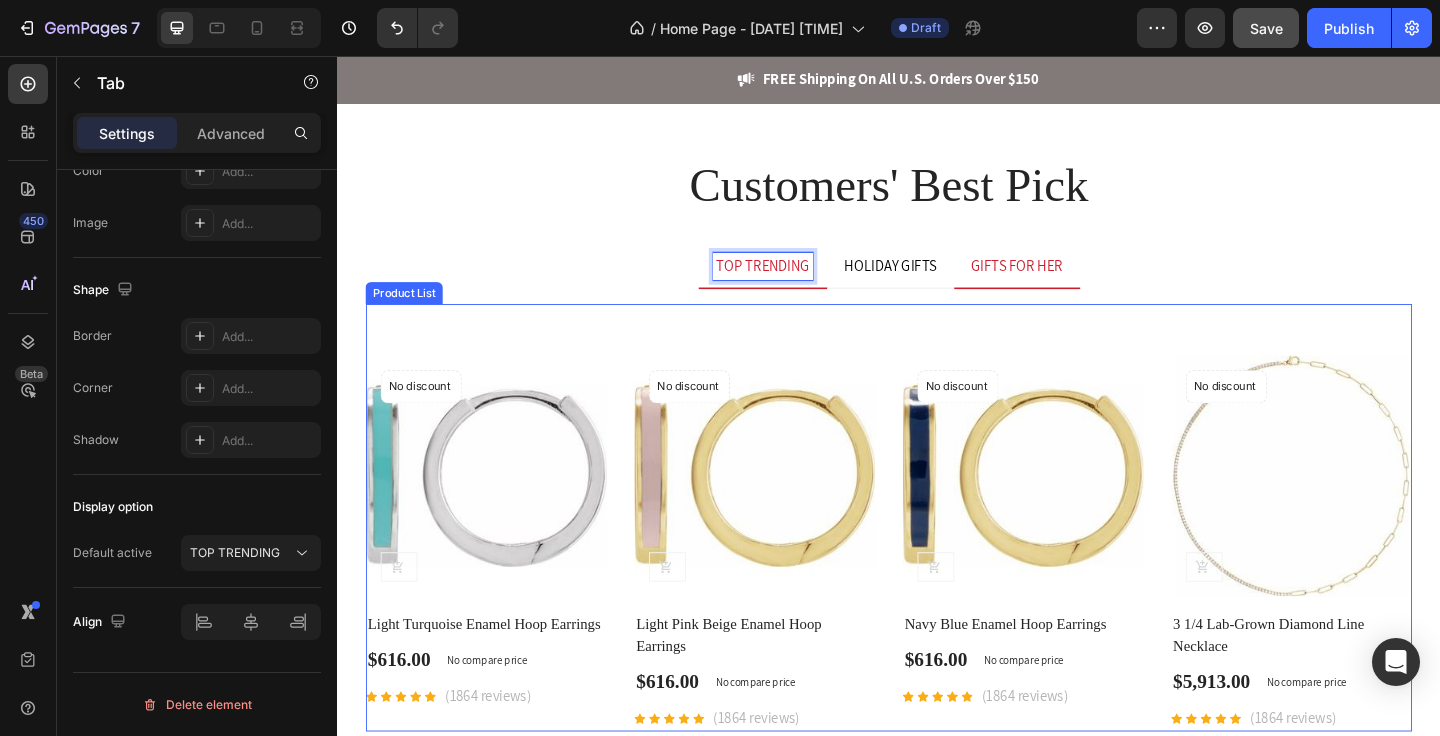 click on "Product Images No discount   Not be displayed when published Product Badge (P) Cart Button Row Light Turquoise Enamel Hoop Earrings (P) Title $616.00 (P) Price (P) Price No compare price (P) Price Row                Icon                Icon                Icon                Icon
Icon Icon List Hoz (1864 reviews) Text block Row Product List Product Images No discount   Not be displayed when published Product Badge (P) Cart Button Row Light Pink Beige Enamel Hoop Earrings (P) Title $616.00 (P) Price (P) Price No compare price (P) Price Row                Icon                Icon                Icon                Icon
Icon Icon List Hoz (1864 reviews) Text block Row Product List Product Images No discount   Not be displayed when published Product Badge (P) Cart Button Row Navy Blue Enamel Hoop Earrings (P) Title $616.00 (P) Price (P) Price No compare price (P) Price Row                Icon                Icon                Icon                Icon
Icon Row   Row" at bounding box center [937, 559] 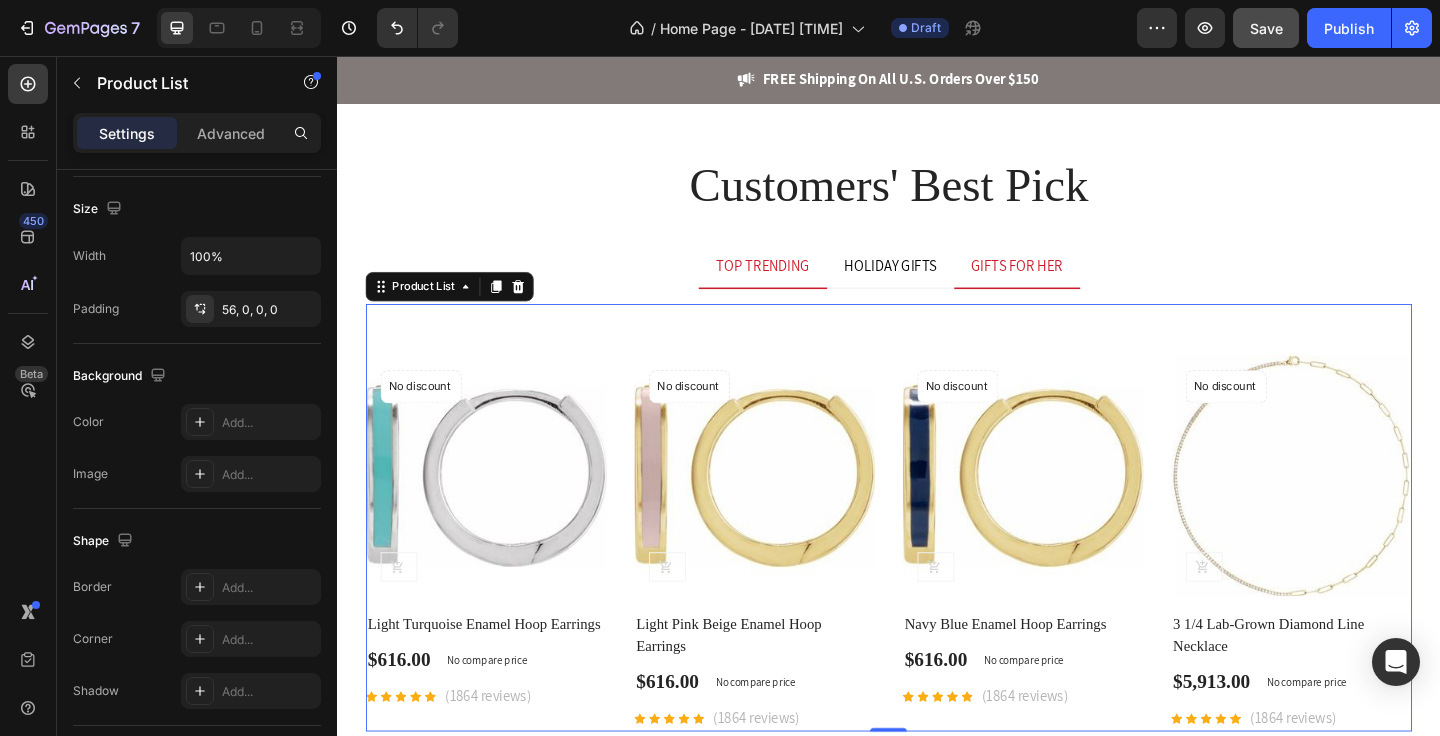 scroll, scrollTop: 0, scrollLeft: 0, axis: both 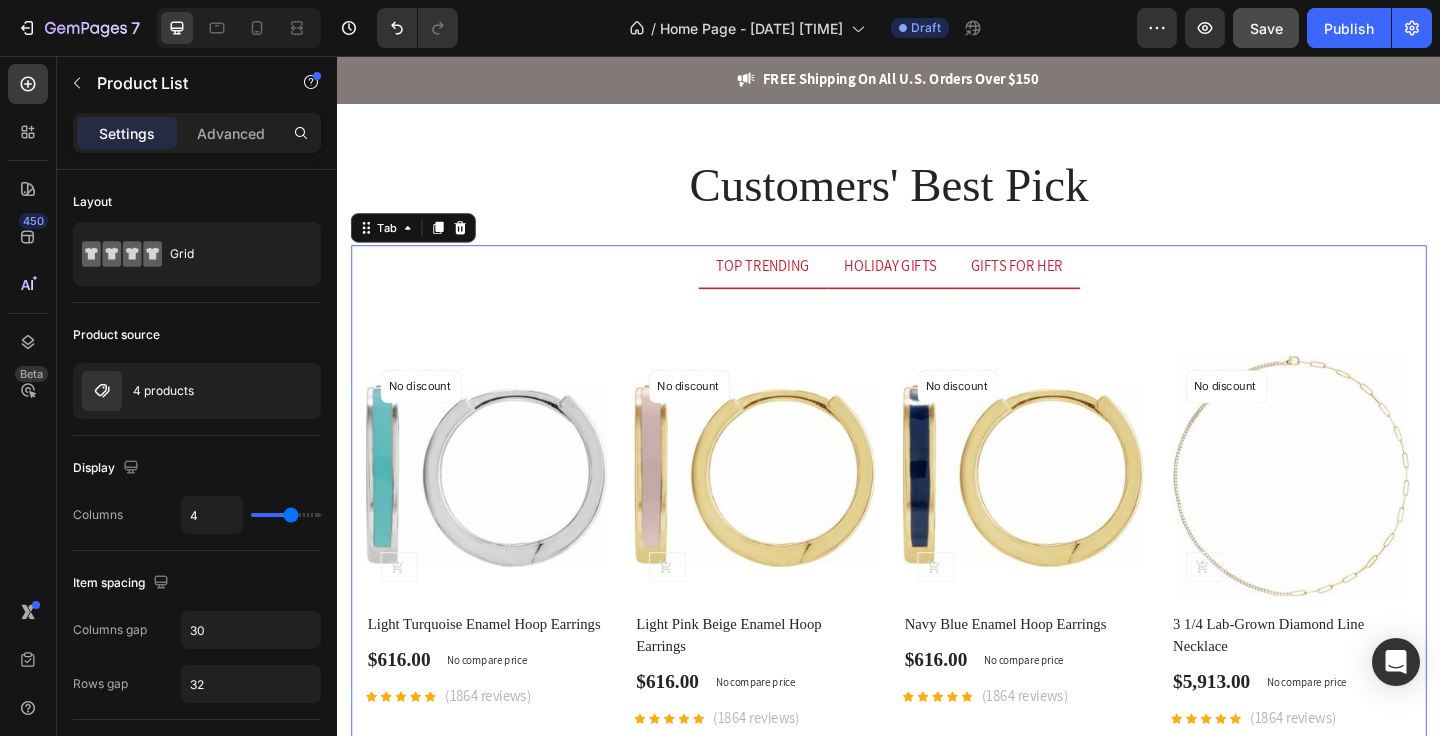 click on "HOLIDAY GIFTS" at bounding box center (939, 285) 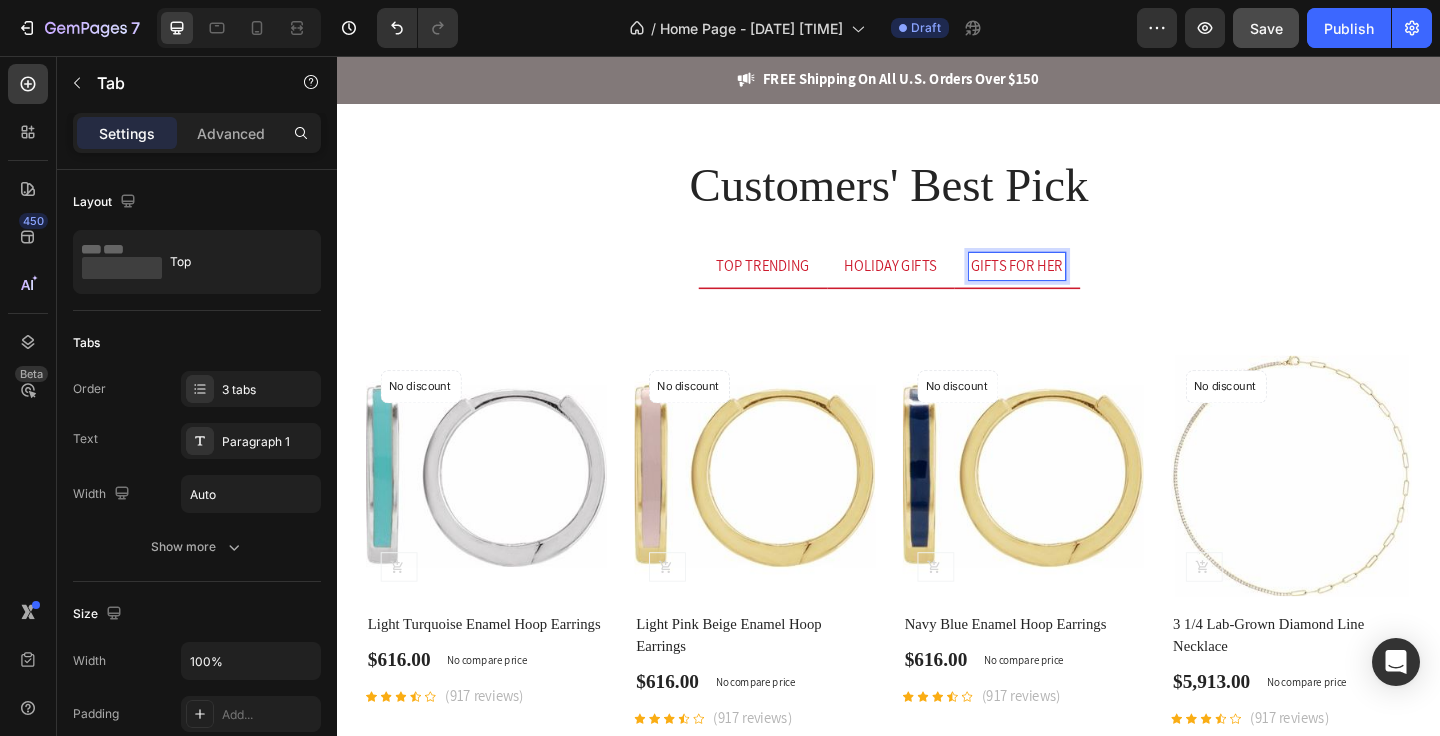 click on "TOP TRENDING" at bounding box center (800, 285) 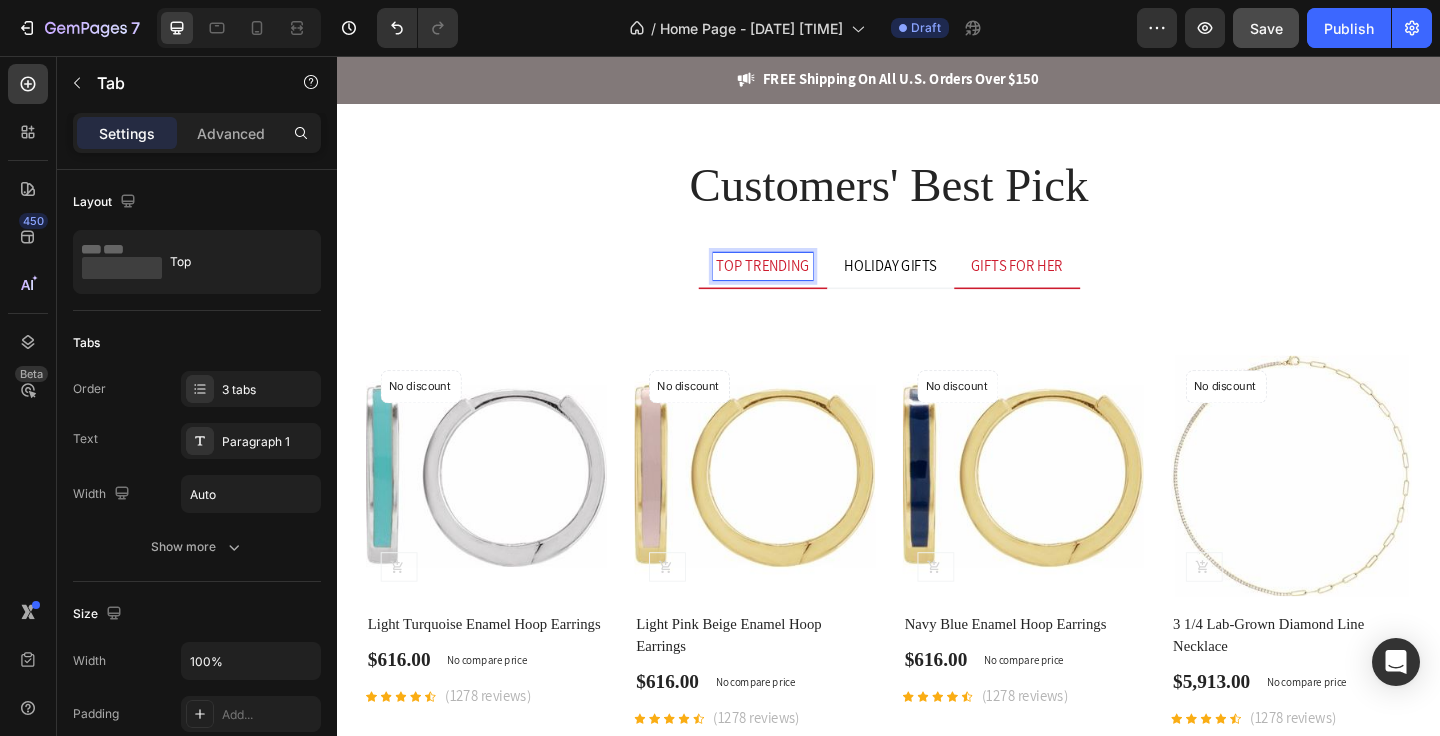 click on "Product Images No discount   Not be displayed when published Product Badge (P) Cart Button Row Light Turquoise Enamel Hoop Earrings (P) Title $616.00 (P) Price (P) Price No compare price (P) Price Row                Icon                Icon                Icon                Icon
Icon Icon List Hoz (1278 reviews) Text block Row Product List Product Images No discount   Not be displayed when published Product Badge (P) Cart Button Row Light Pink Beige Enamel Hoop Earrings (P) Title $616.00 (P) Price (P) Price No compare price (P) Price Row                Icon                Icon                Icon                Icon
Icon Icon List Hoz (1278 reviews) Text block Row Product List Product Images No discount   Not be displayed when published Product Badge (P) Cart Button Row Navy Blue Enamel Hoop Earrings (P) Title $616.00 (P) Price (P) Price No compare price (P) Price Row                Icon                Icon                Icon                Icon
Icon Row   Row" at bounding box center [937, 559] 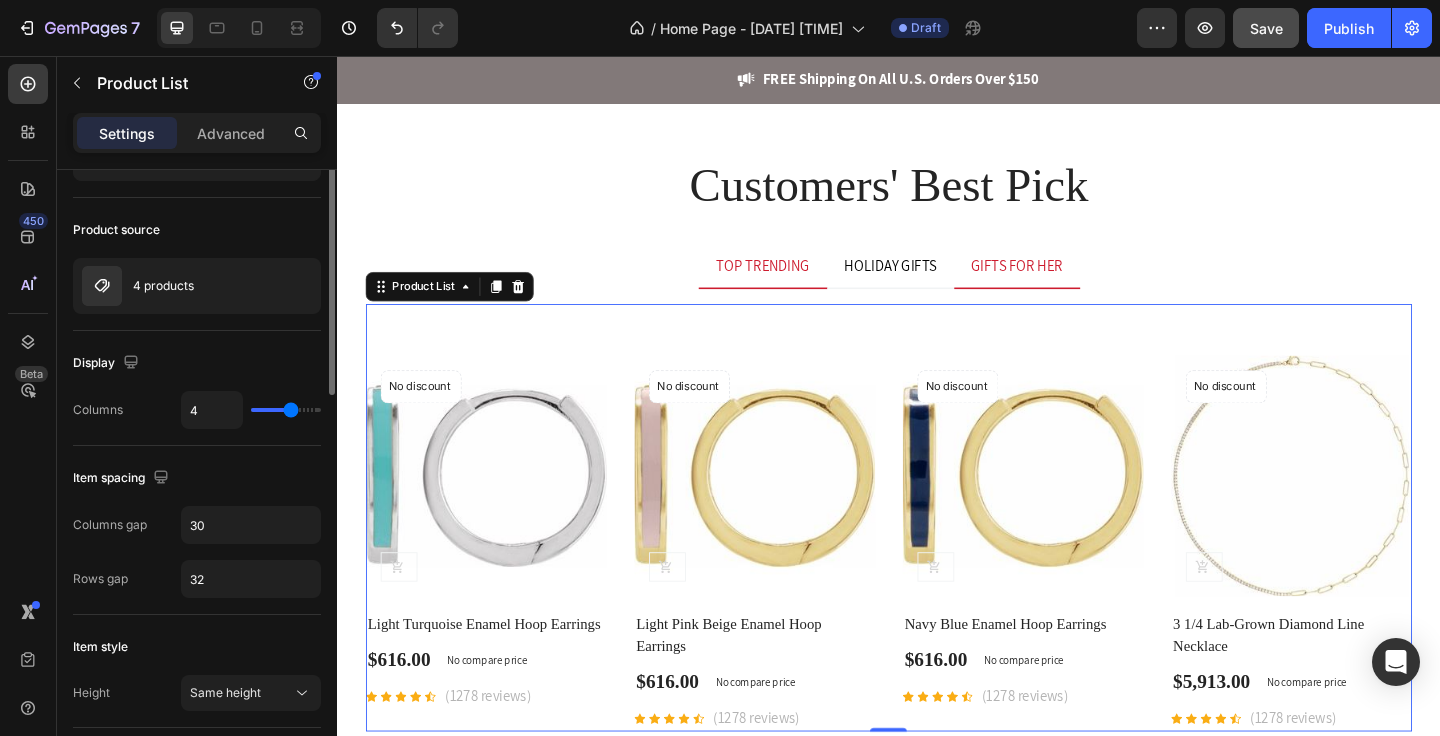 scroll, scrollTop: 0, scrollLeft: 0, axis: both 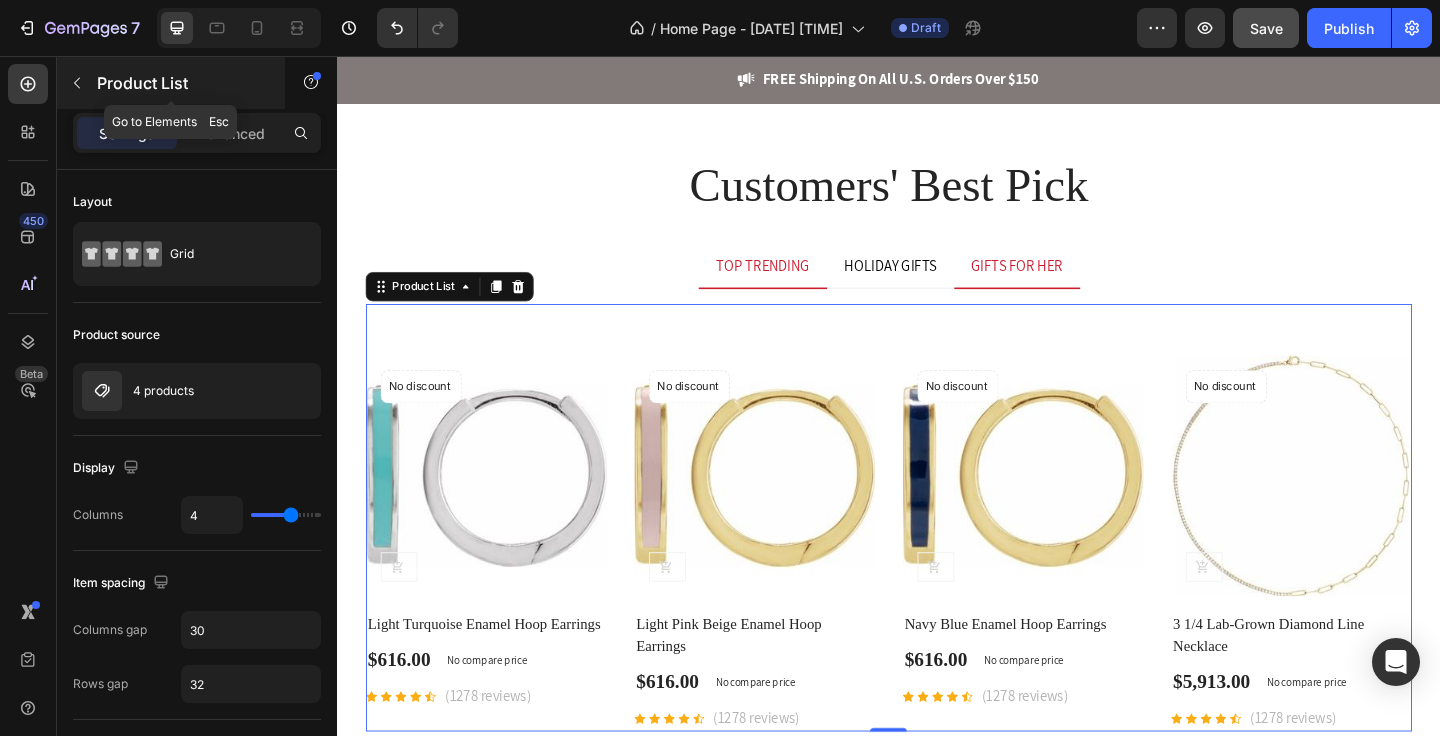 click at bounding box center (77, 83) 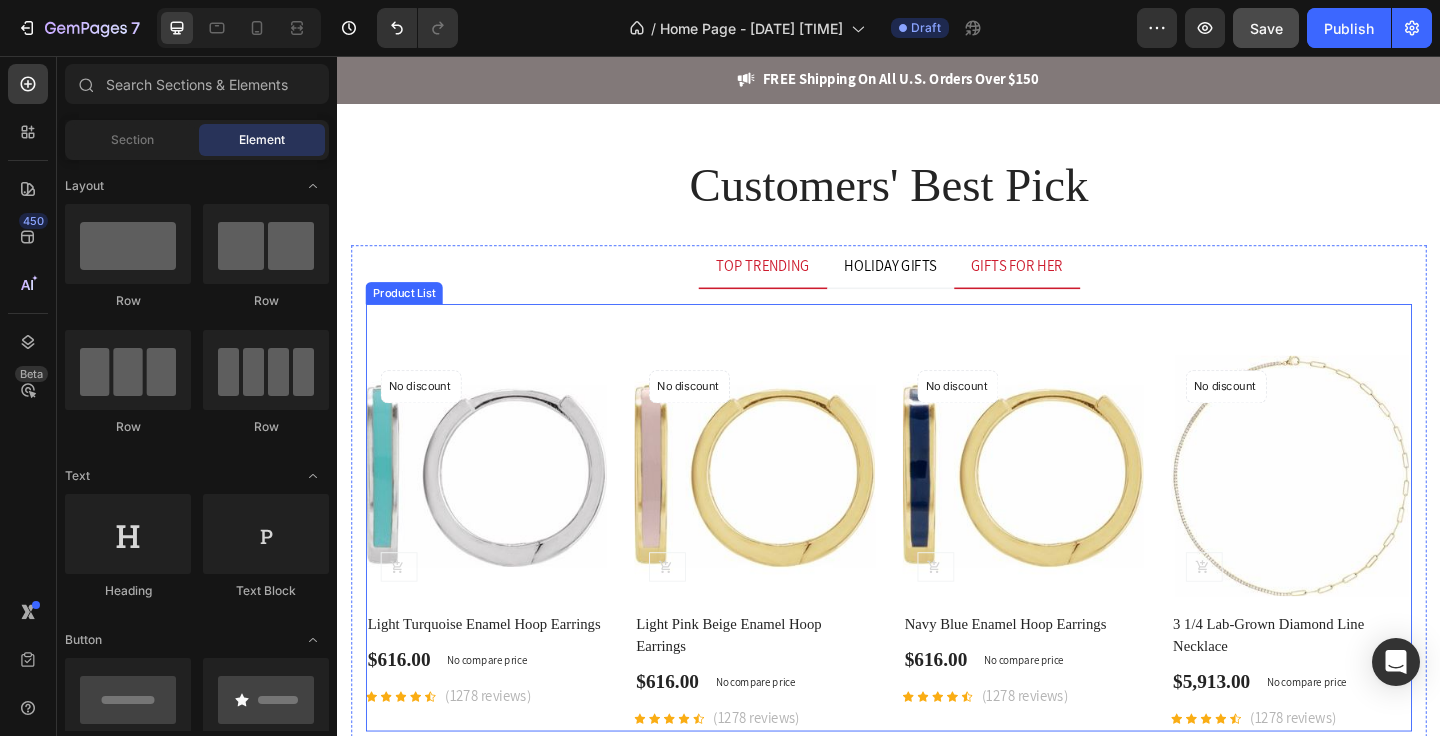 click on "Product Images No discount   Not be displayed when published Product Badge (P) Cart Button Row Light Turquoise Enamel Hoop Earrings (P) Title $616.00 (P) Price (P) Price No compare price (P) Price Row                Icon                Icon                Icon                Icon
Icon Icon List Hoz (1278 reviews) Text block Row Product List Product Images No discount   Not be displayed when published Product Badge (P) Cart Button Row Light Pink Beige Enamel Hoop Earrings (P) Title $616.00 (P) Price (P) Price No compare price (P) Price Row                Icon                Icon                Icon                Icon
Icon Icon List Hoz (1278 reviews) Text block Row Product List Product Images No discount   Not be displayed when published Product Badge (P) Cart Button Row Navy Blue Enamel Hoop Earrings (P) Title $616.00 (P) Price (P) Price No compare price (P) Price Row                Icon                Icon                Icon                Icon
Icon Row   Row" at bounding box center [937, 559] 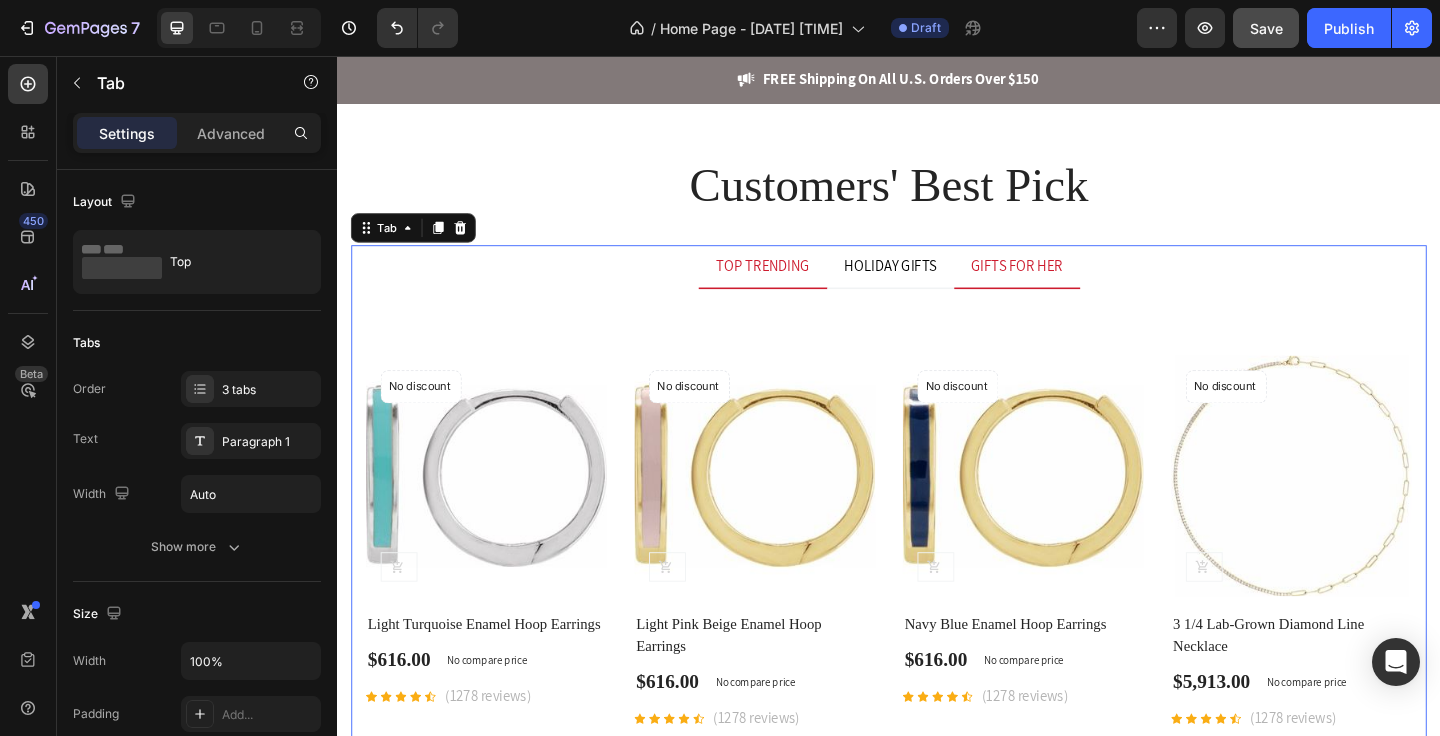 click on "TOP TRENDING HOLIDAY GIFTS GIFTS FOR HER" at bounding box center (937, 286) 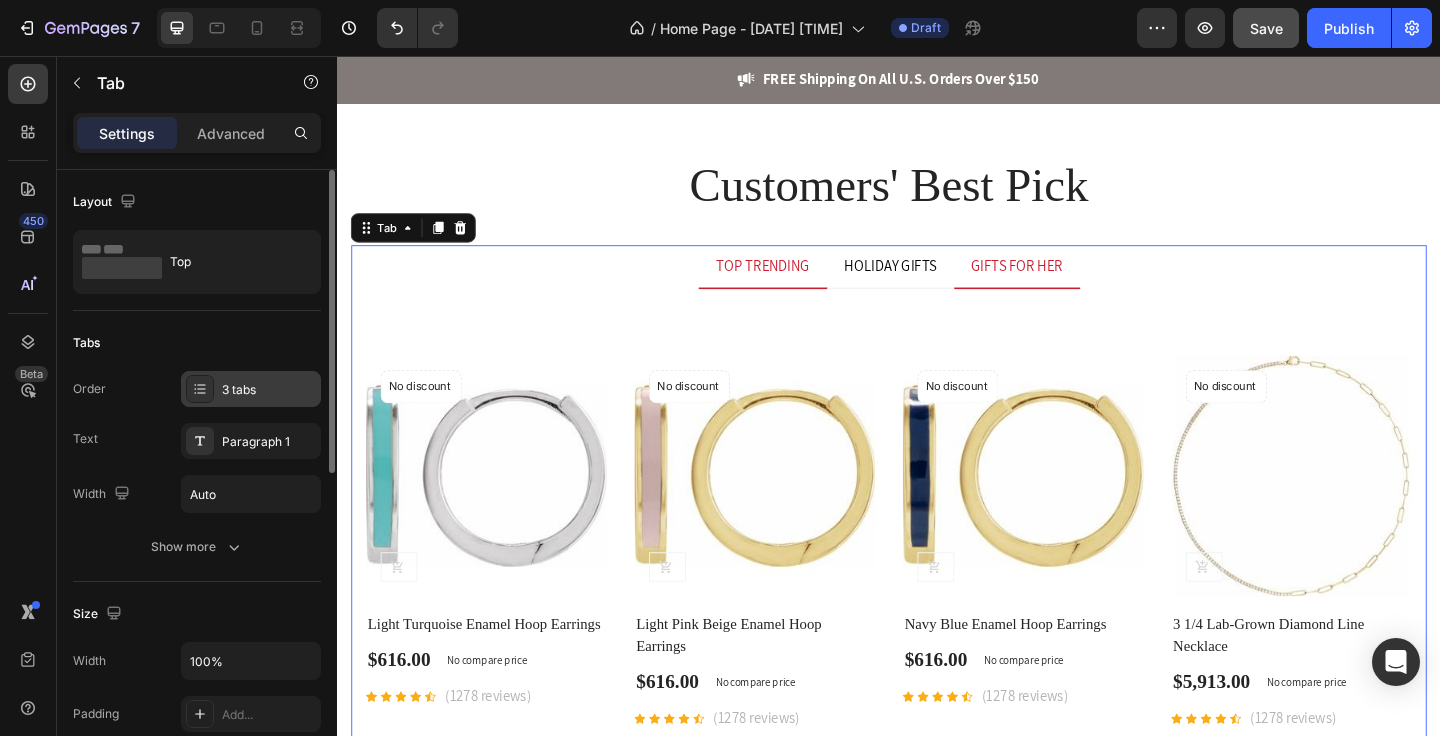 click on "3 tabs" at bounding box center [269, 390] 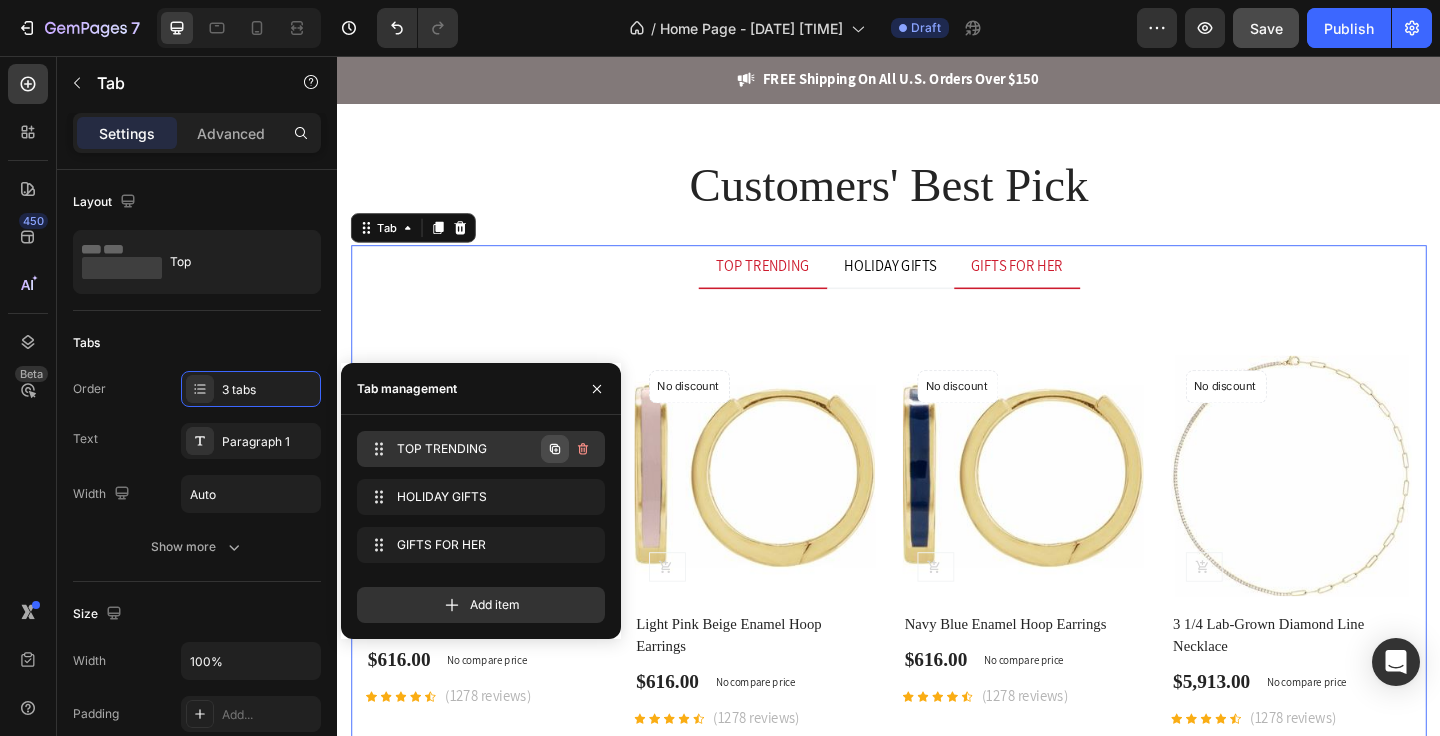 click 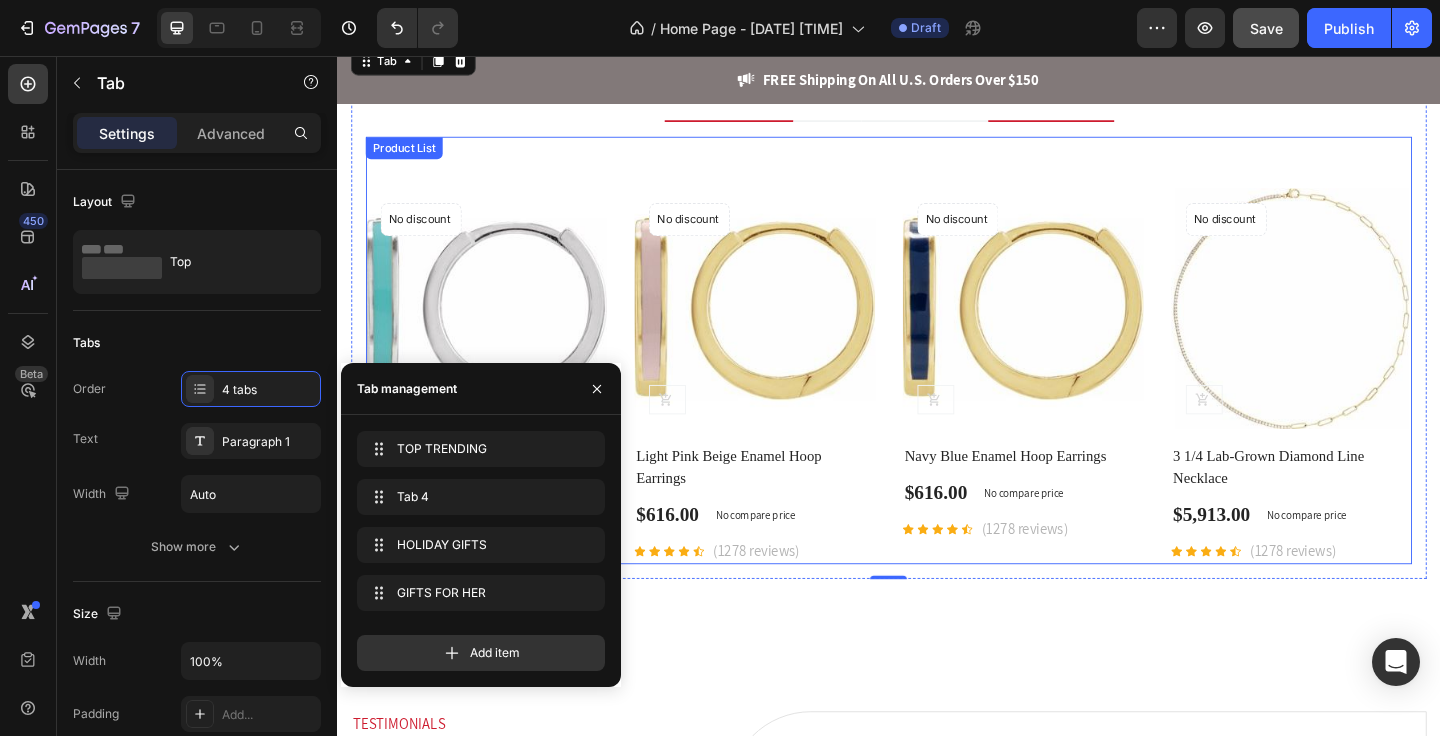 scroll, scrollTop: 4397, scrollLeft: 0, axis: vertical 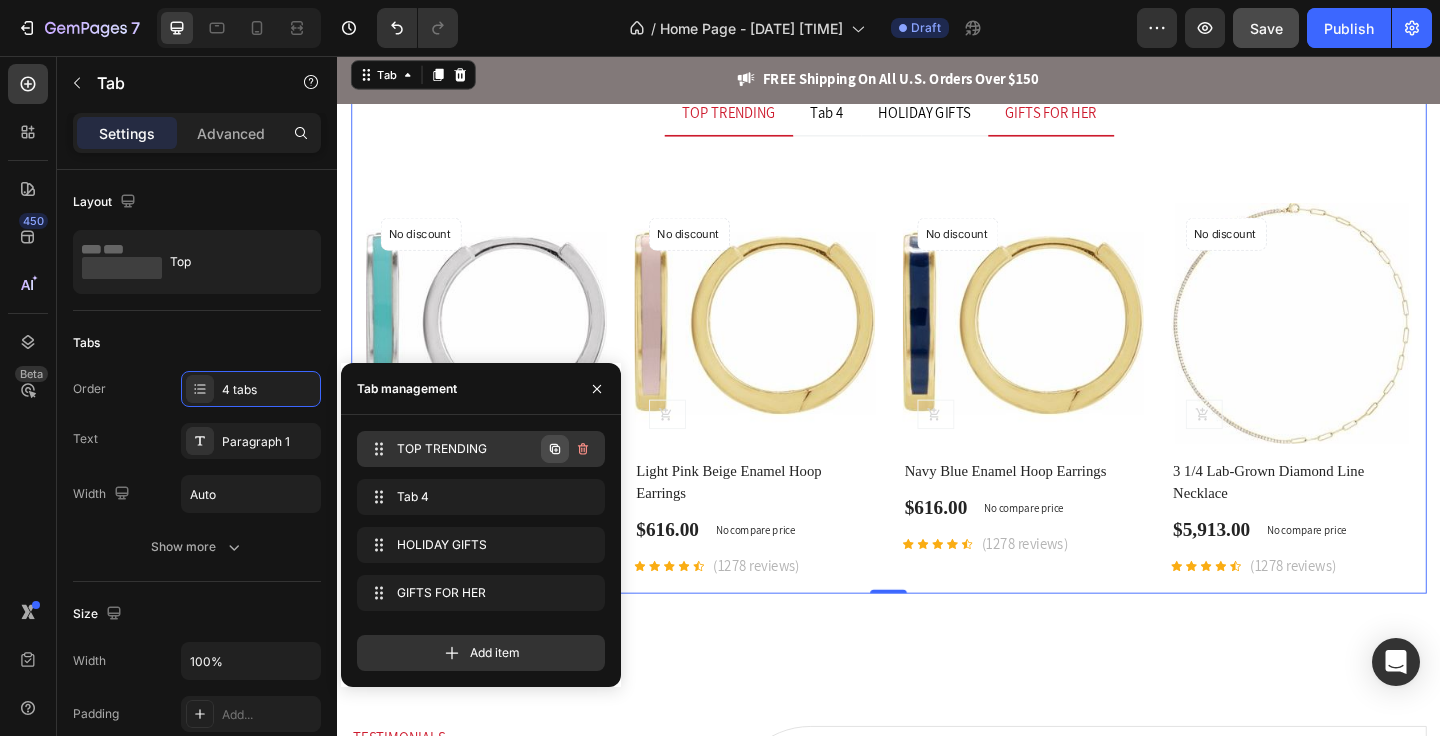 click 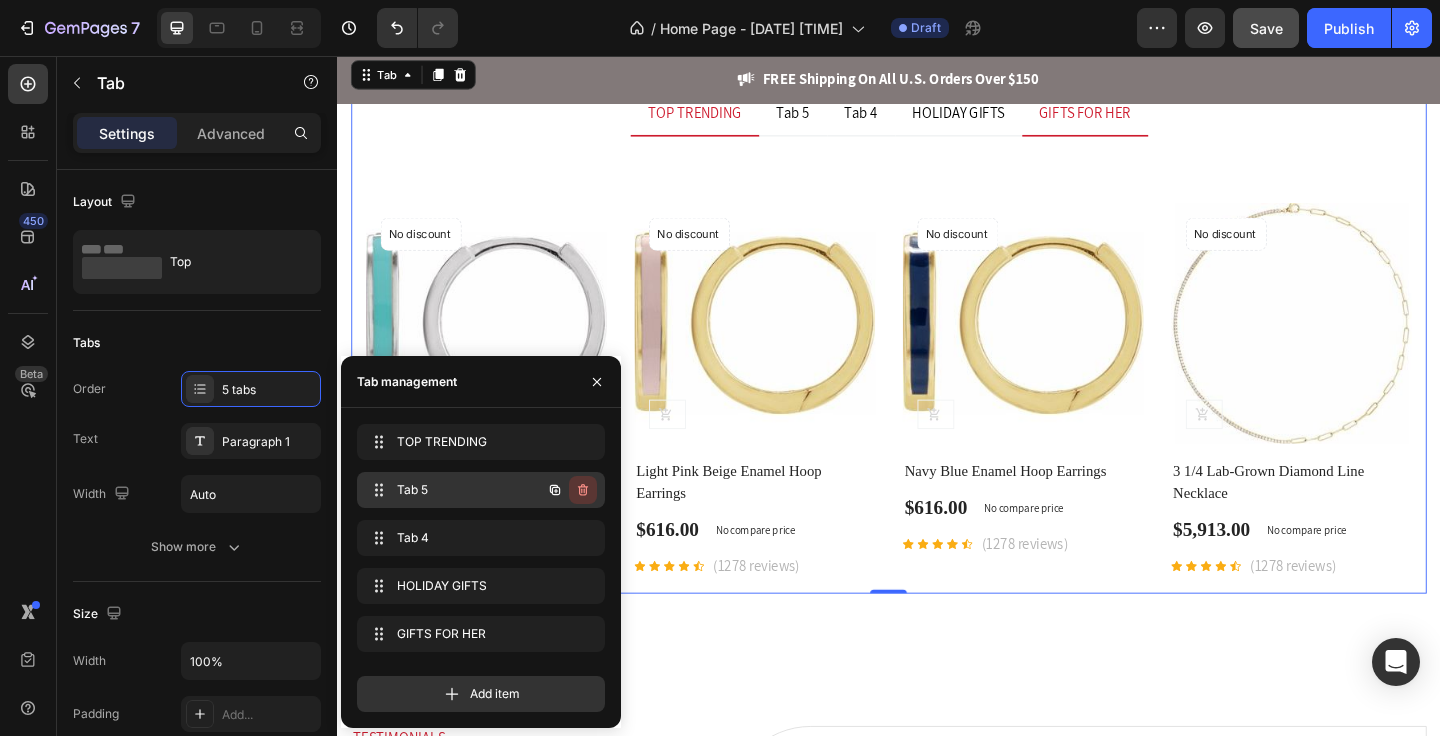 click 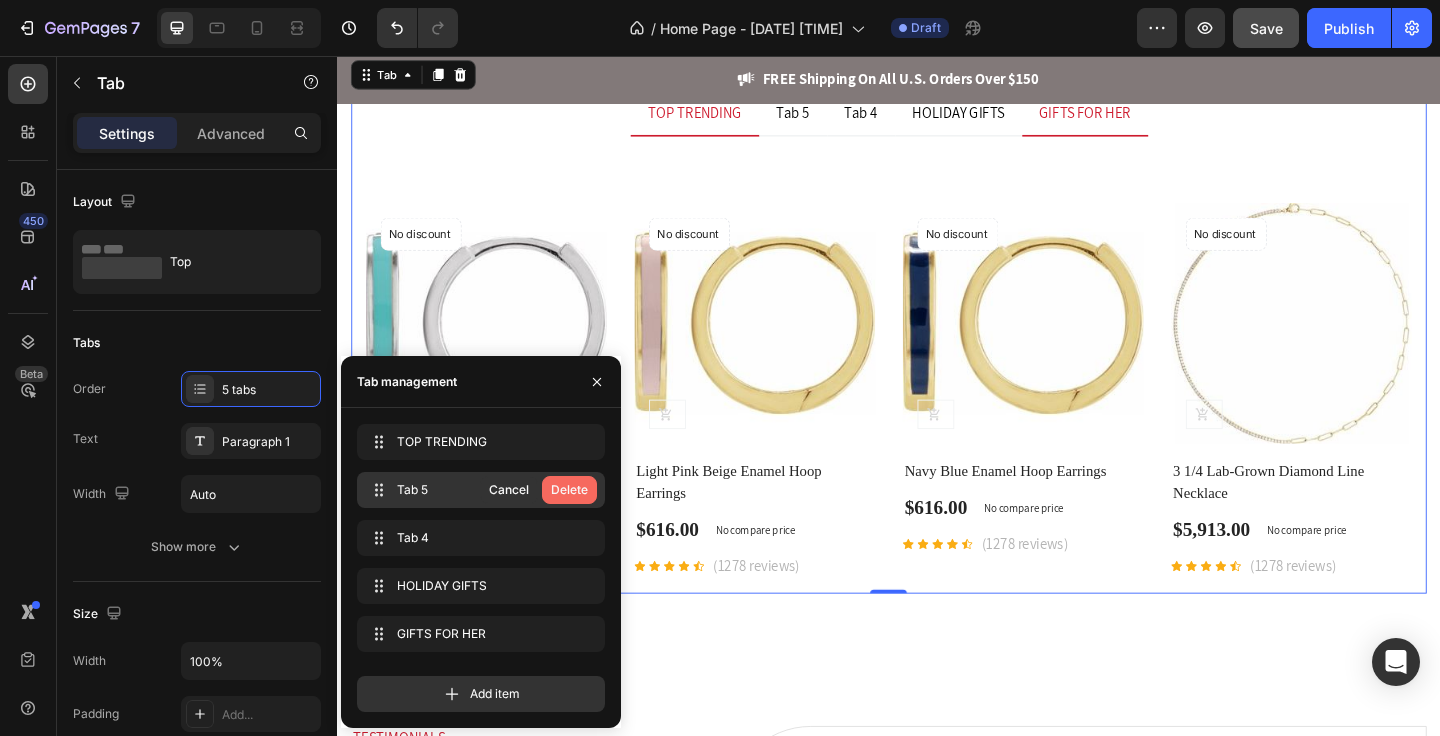 click on "Delete" at bounding box center (569, 490) 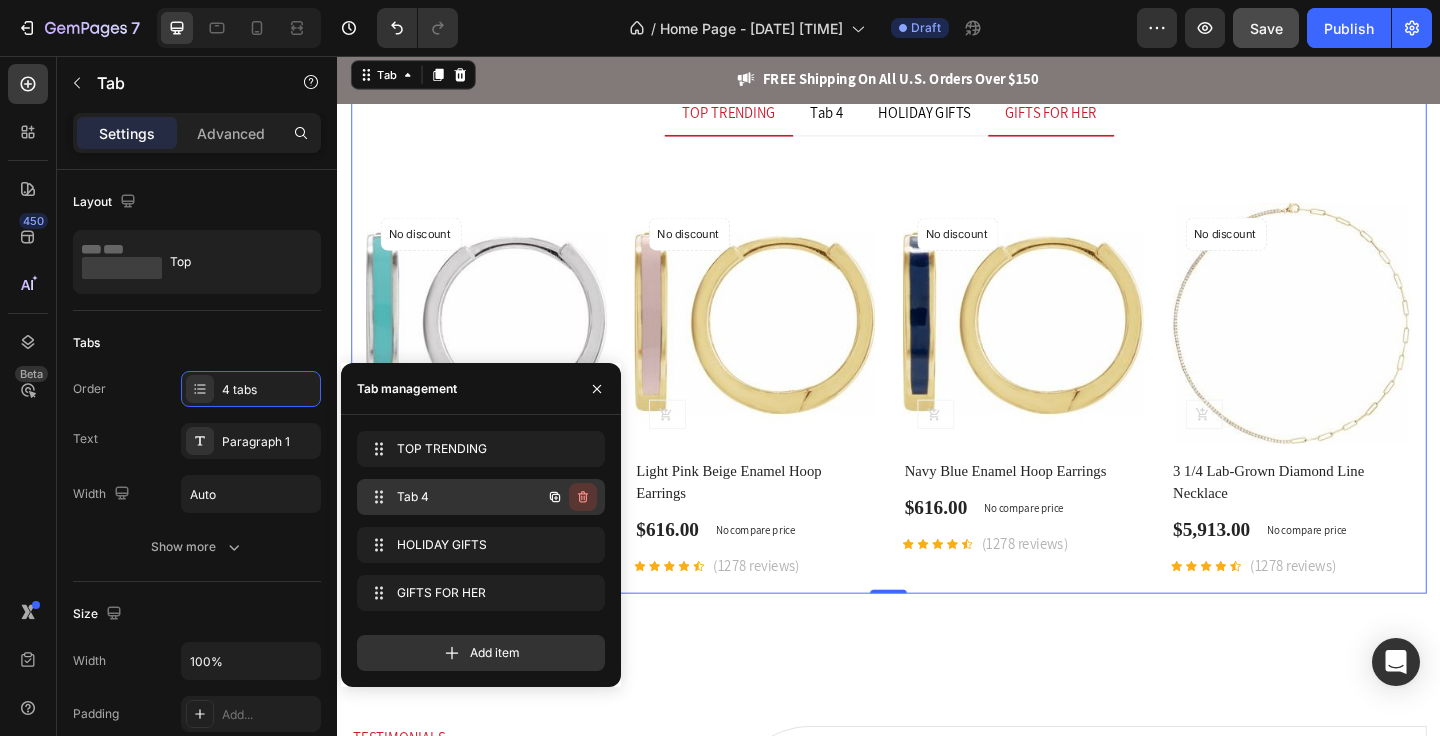 click 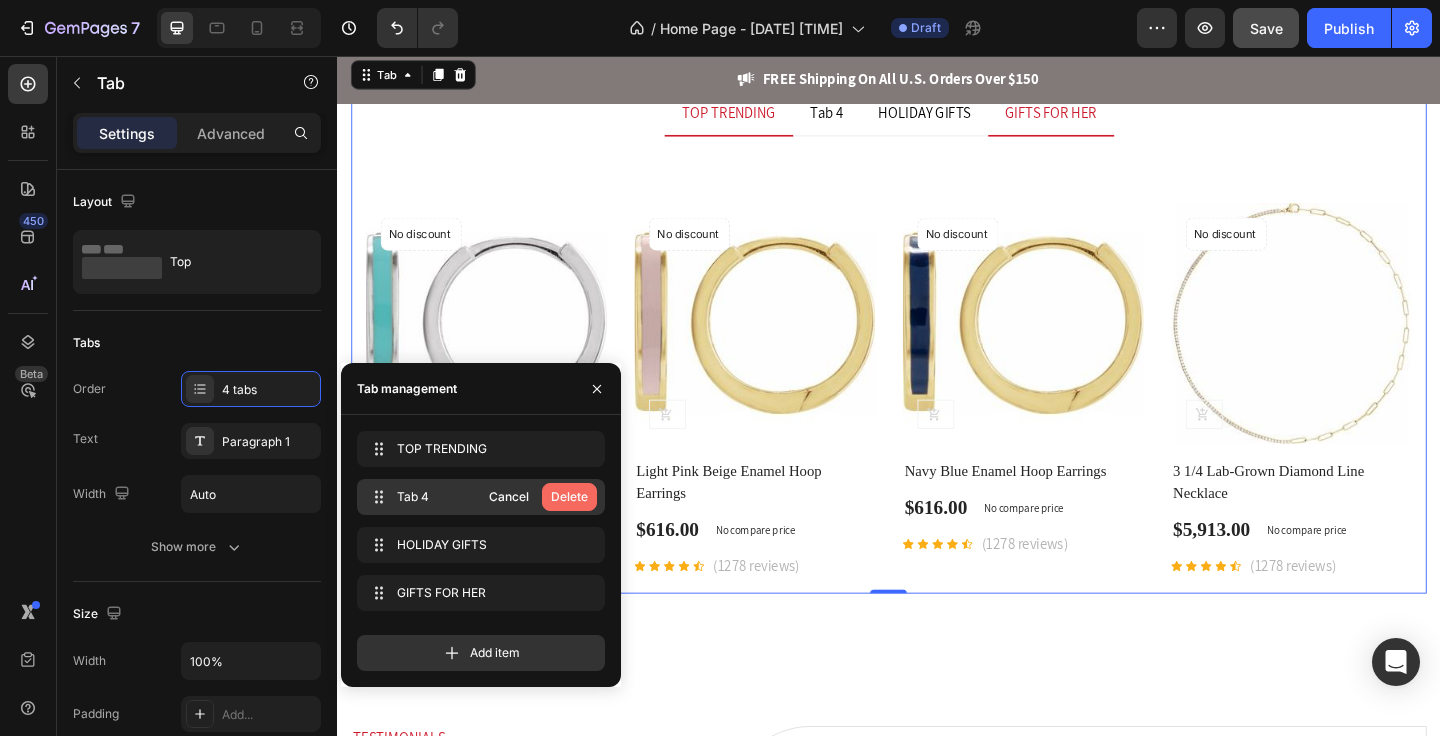 click on "Delete" at bounding box center (569, 497) 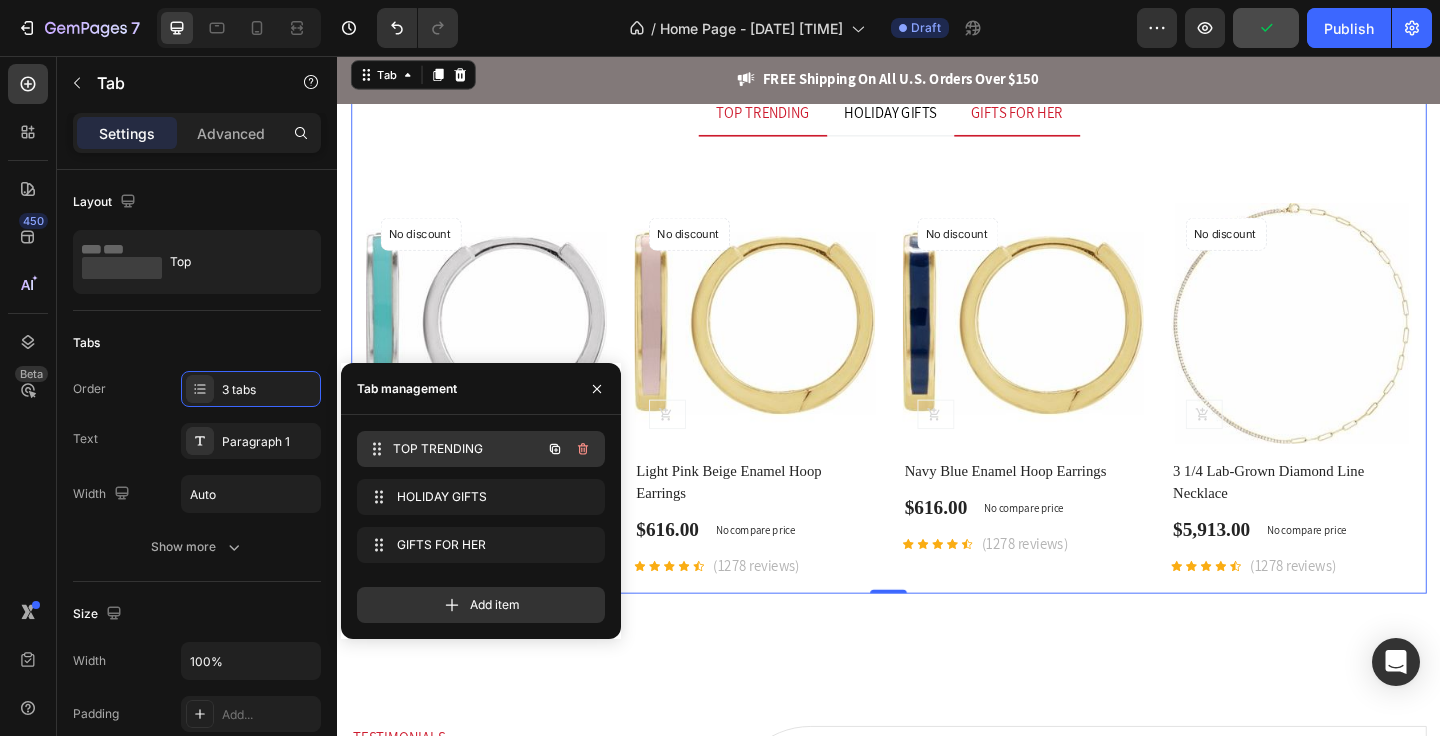click on "TOP TRENDING" at bounding box center [467, 449] 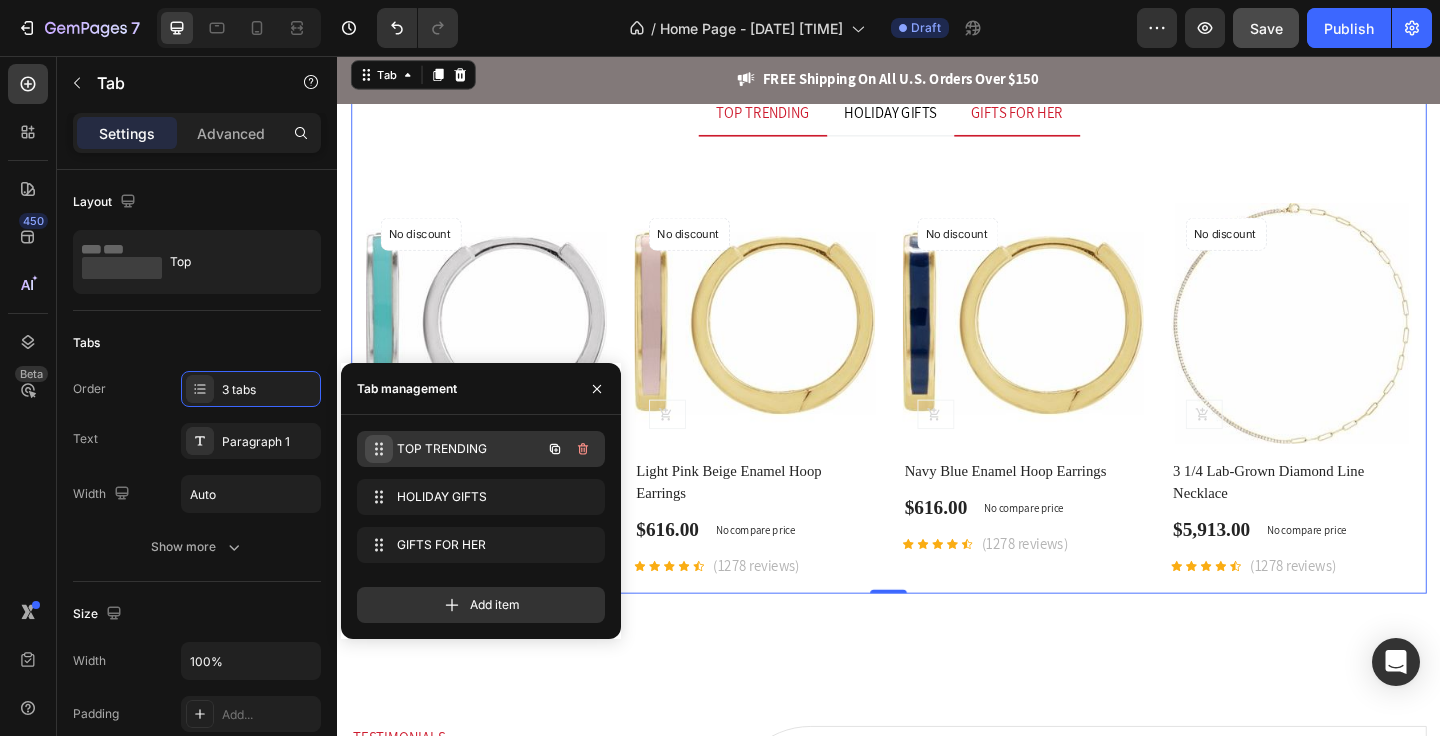 click 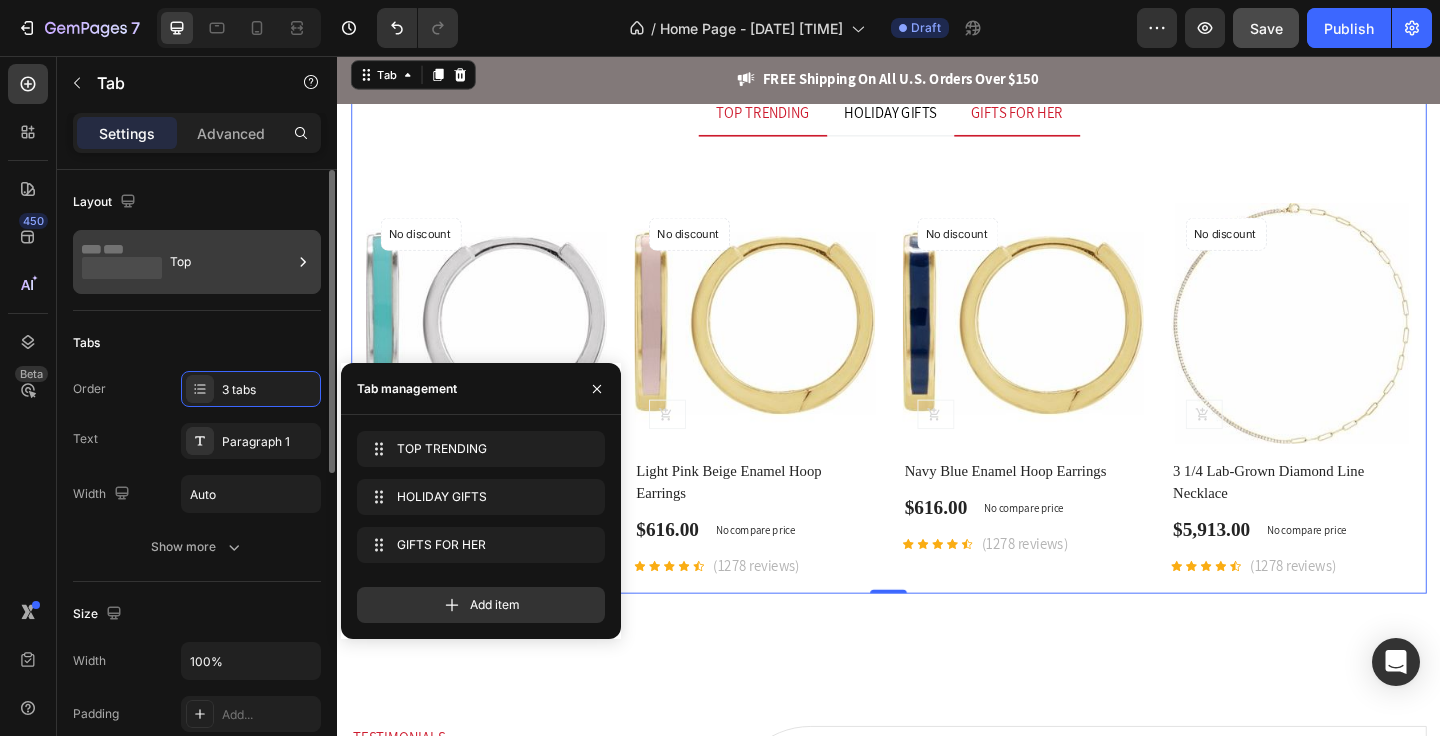 click on "Top" at bounding box center [231, 262] 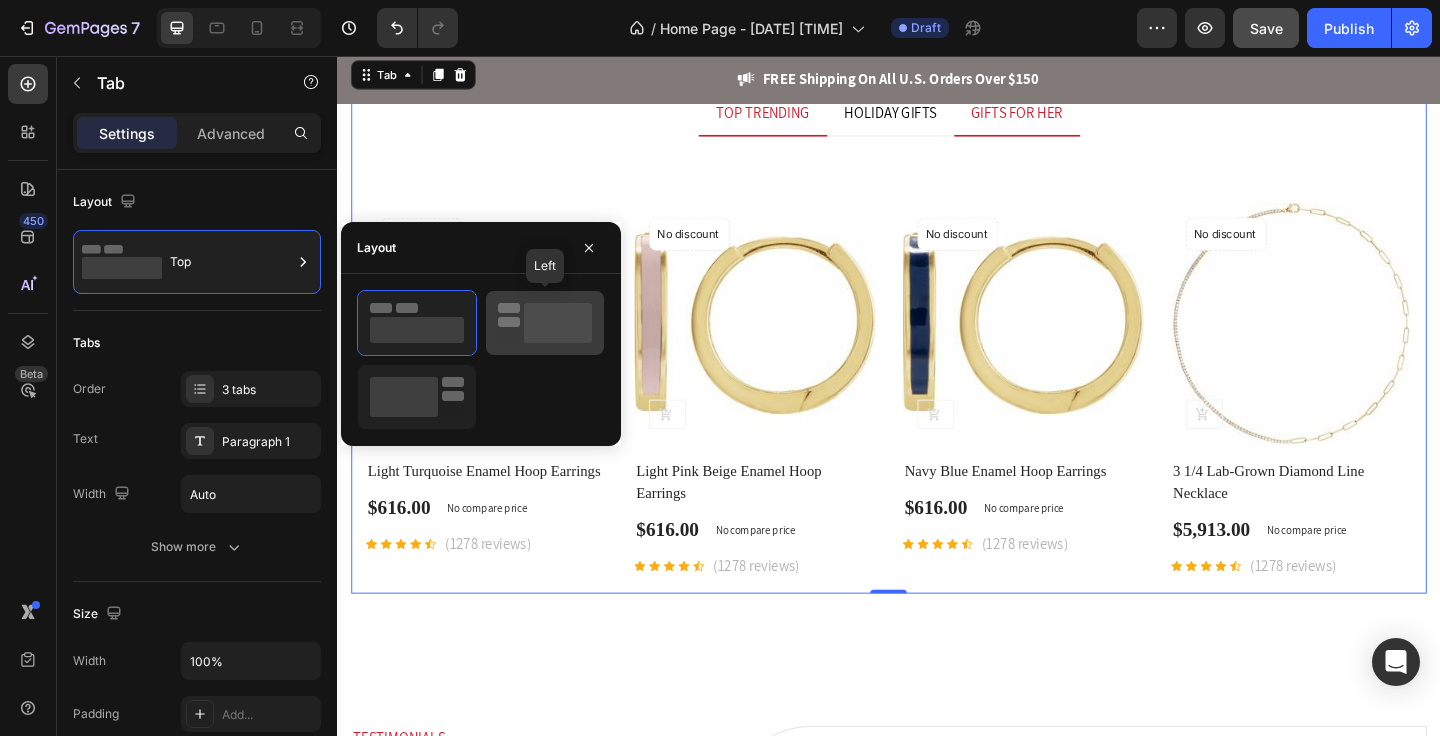 click 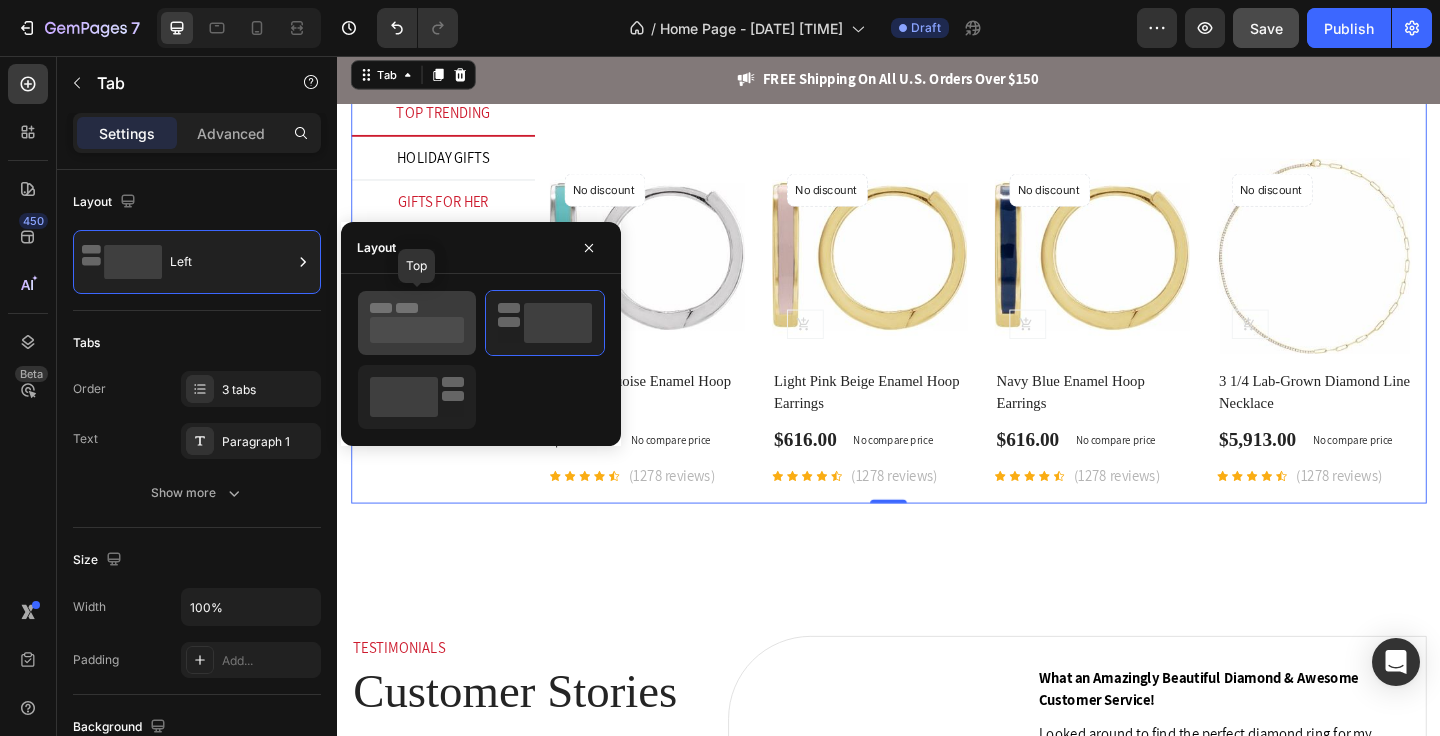 click 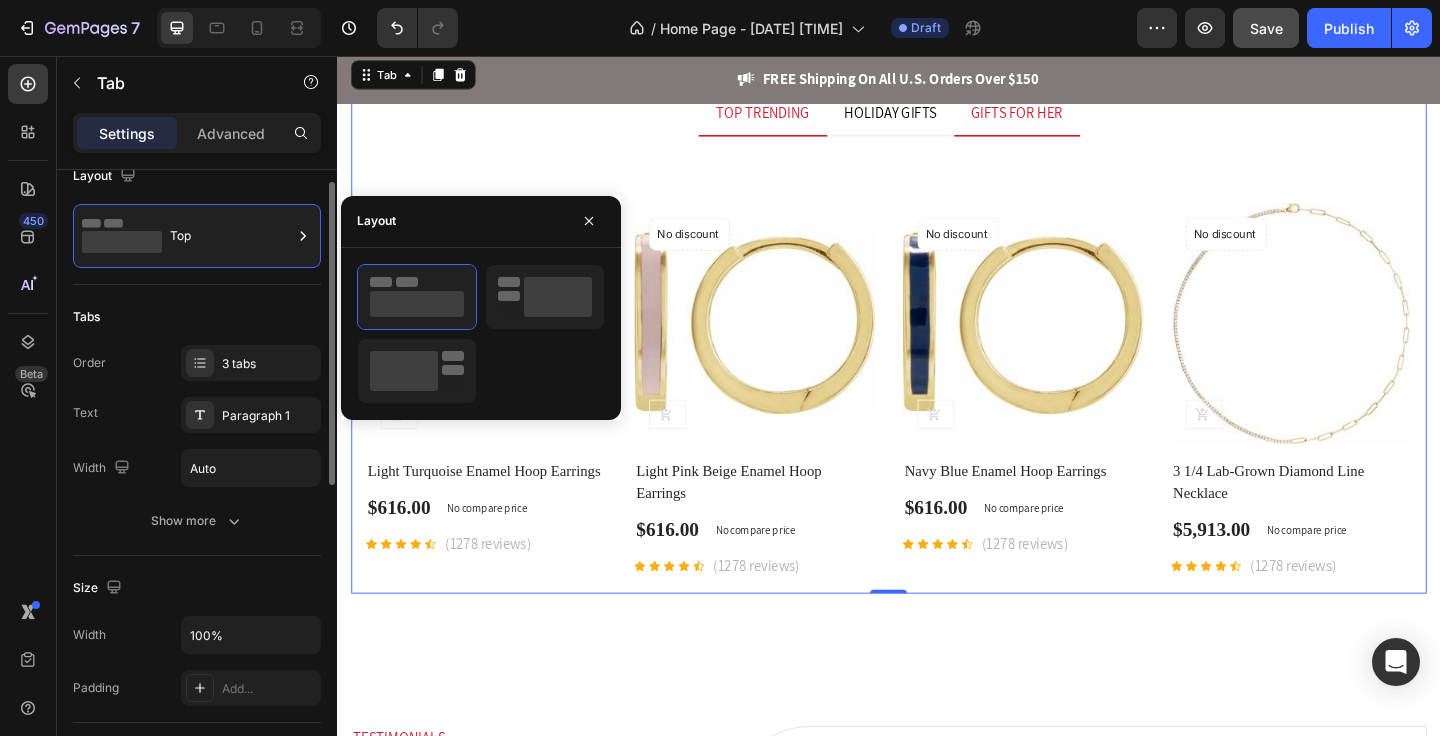 scroll, scrollTop: 63, scrollLeft: 0, axis: vertical 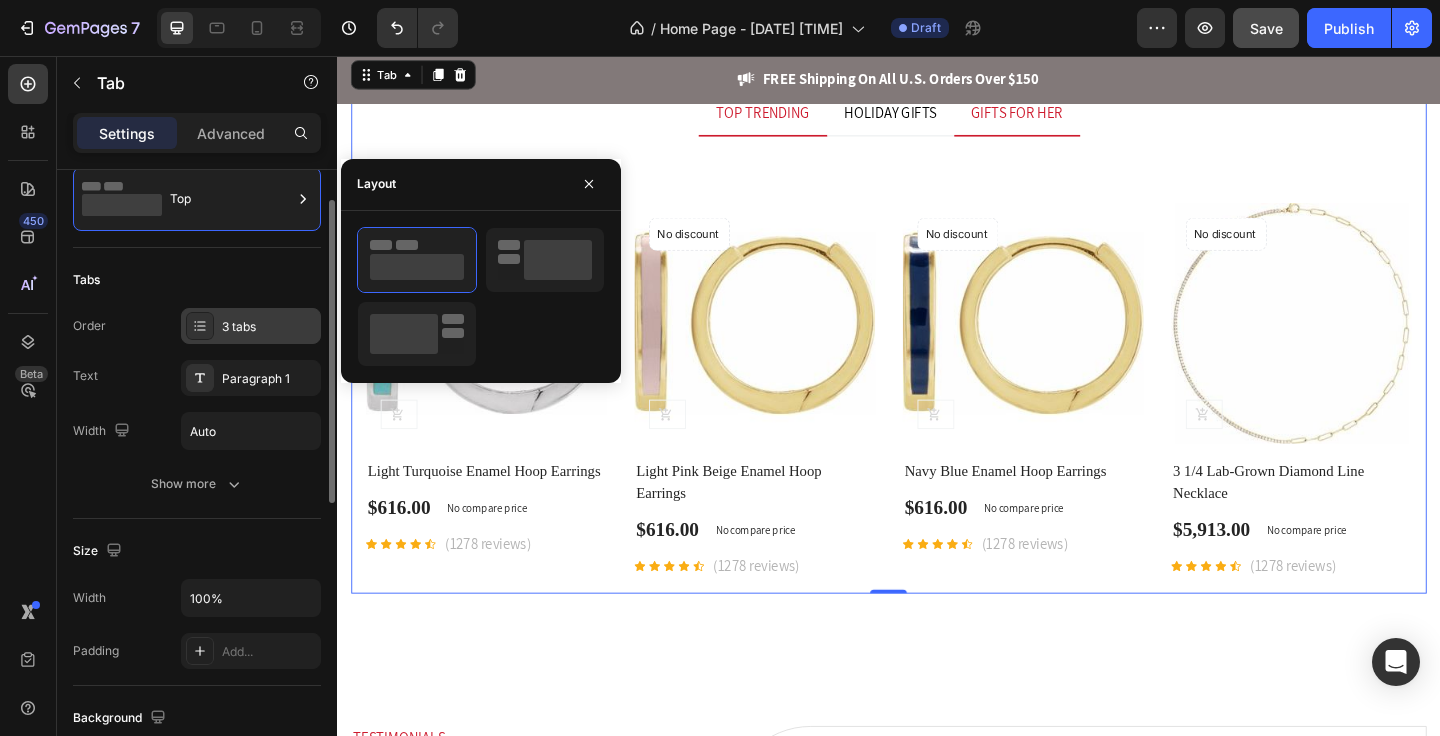 click on "3 tabs" at bounding box center [269, 327] 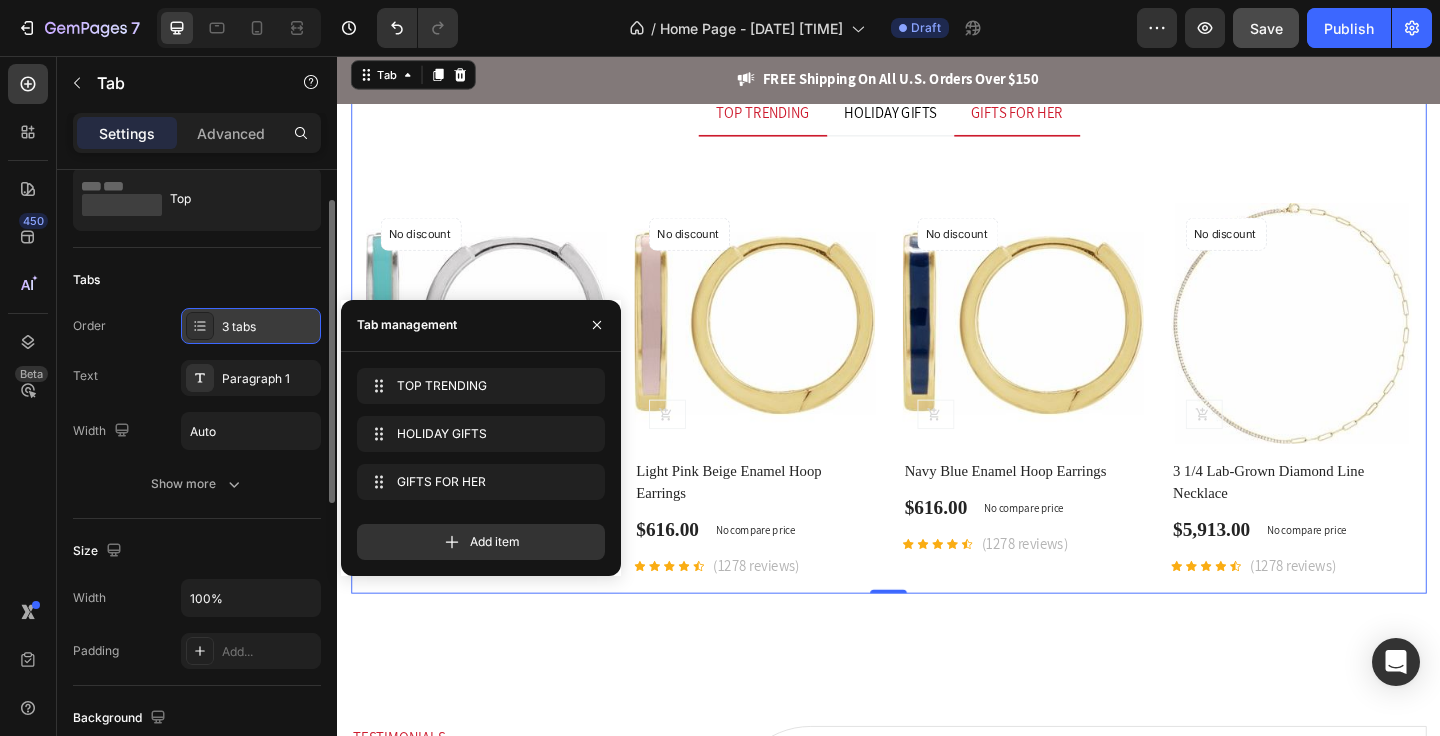 click on "3 tabs" at bounding box center [269, 327] 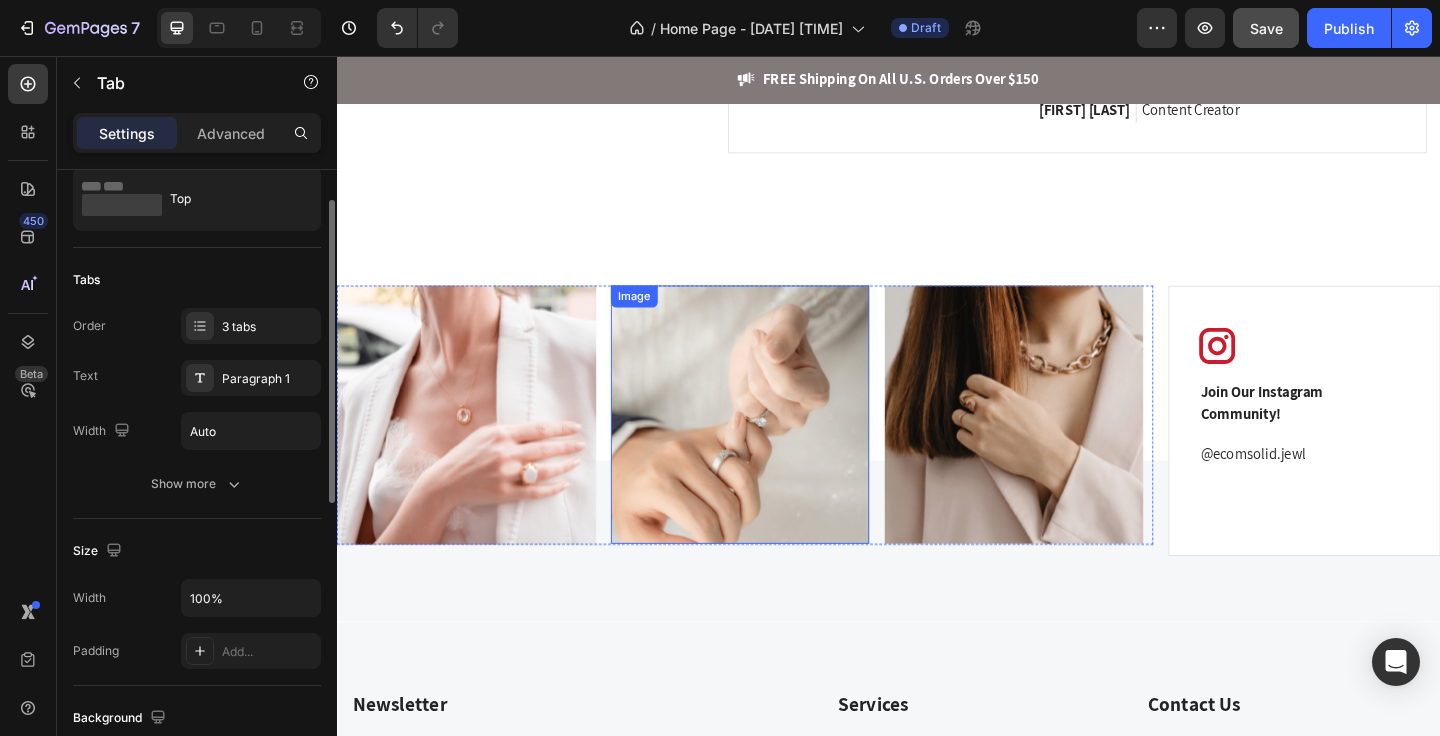 scroll, scrollTop: 4840, scrollLeft: 0, axis: vertical 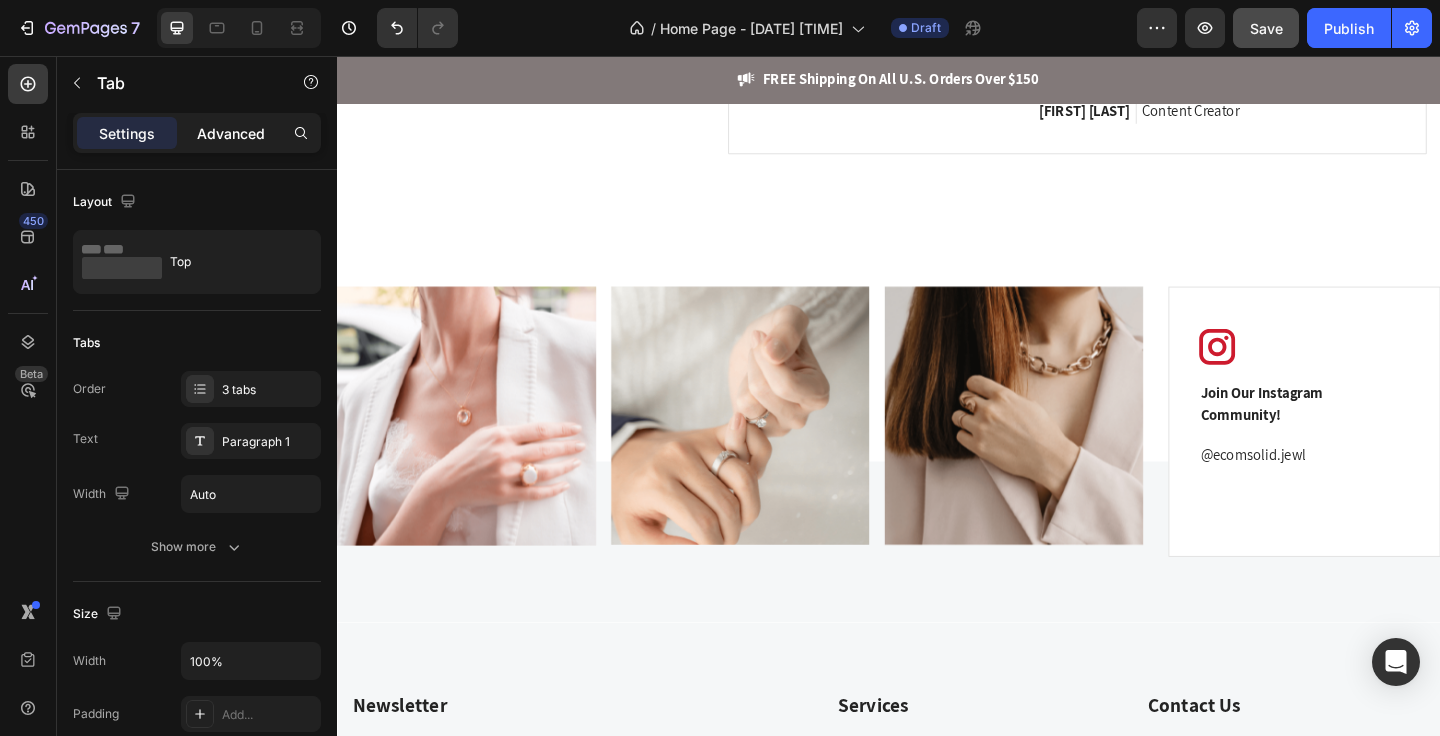 click on "Advanced" at bounding box center (231, 133) 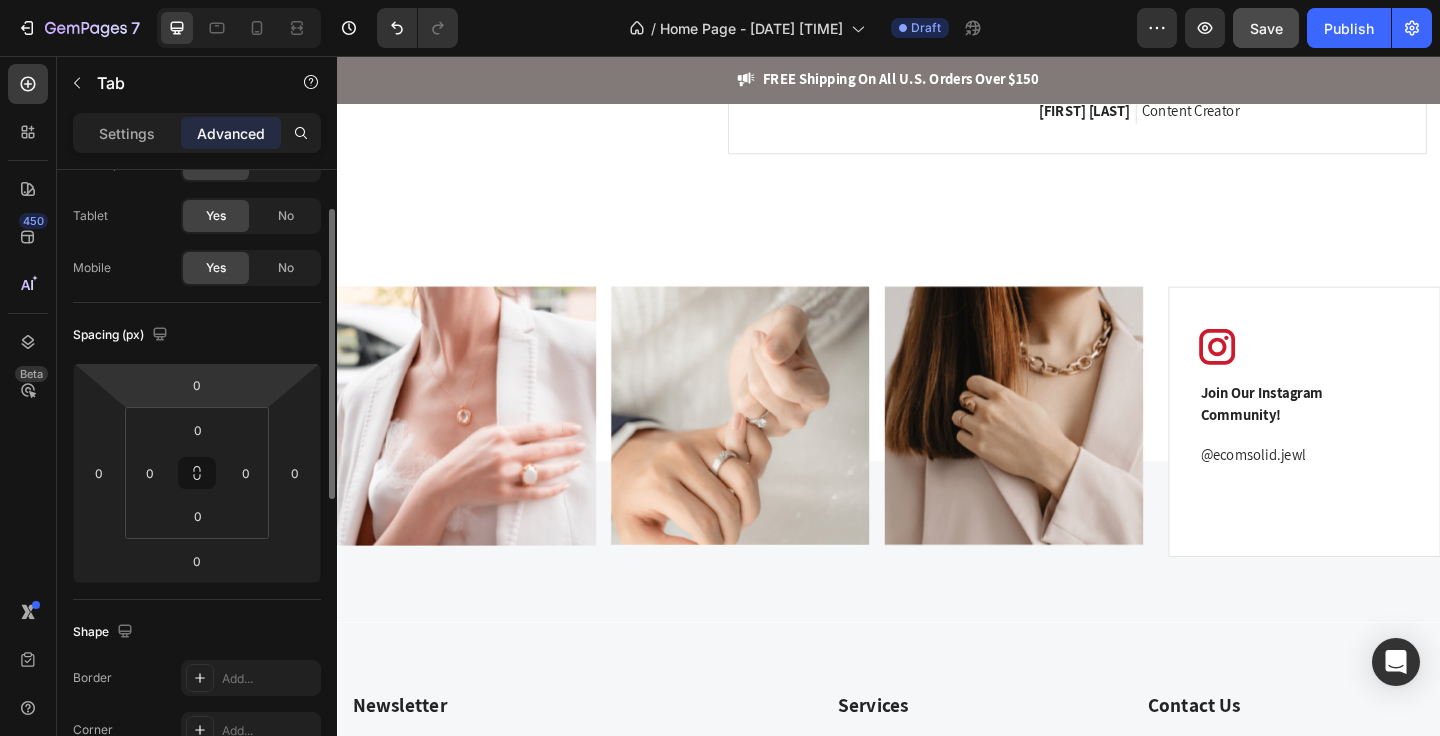 scroll, scrollTop: 0, scrollLeft: 0, axis: both 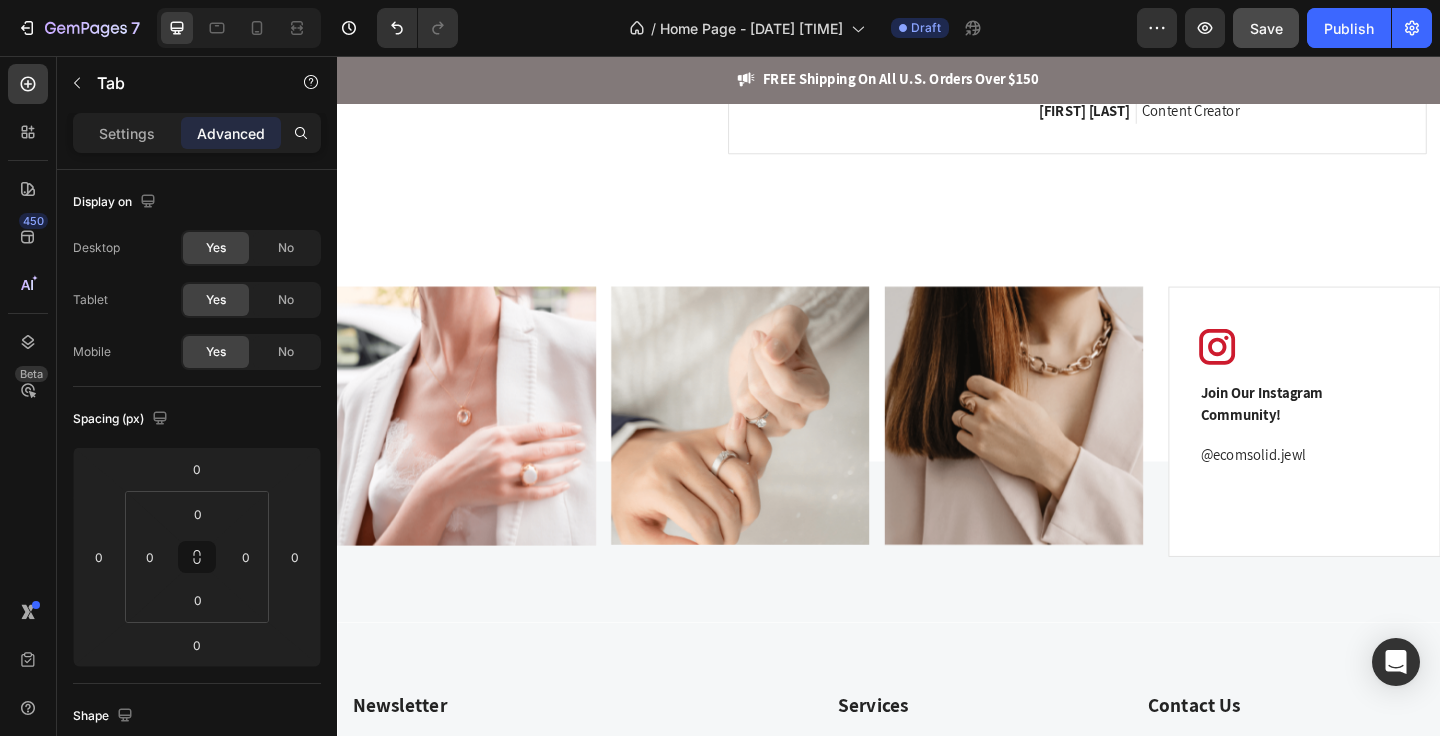 click on "Settings Advanced" at bounding box center [197, 133] 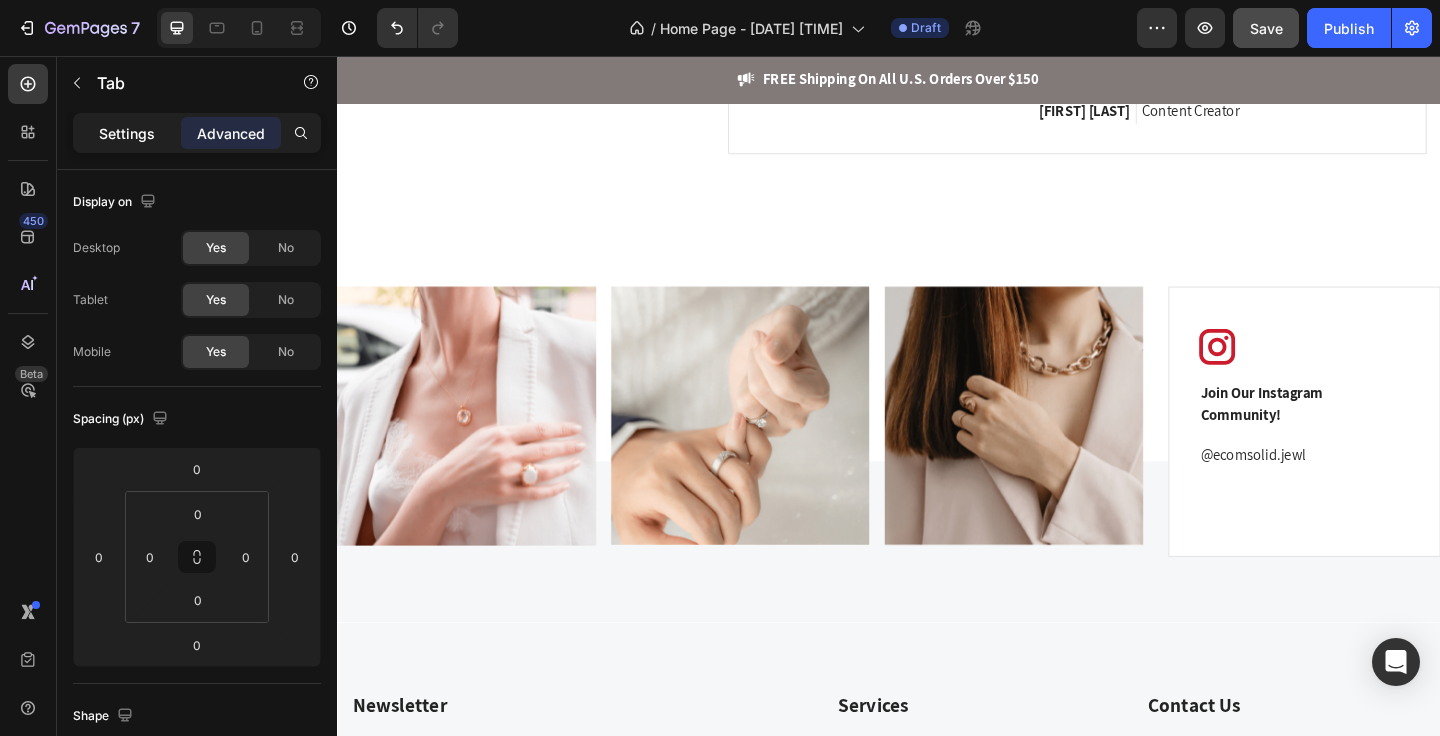 click on "Settings" at bounding box center (127, 133) 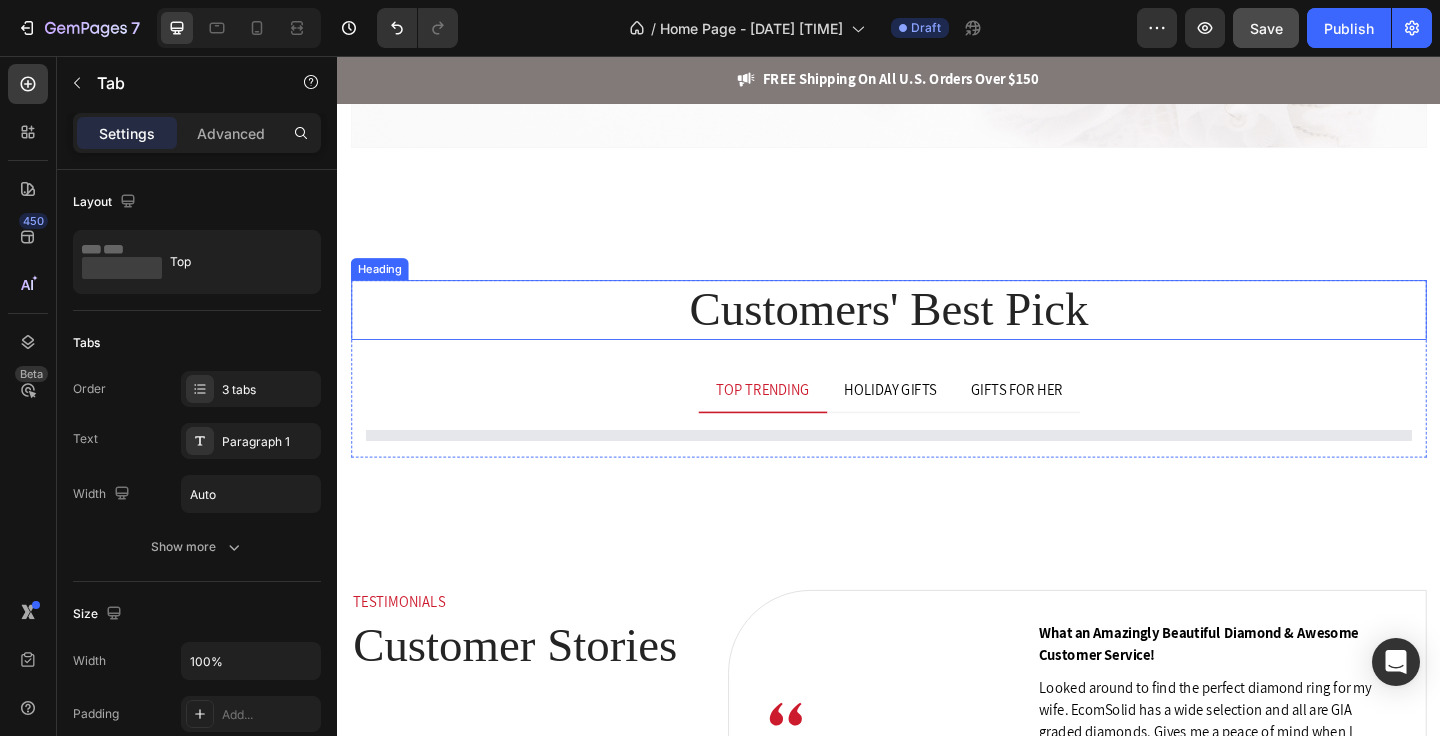 scroll, scrollTop: 4086, scrollLeft: 0, axis: vertical 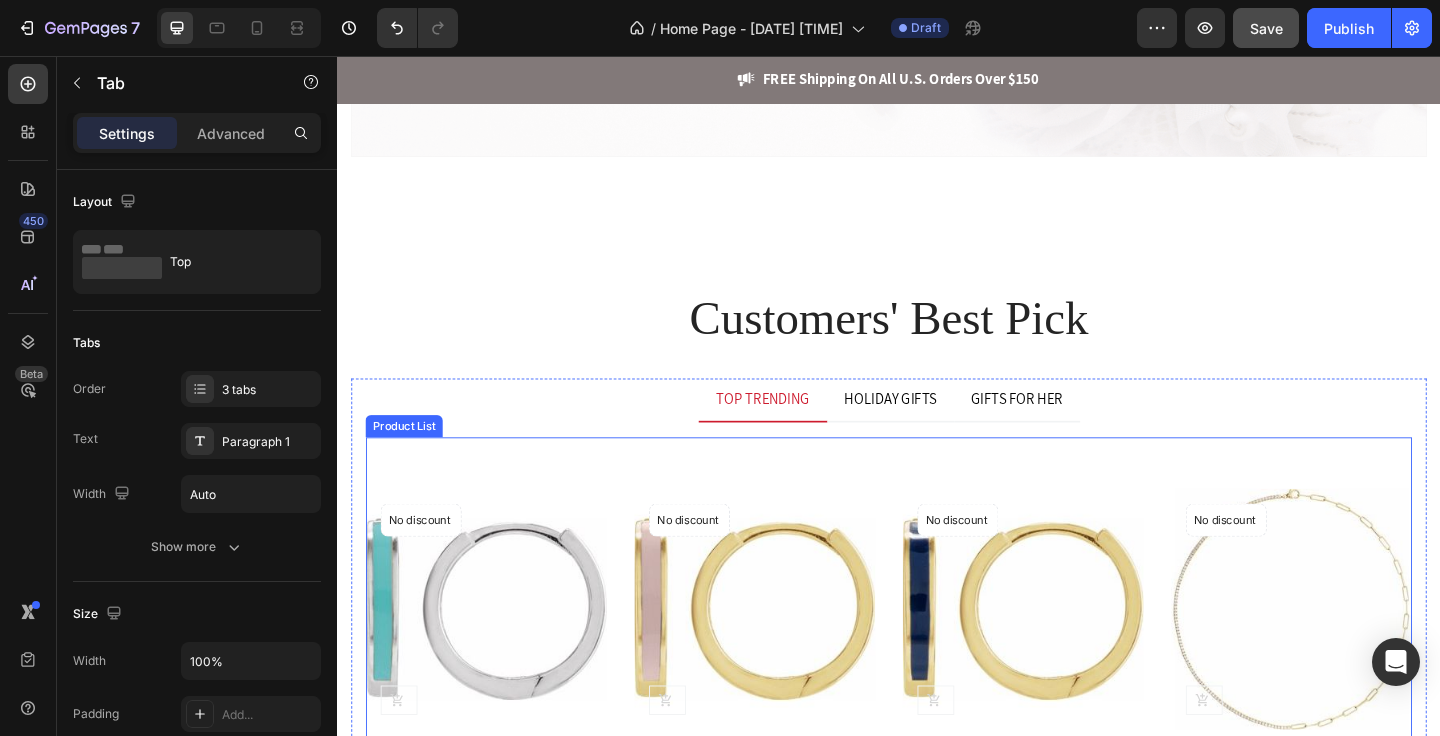 click on "Product Images No discount   Not be displayed when published Product Badge (P) Cart Button Row Light Turquoise Enamel Hoop Earrings (P) Title $616.00 (P) Price (P) Price No compare price (P) Price Row                Icon                Icon                Icon                Icon
Icon Icon List Hoz (1278 reviews) Text block Row Product List Product Images No discount   Not be displayed when published Product Badge (P) Cart Button Row Light Pink Beige Enamel Hoop Earrings (P) Title $616.00 (P) Price (P) Price No compare price (P) Price Row                Icon                Icon                Icon                Icon
Icon Icon List Hoz (1278 reviews) Text block Row Product List Product Images No discount   Not be displayed when published Product Badge (P) Cart Button Row Navy Blue Enamel Hoop Earrings (P) Title $616.00 (P) Price (P) Price No compare price (P) Price Row                Icon                Icon                Icon                Icon
Icon Row   Row" at bounding box center (937, 704) 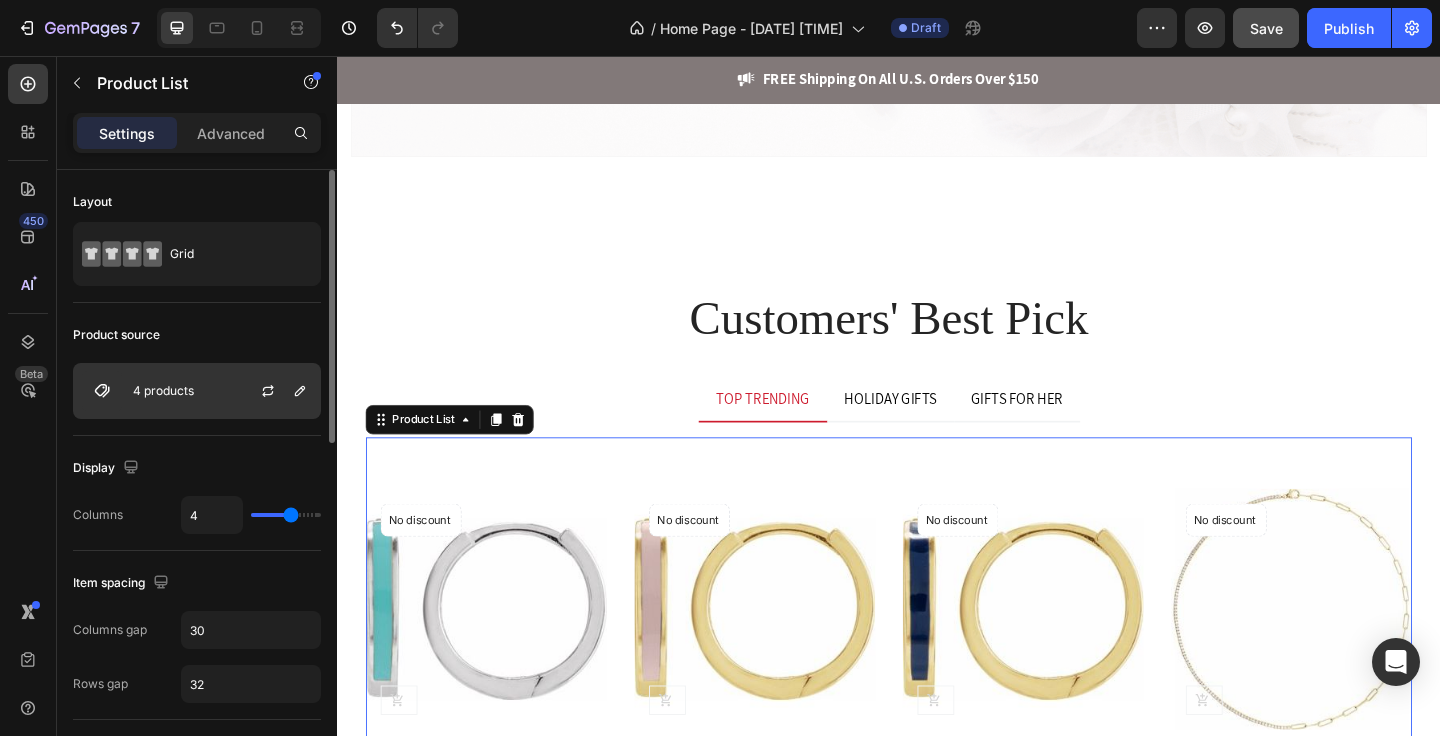 click on "4 products" at bounding box center [163, 391] 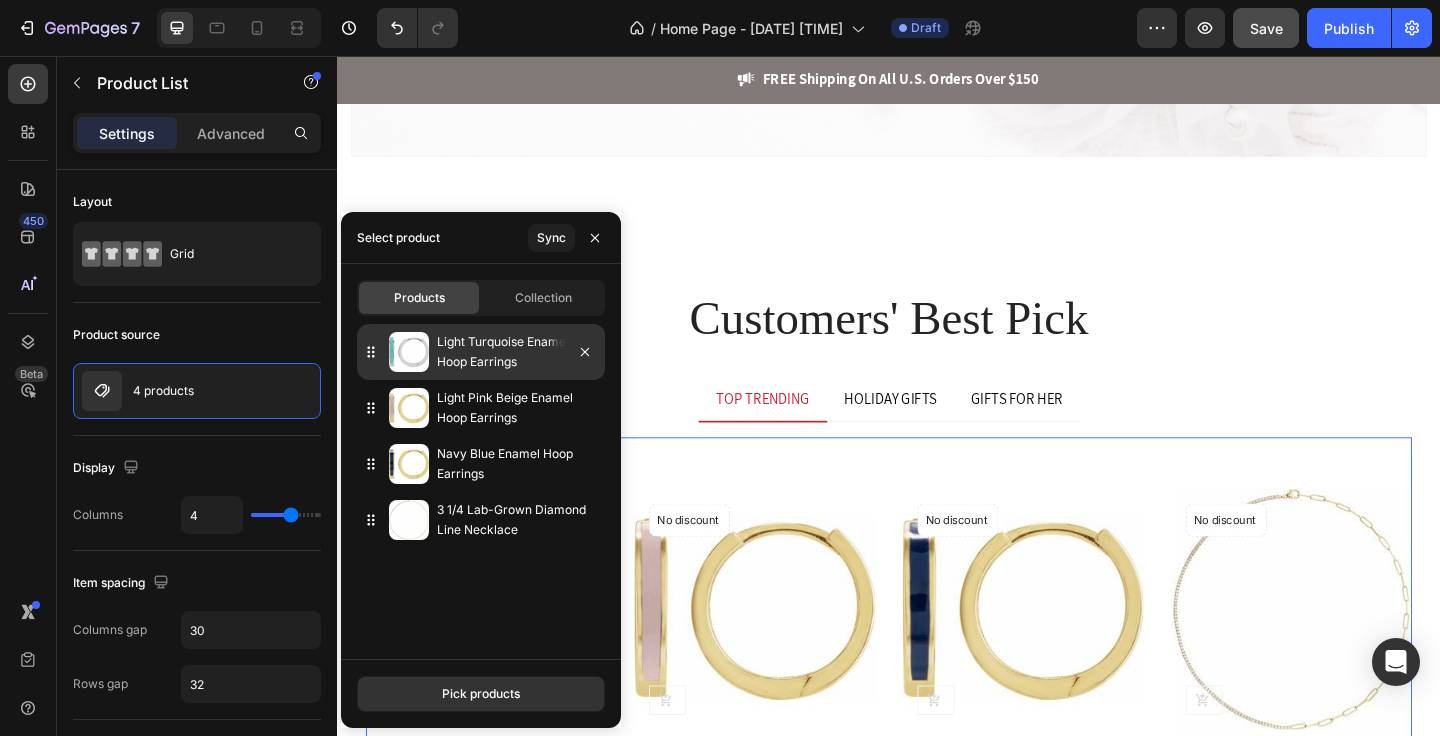 click on "Light Turquoise Enamel Hoop Earrings" at bounding box center [517, 352] 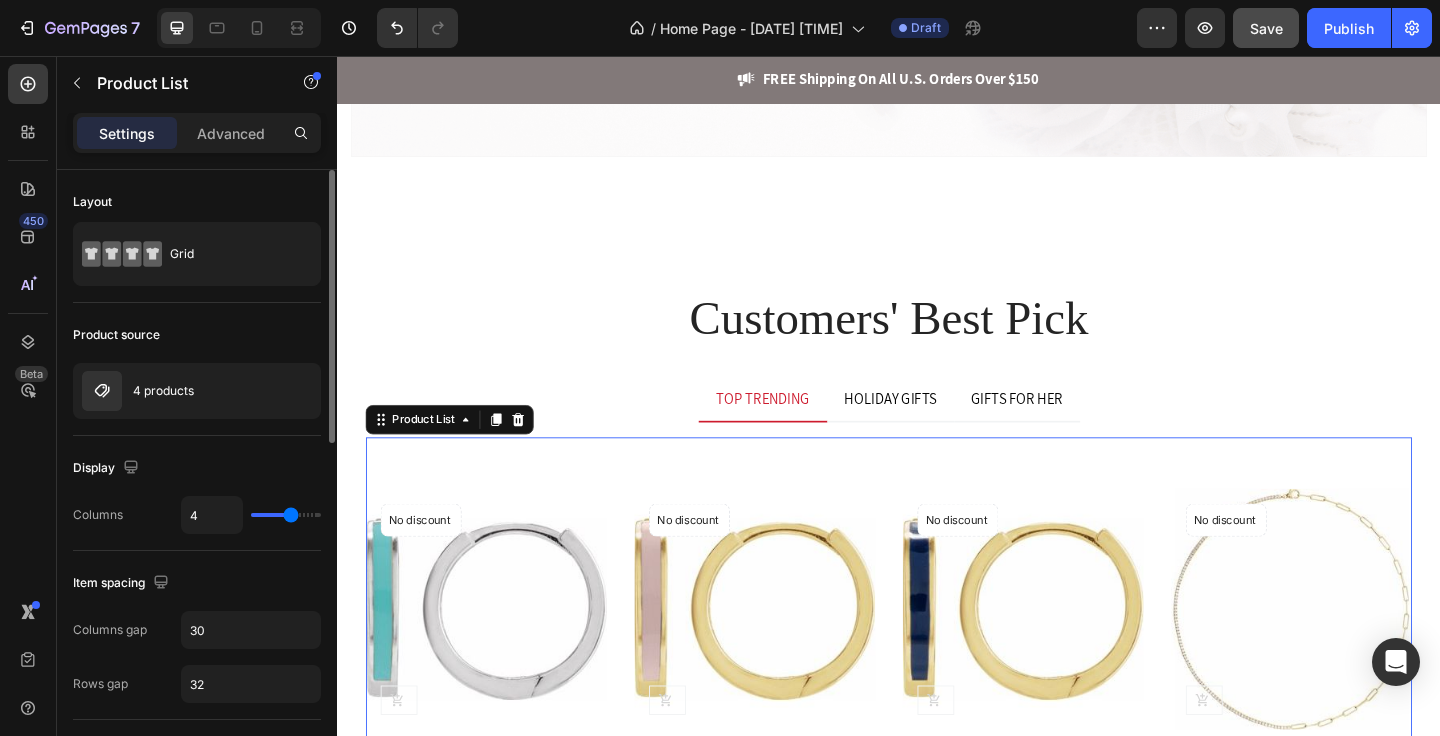 click on "Columns 4" at bounding box center [197, 515] 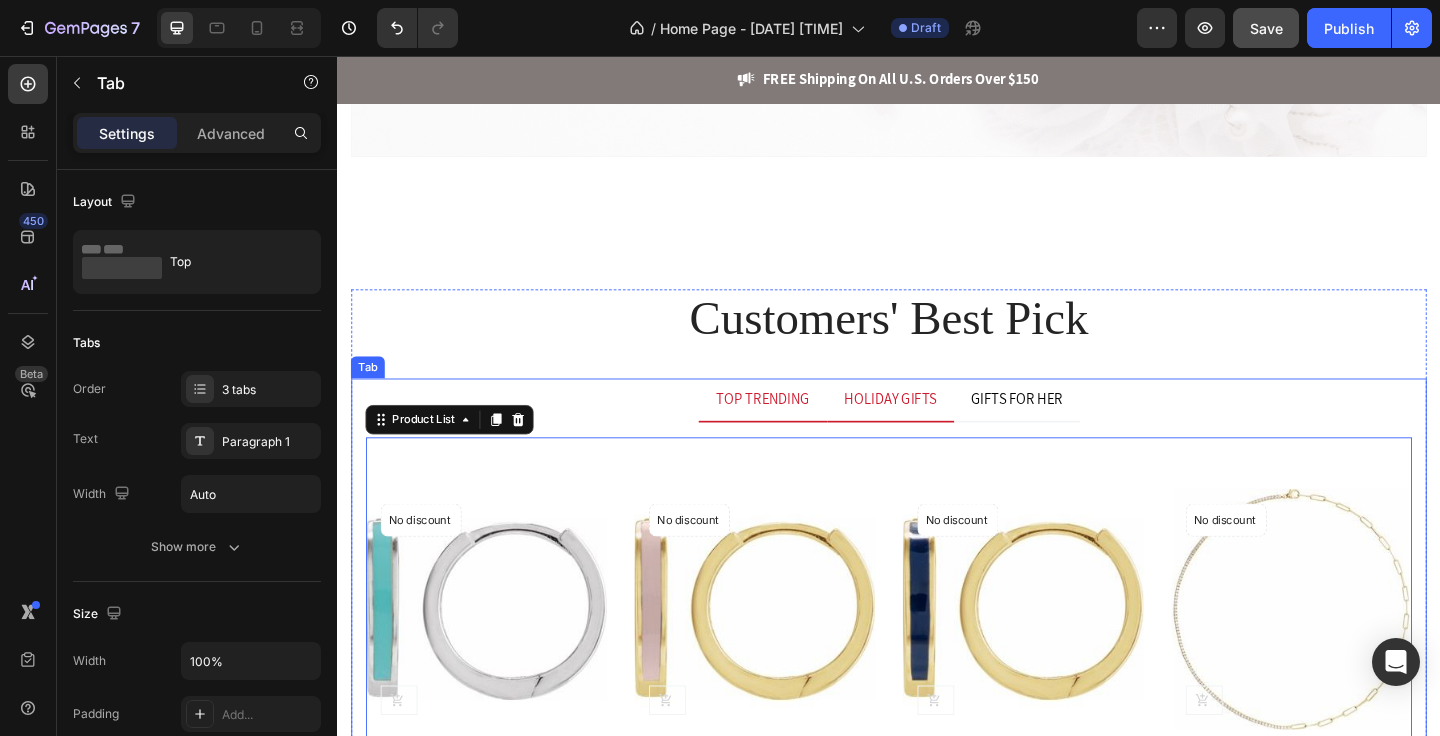click on "HOLIDAY GIFTS" at bounding box center [939, 430] 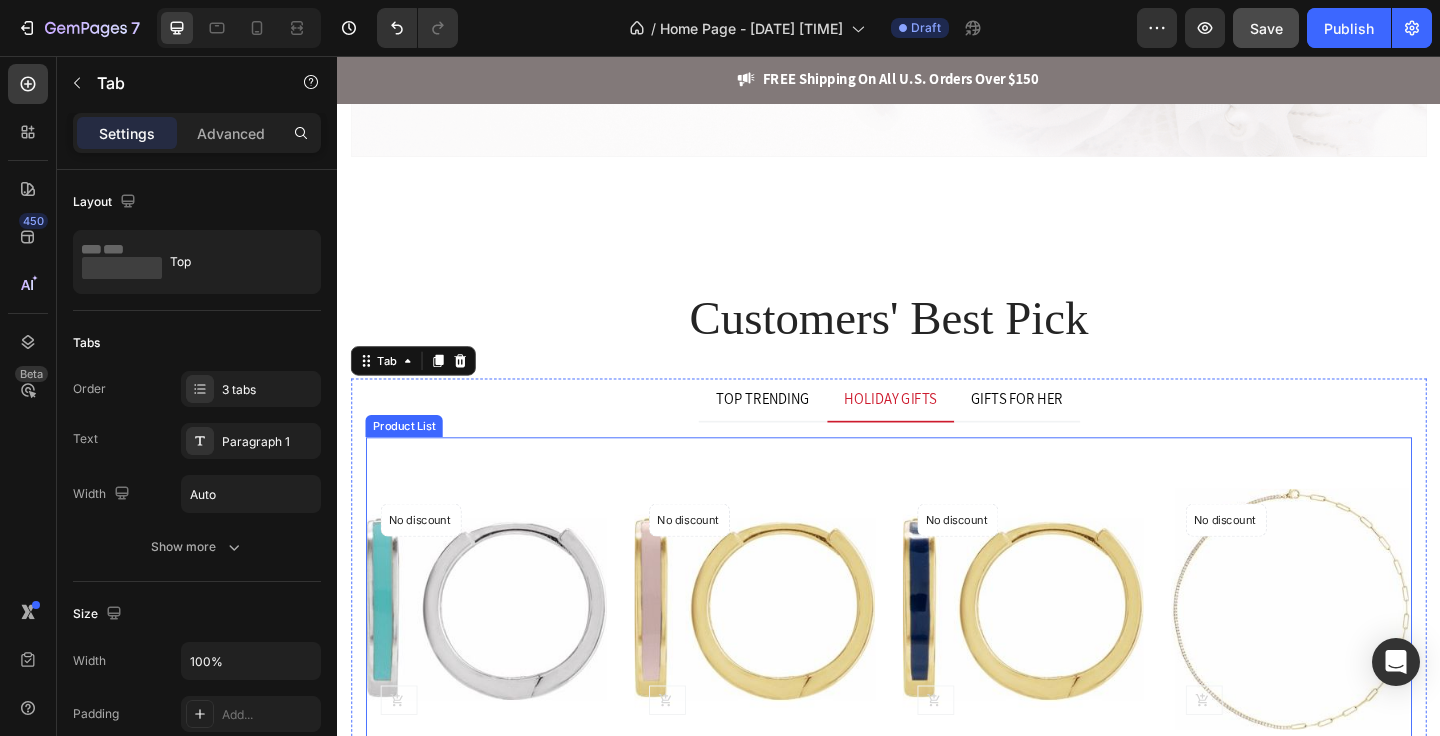 click on "Product Images No discount   Not be displayed when published Product Badge (P) Cart Button Row Light Turquoise Enamel Hoop Earrings (P) Title $616.00 (P) Price (P) Price No compare price (P) Price Row                Icon                Icon                Icon
Icon
Icon Icon List Hoz (917 reviews) Text block Row Product List Product Images No discount   Not be displayed when published Product Badge (P) Cart Button Row Light Pink Beige Enamel Hoop Earrings (P) Title $616.00 (P) Price (P) Price No compare price (P) Price Row                Icon                Icon                Icon
Icon
Icon Icon List Hoz (917 reviews) Text block Row Product List Product Images No discount   Not be displayed when published Product Badge (P) Cart Button Row Navy Blue Enamel Hoop Earrings (P) Title $616.00 (P) Price (P) Price No compare price (P) Price Row                Icon                Icon                Icon
Icon
Icon Row" at bounding box center [937, 704] 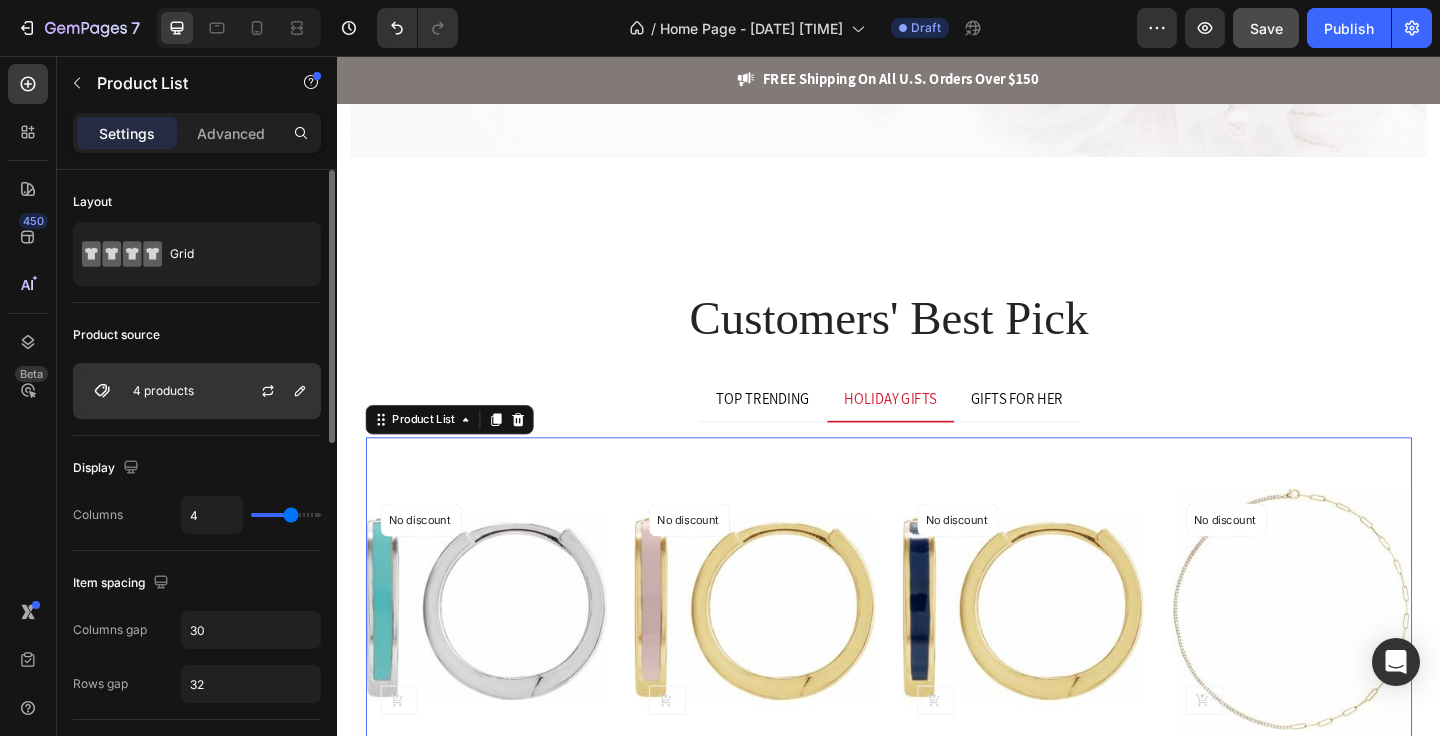 click on "4 products" at bounding box center [197, 391] 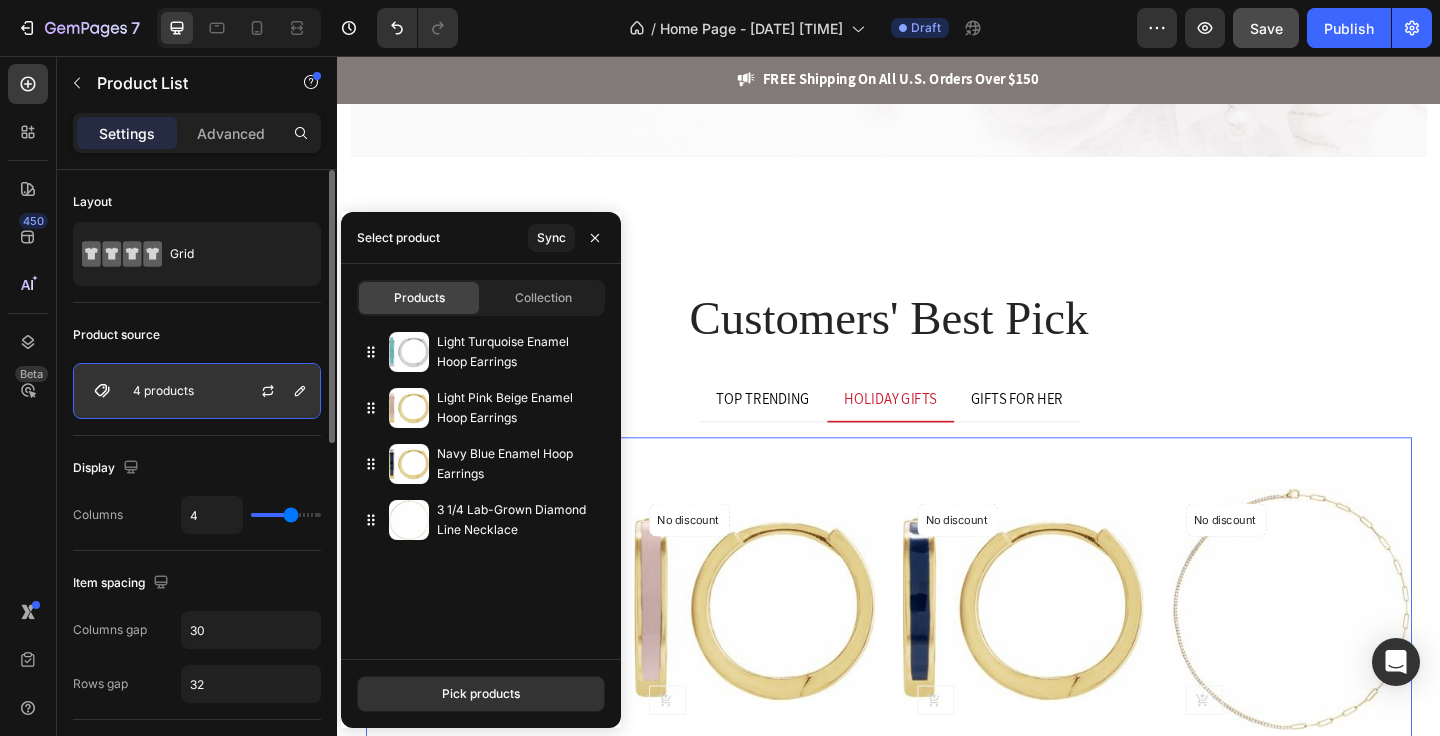 click on "4 products" at bounding box center (197, 391) 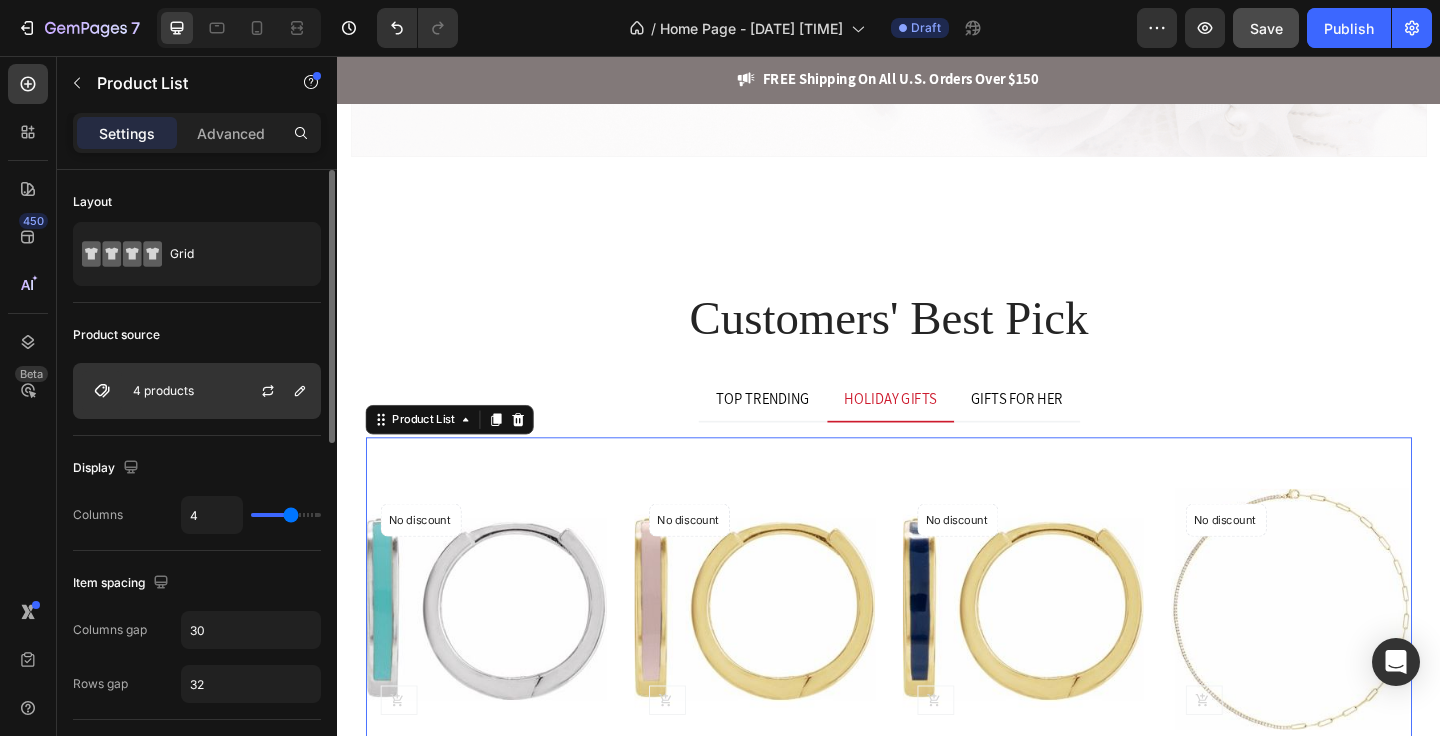 click at bounding box center (276, 391) 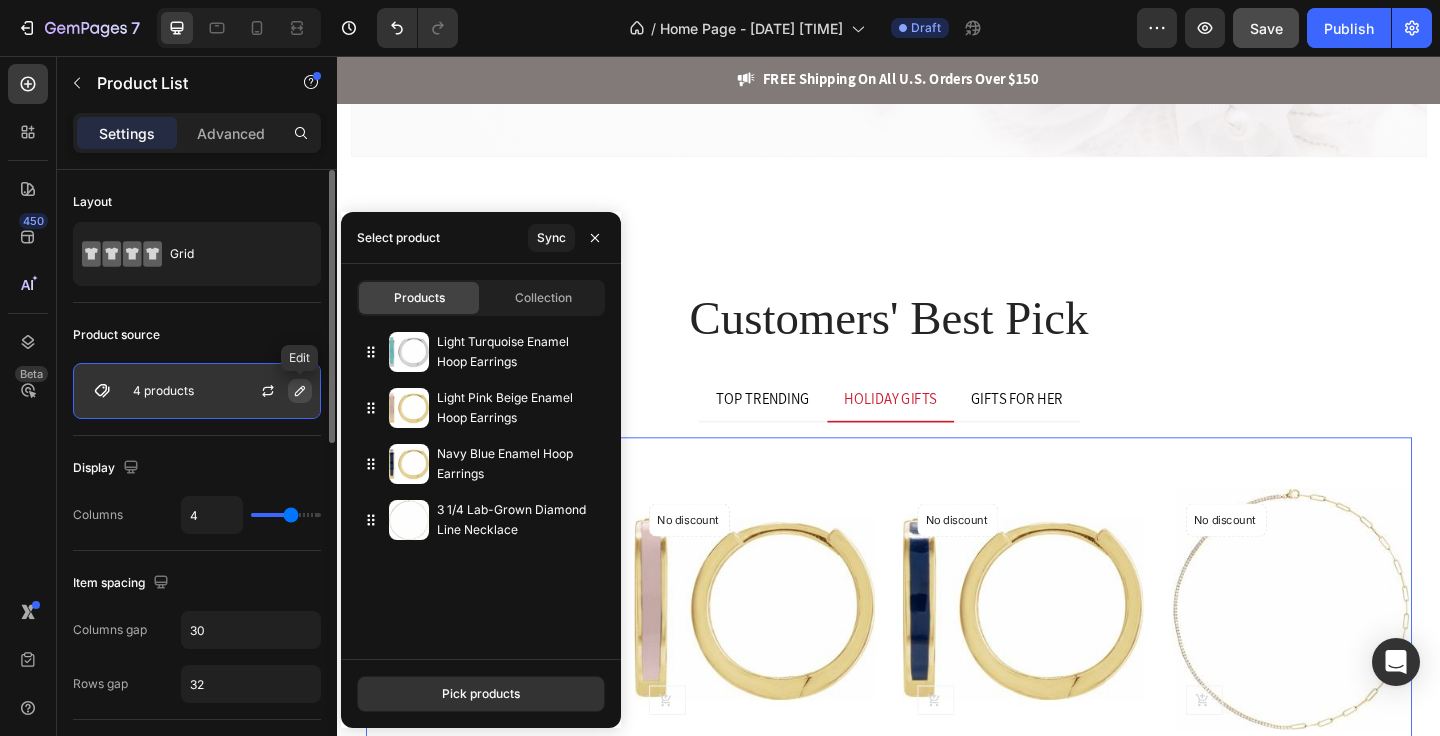 click 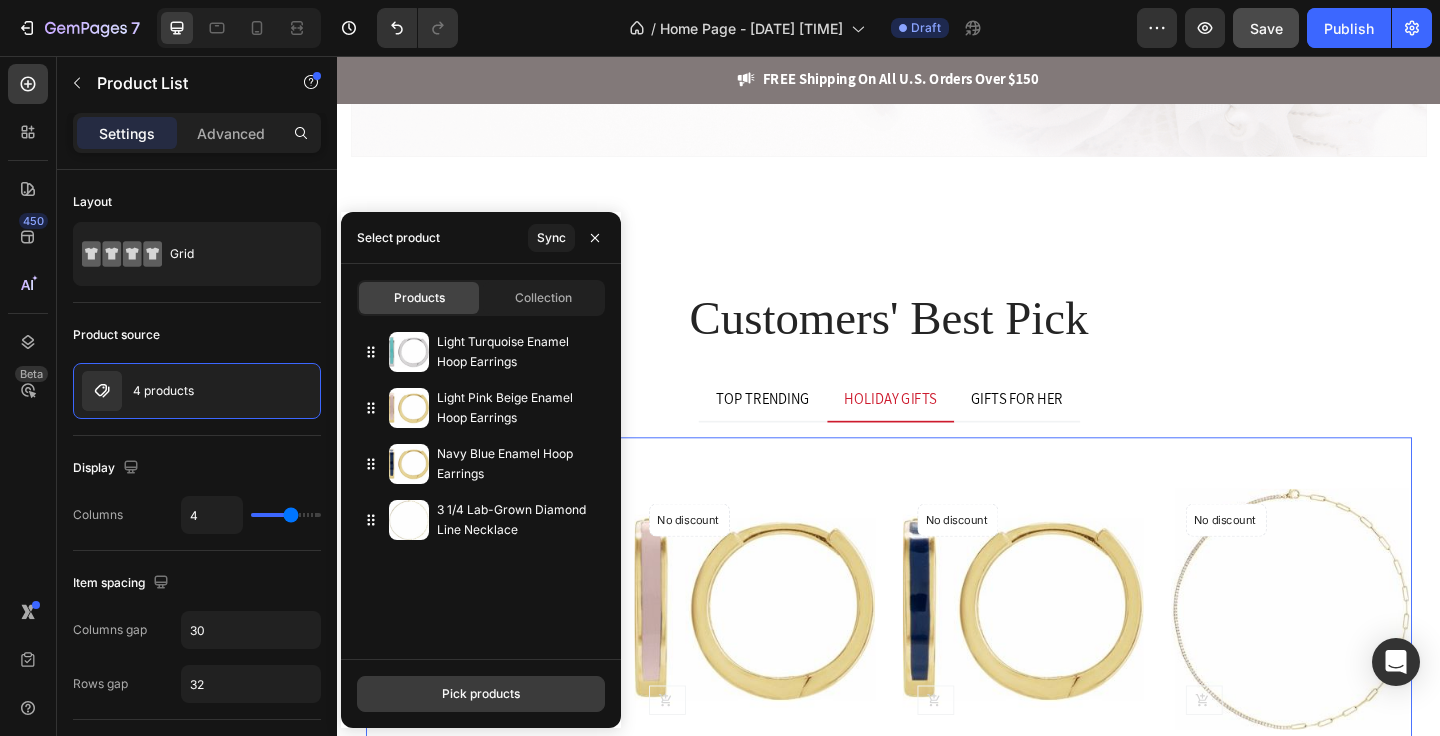 click on "Pick products" at bounding box center [481, 694] 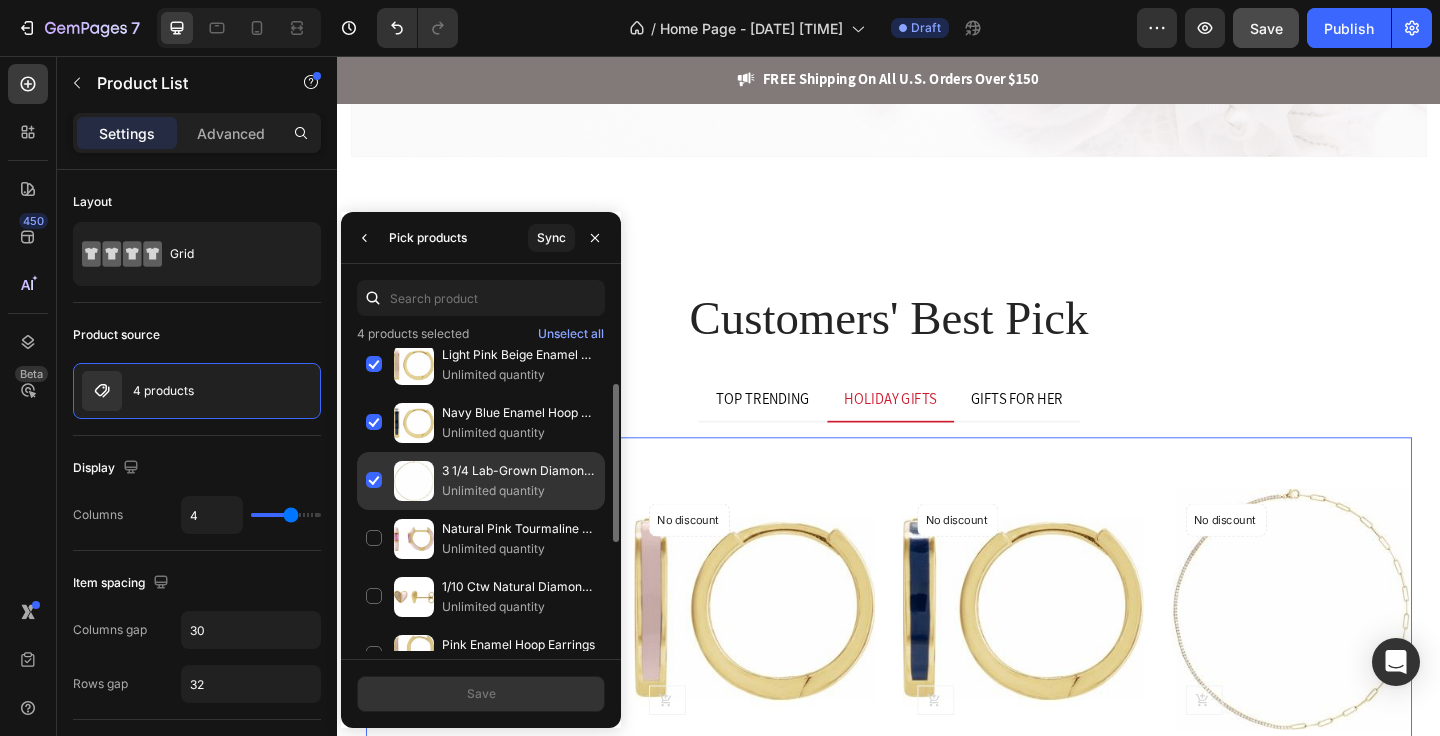 scroll, scrollTop: 0, scrollLeft: 0, axis: both 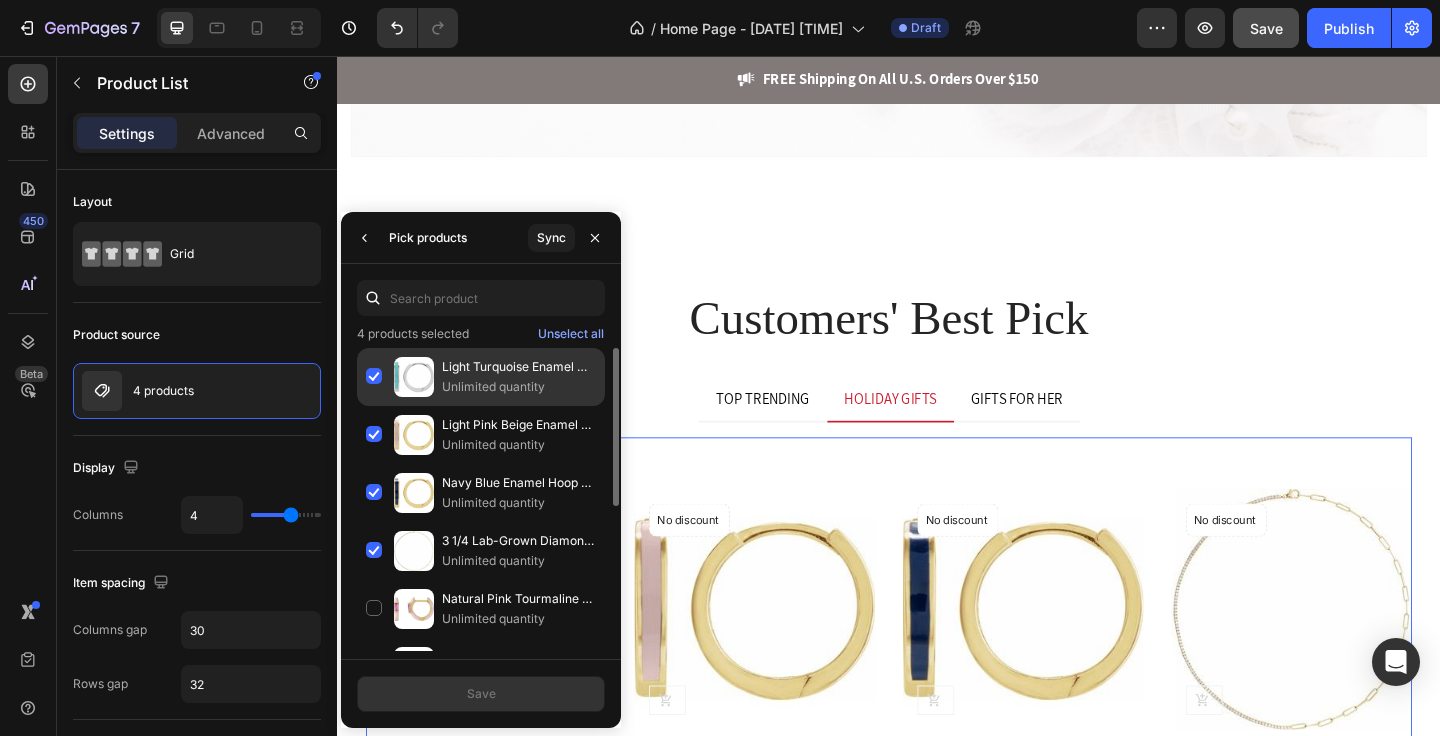 click on "Light Turquoise Enamel Hoop Earrings Unlimited quantity" 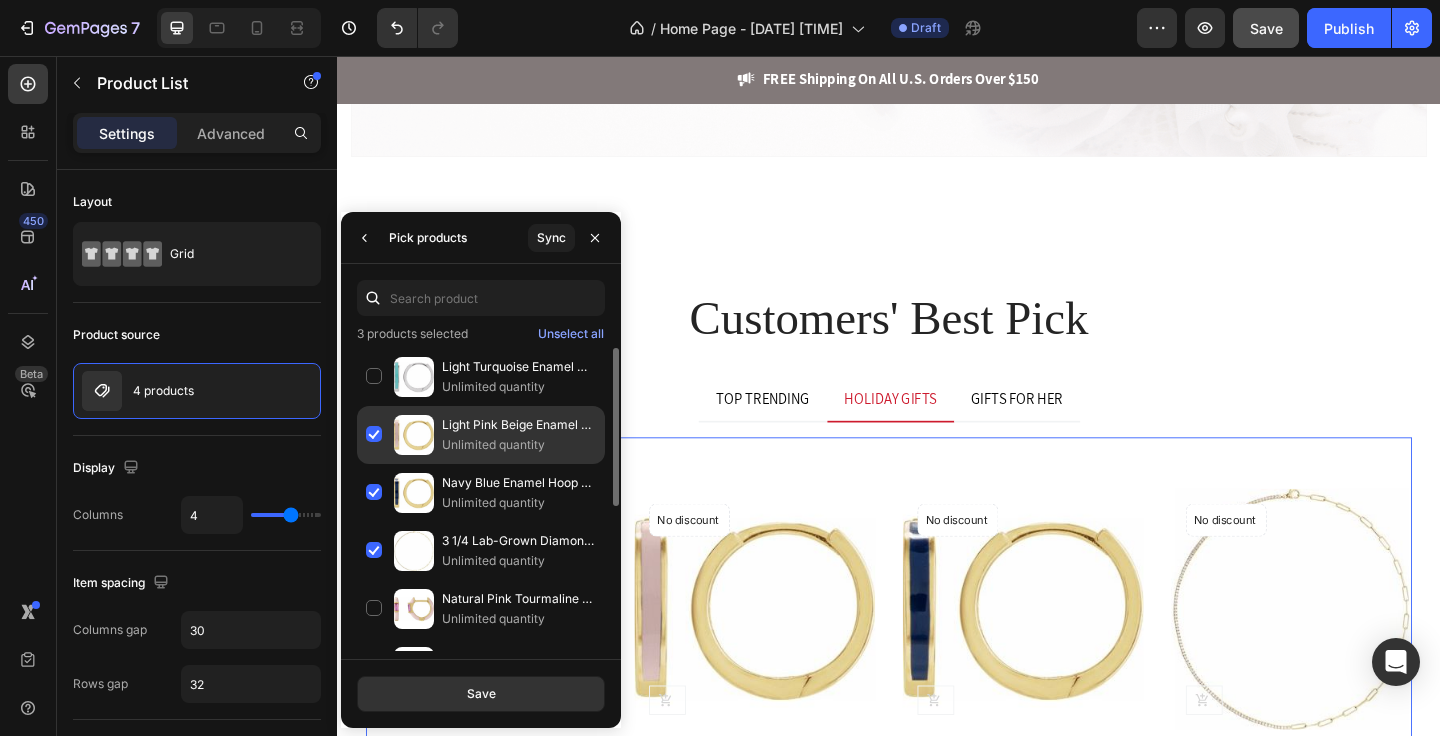 click on "Light Pink Beige Enamel Hoop Earrings Unlimited quantity" 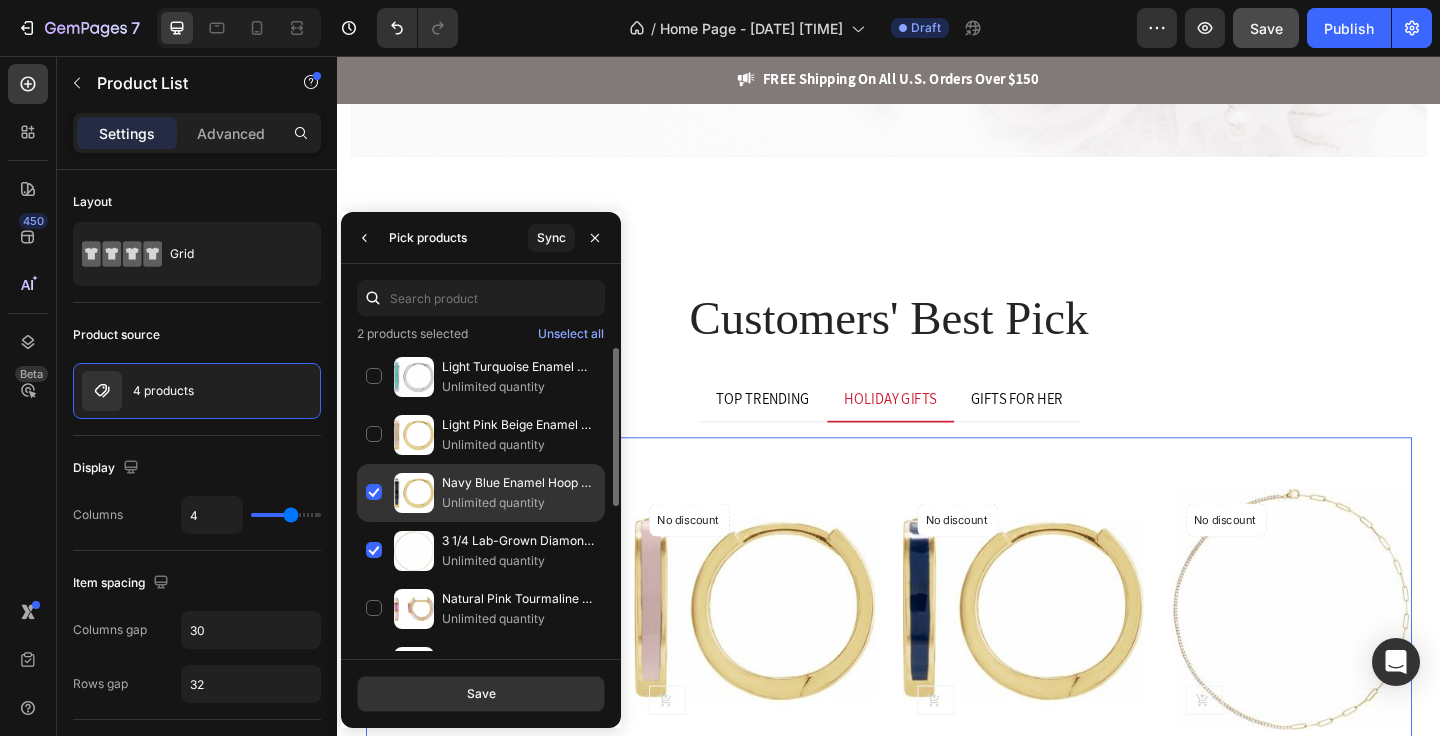 click on "Navy Blue Enamel Hoop Earrings Unlimited quantity" 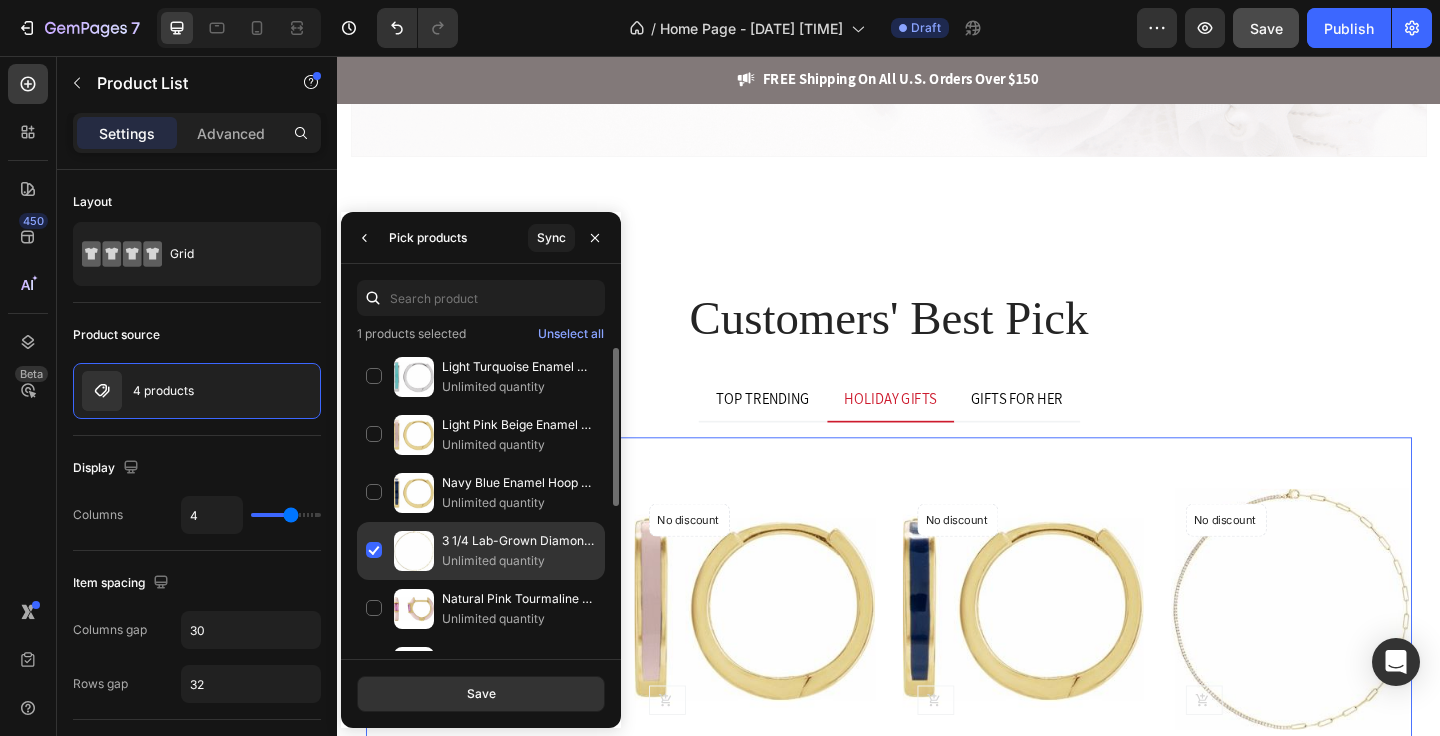 click on "3 1/4 Lab-Grown Diamond Line Necklace Unlimited quantity" 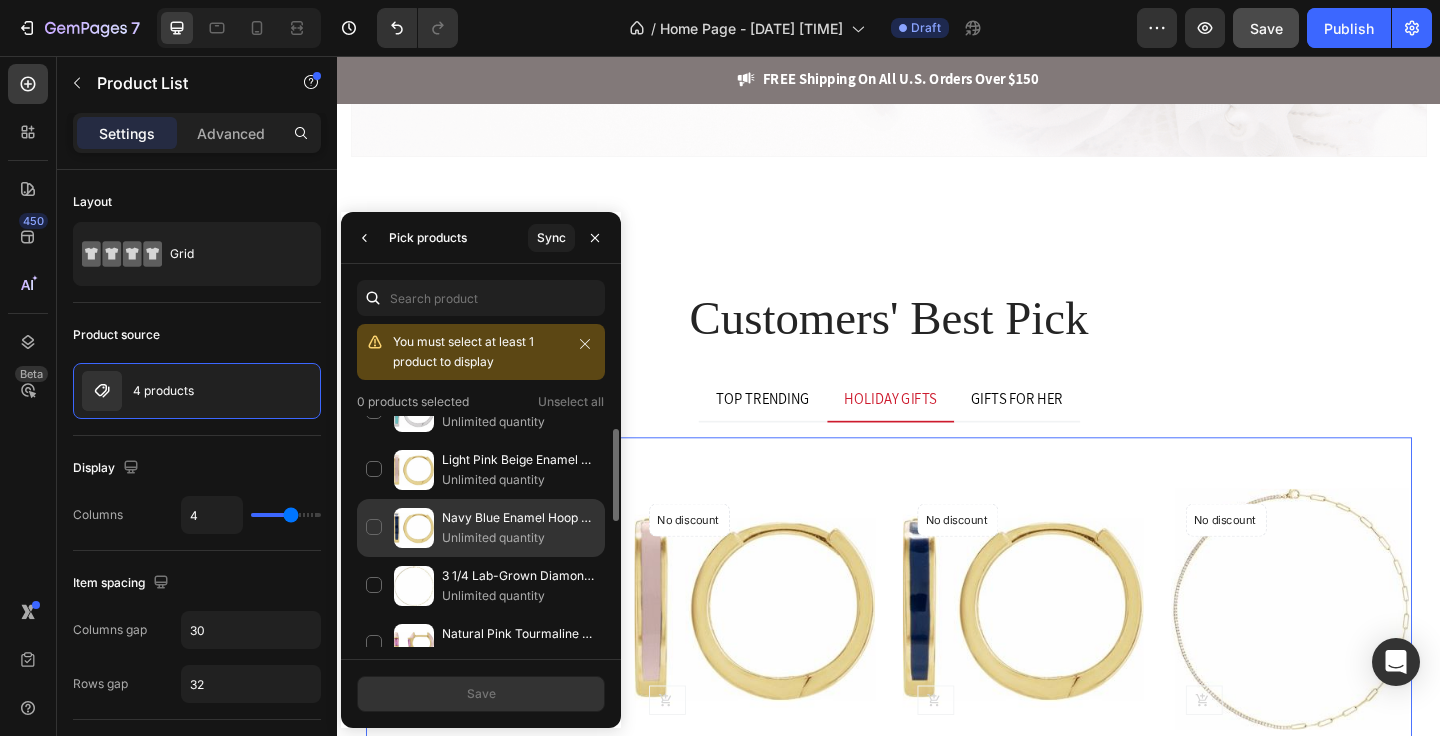 scroll, scrollTop: 69, scrollLeft: 0, axis: vertical 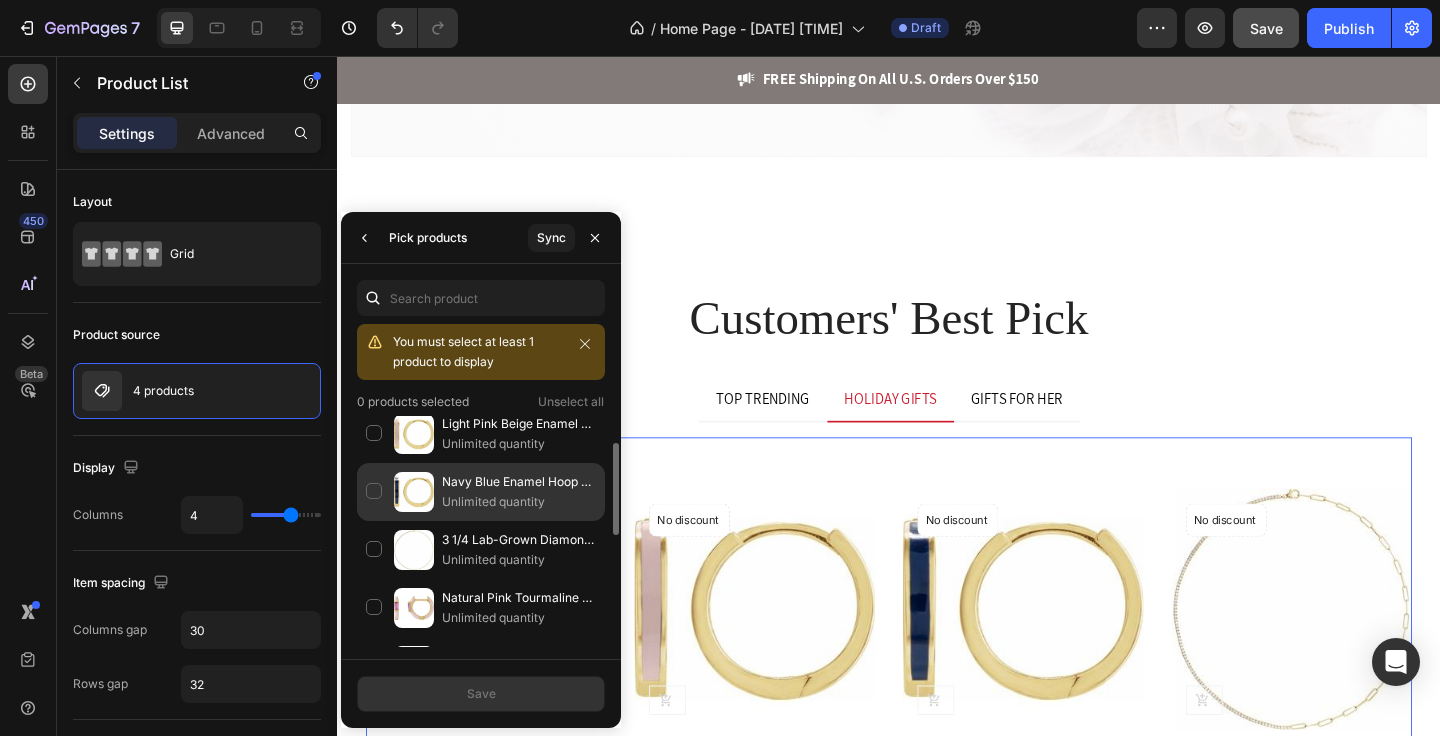 click on "Navy Blue Enamel Hoop Earrings Unlimited quantity" 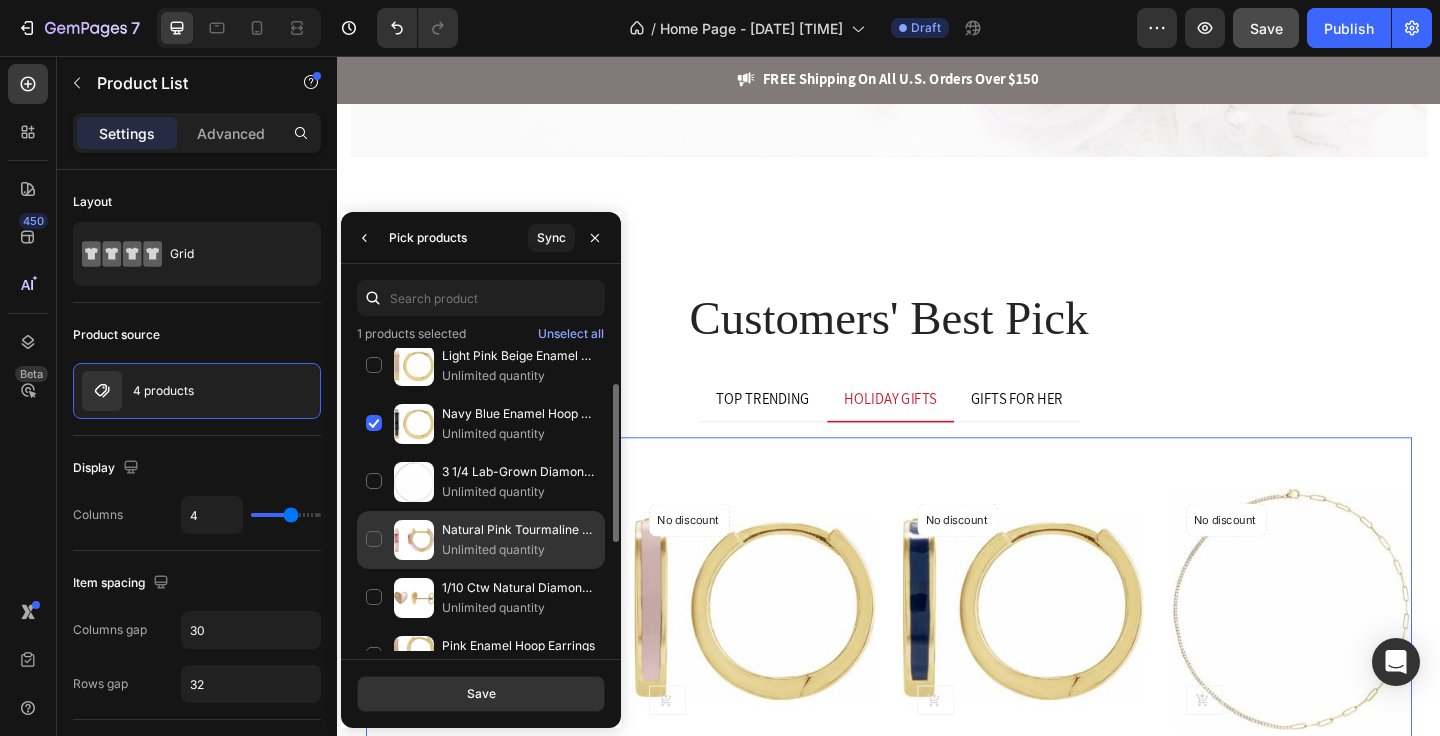 click on "Natural Pink Tourmaline And Pink Enamel Hinged Hoop Earrings Unlimited quantity" 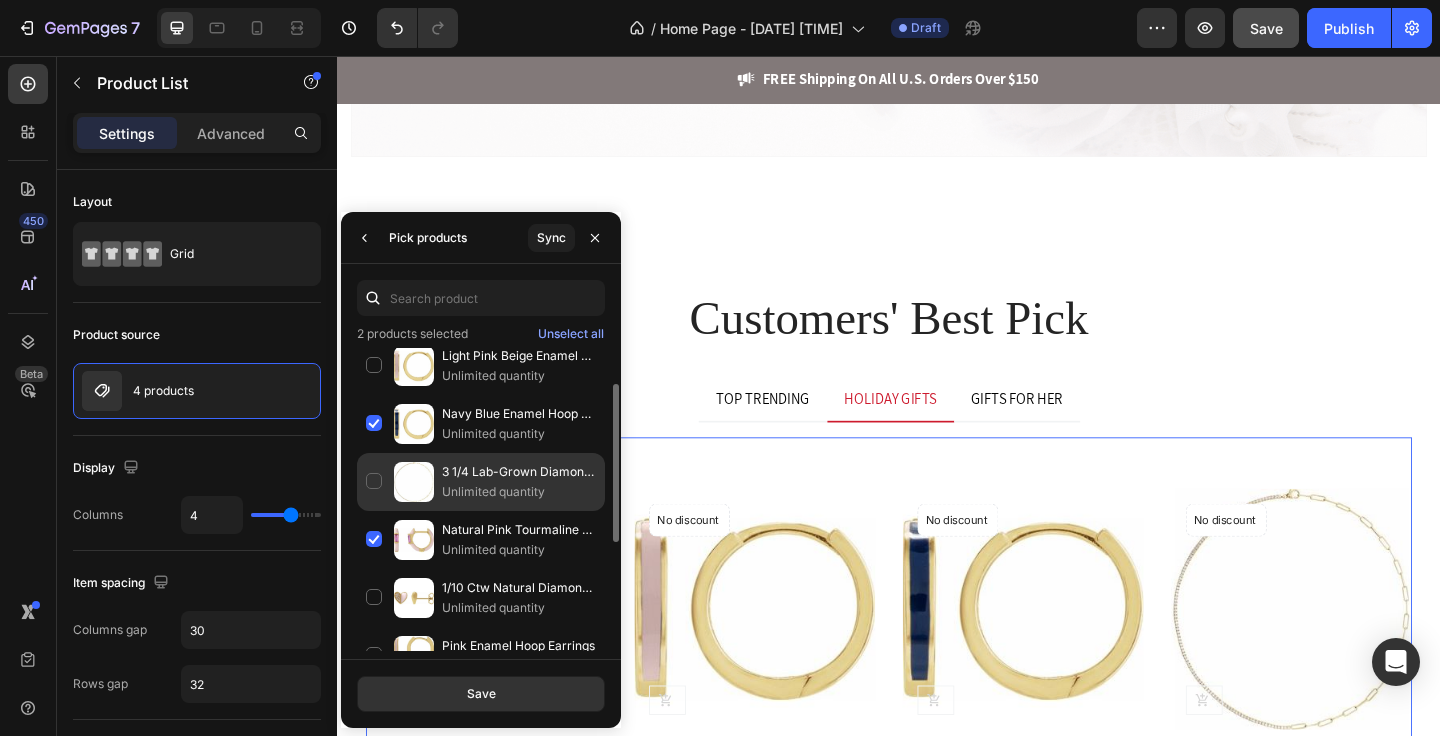 click on "3 1/4 Lab-Grown Diamond Line Necklace Unlimited quantity" 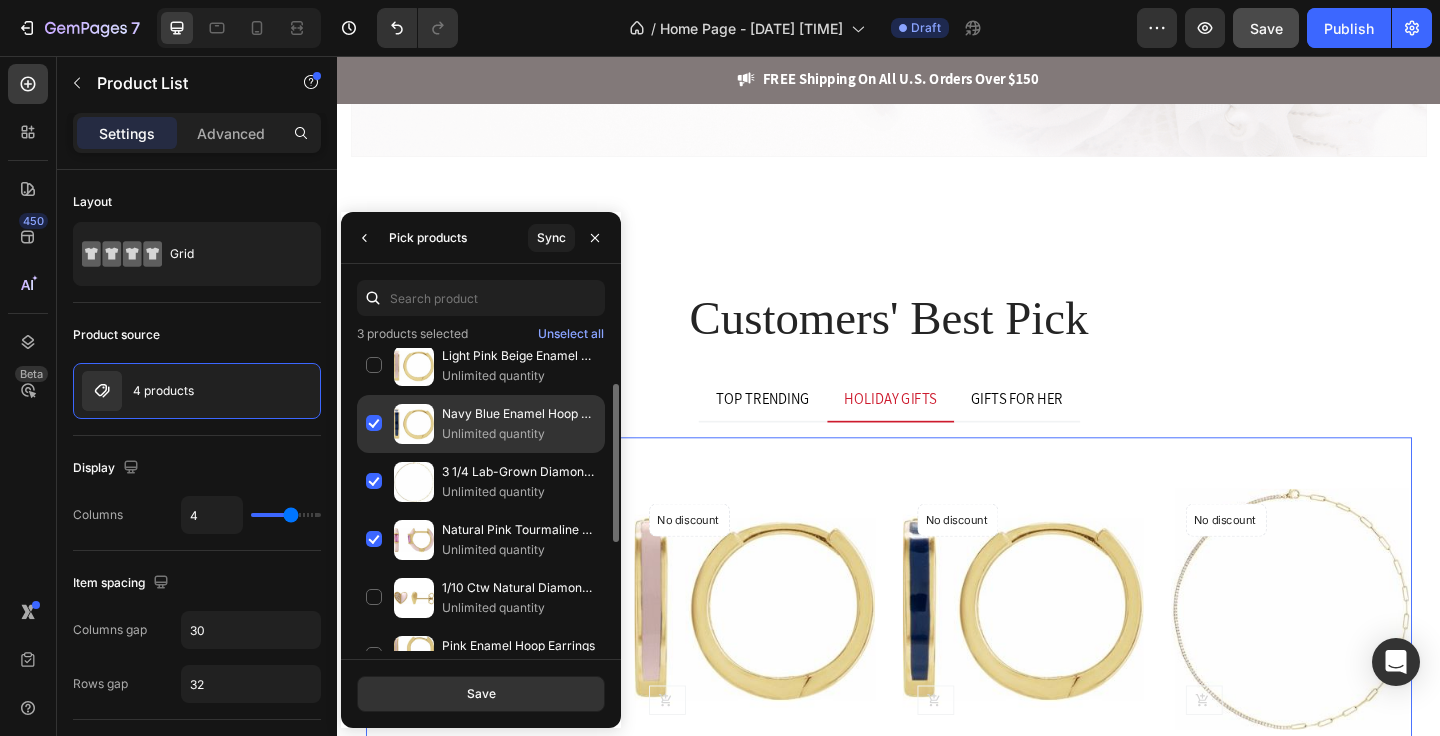 click on "Navy Blue Enamel Hoop Earrings Unlimited quantity" 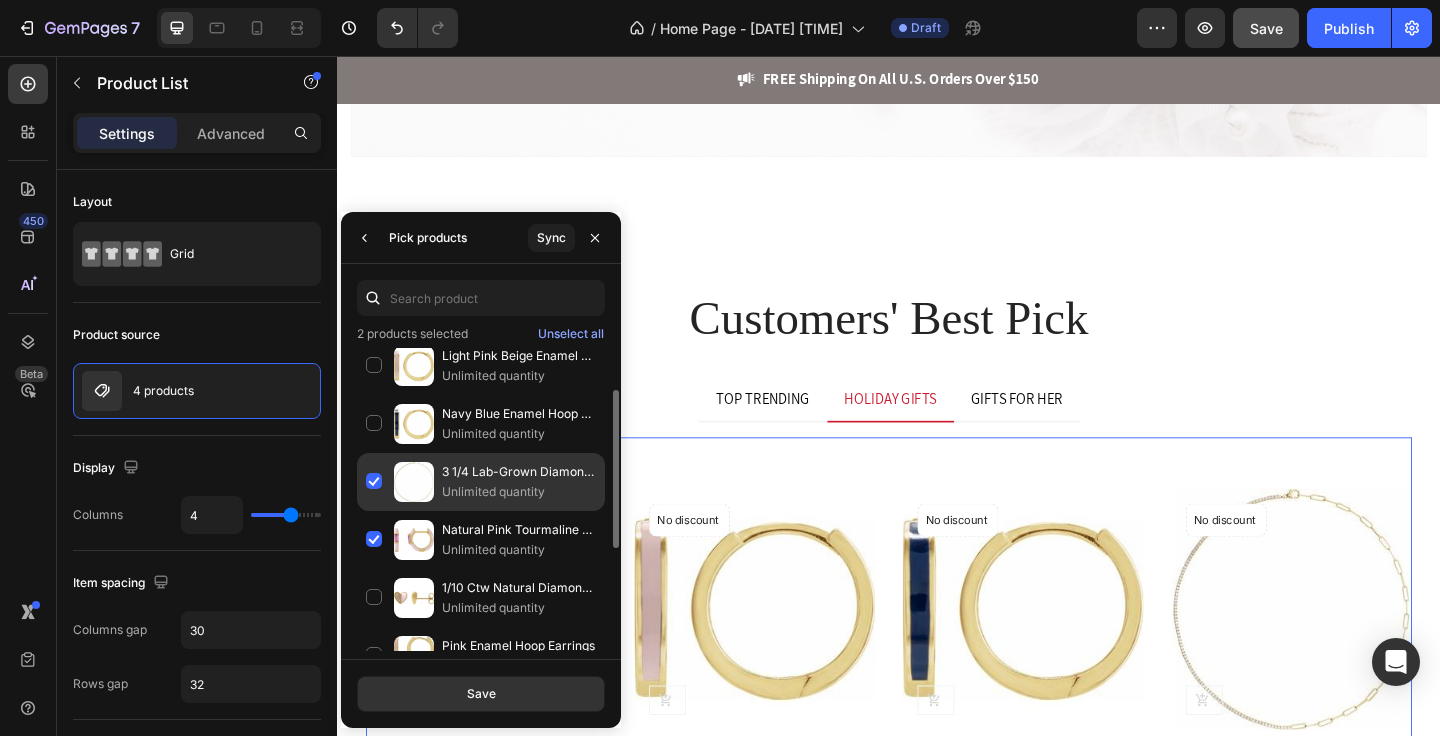 scroll, scrollTop: 163, scrollLeft: 0, axis: vertical 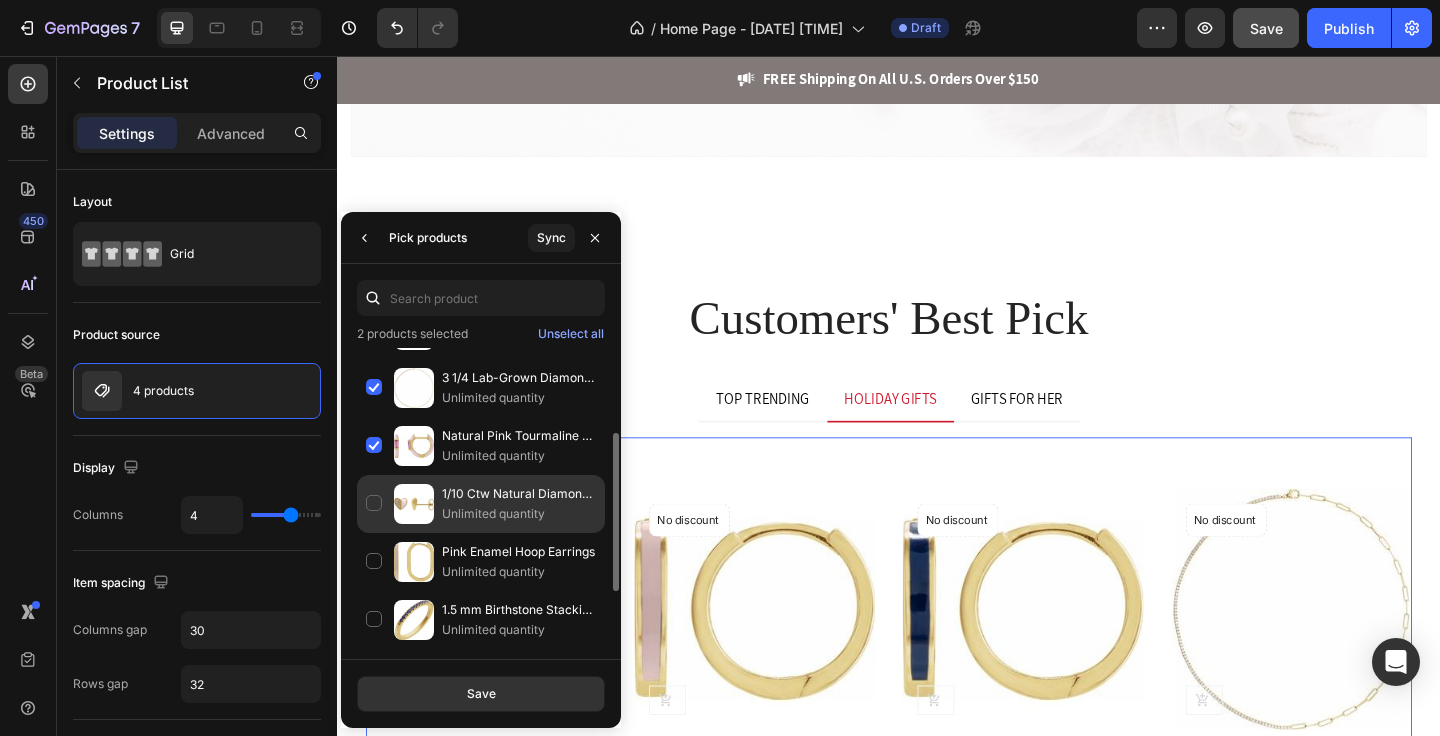 click on "1/10 Ctw Natural Diamond Pink Enamel Heart Earrings Unlimited quantity" 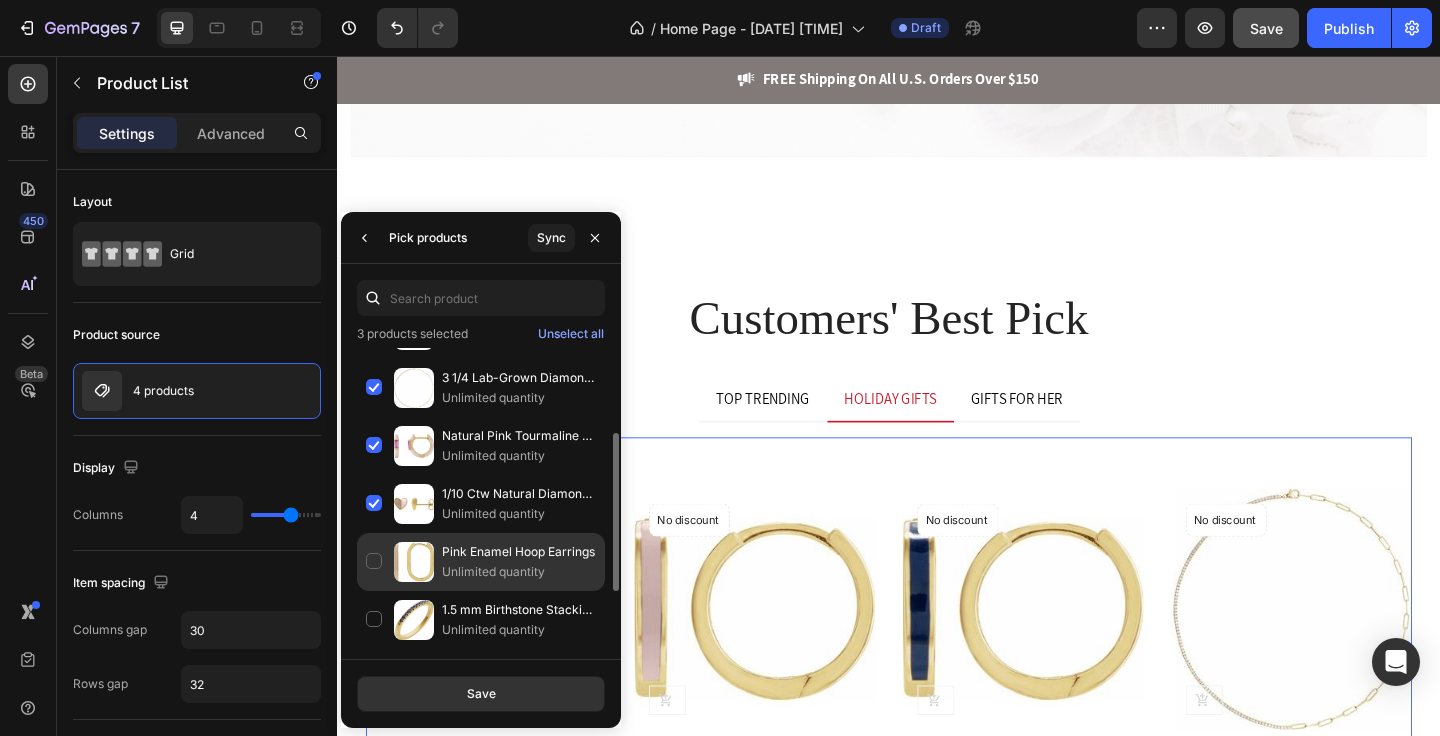 click on "Pink Enamel Hoop Earrings Unlimited quantity" 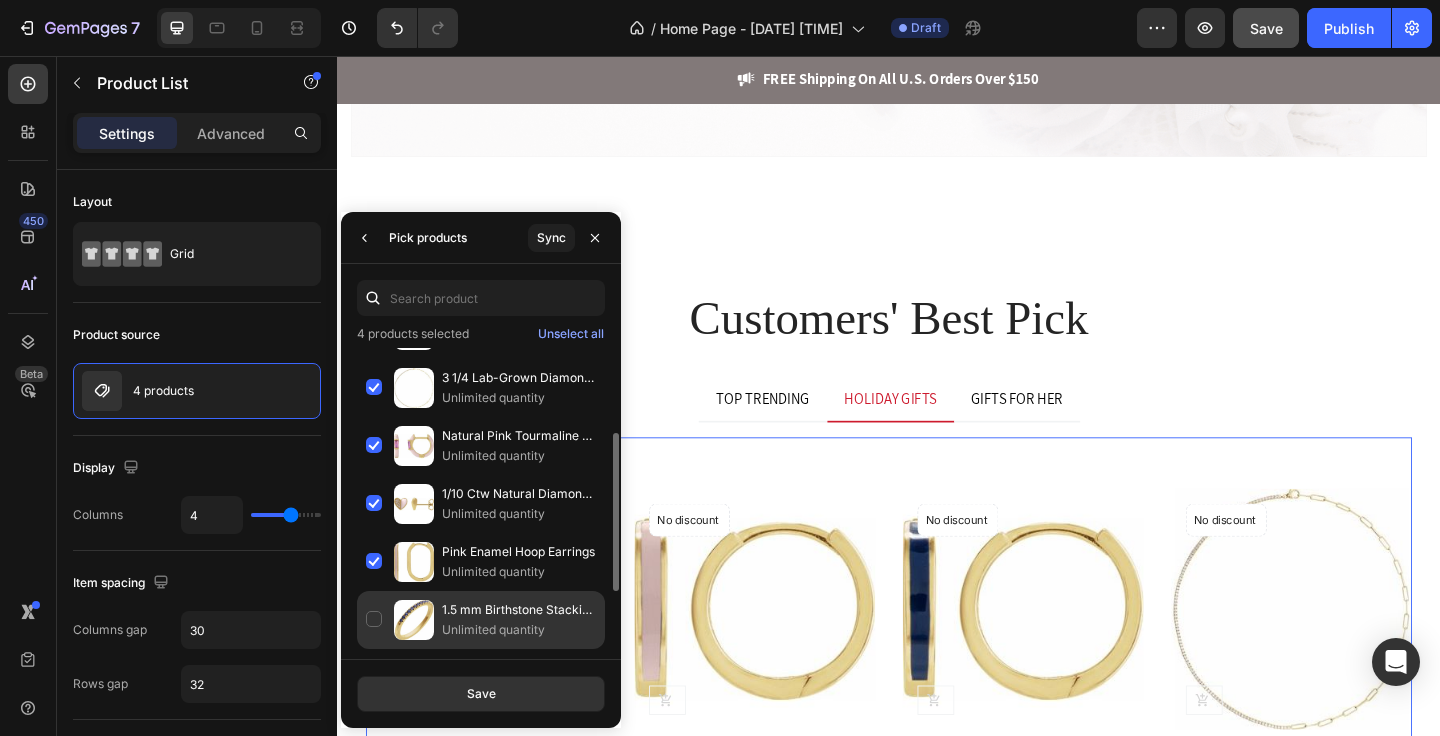 click on "1.5 mm Birthstone Stacking Ring Unlimited quantity" 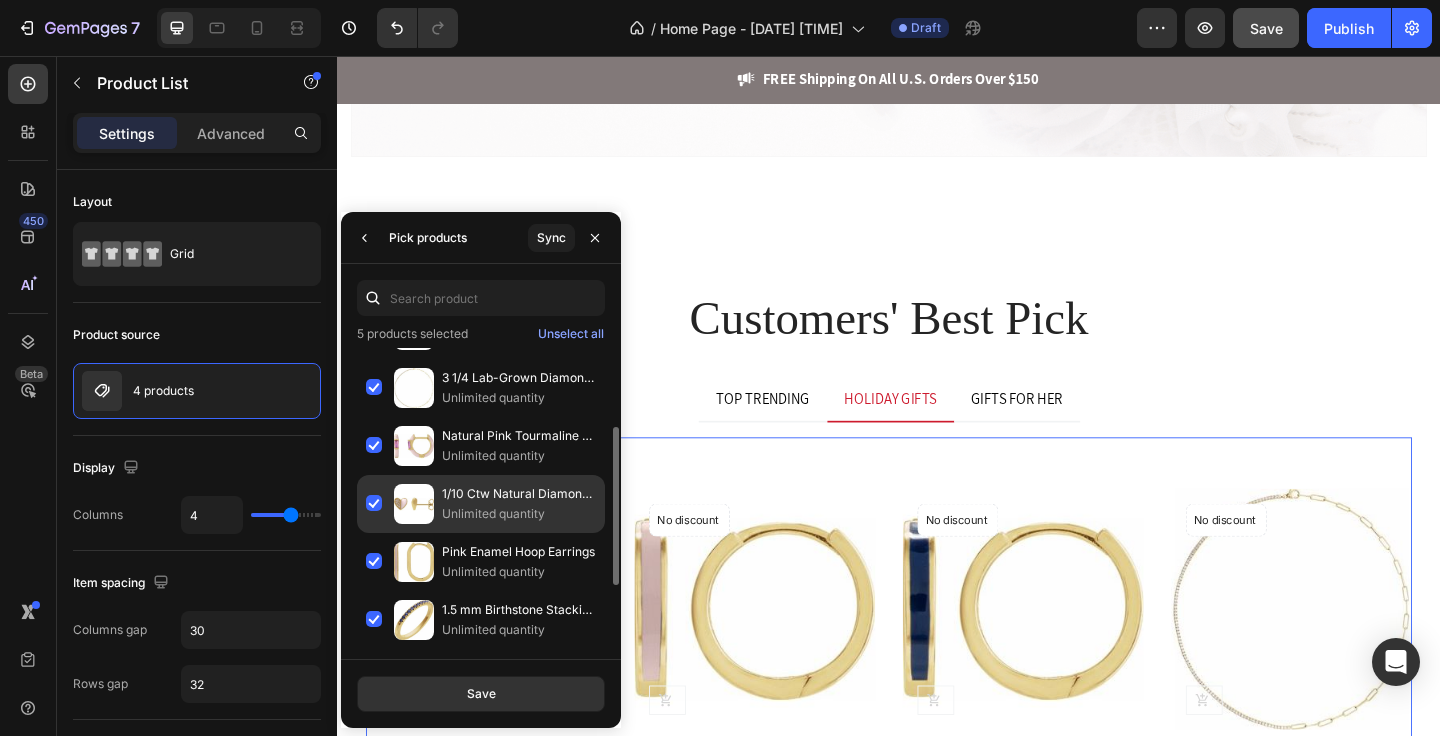 scroll, scrollTop: 159, scrollLeft: 0, axis: vertical 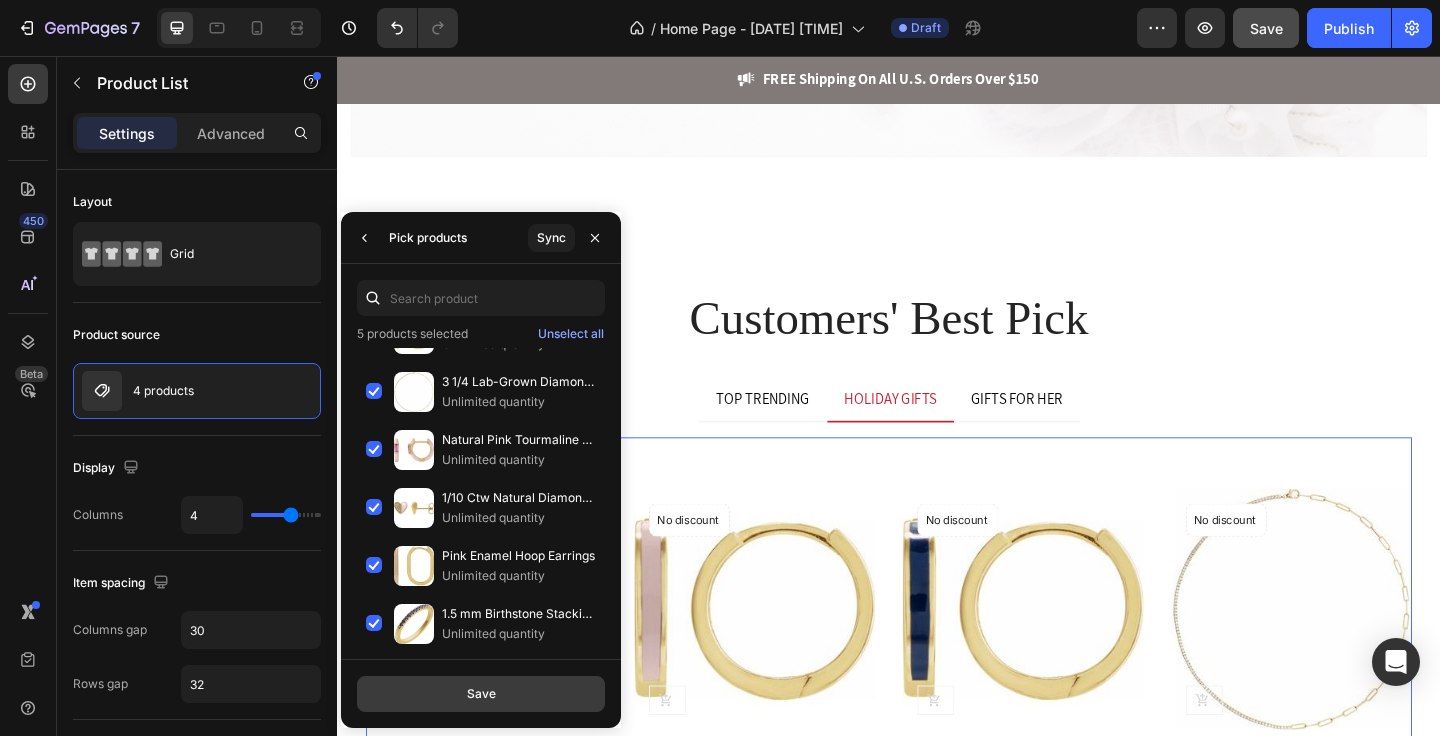 click on "Save" at bounding box center (481, 694) 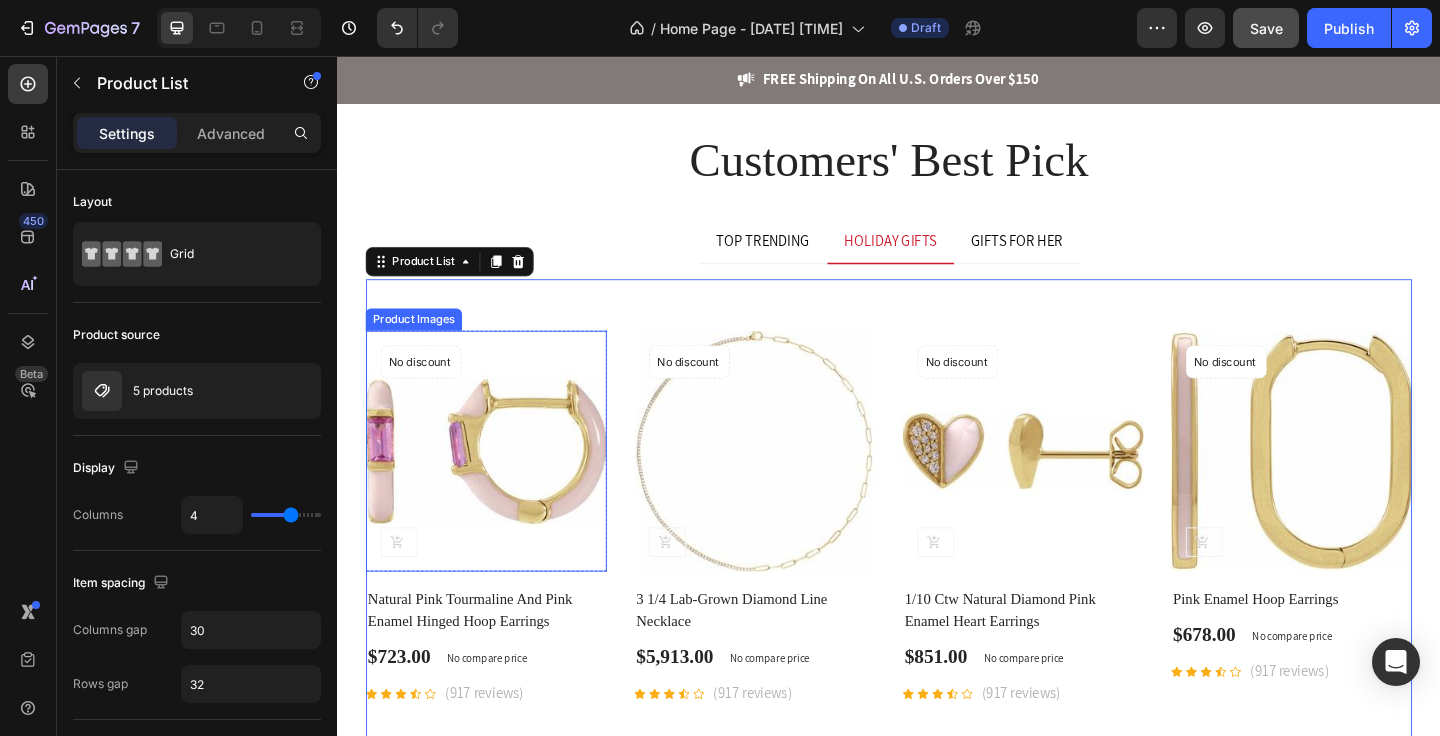 scroll, scrollTop: 4257, scrollLeft: 0, axis: vertical 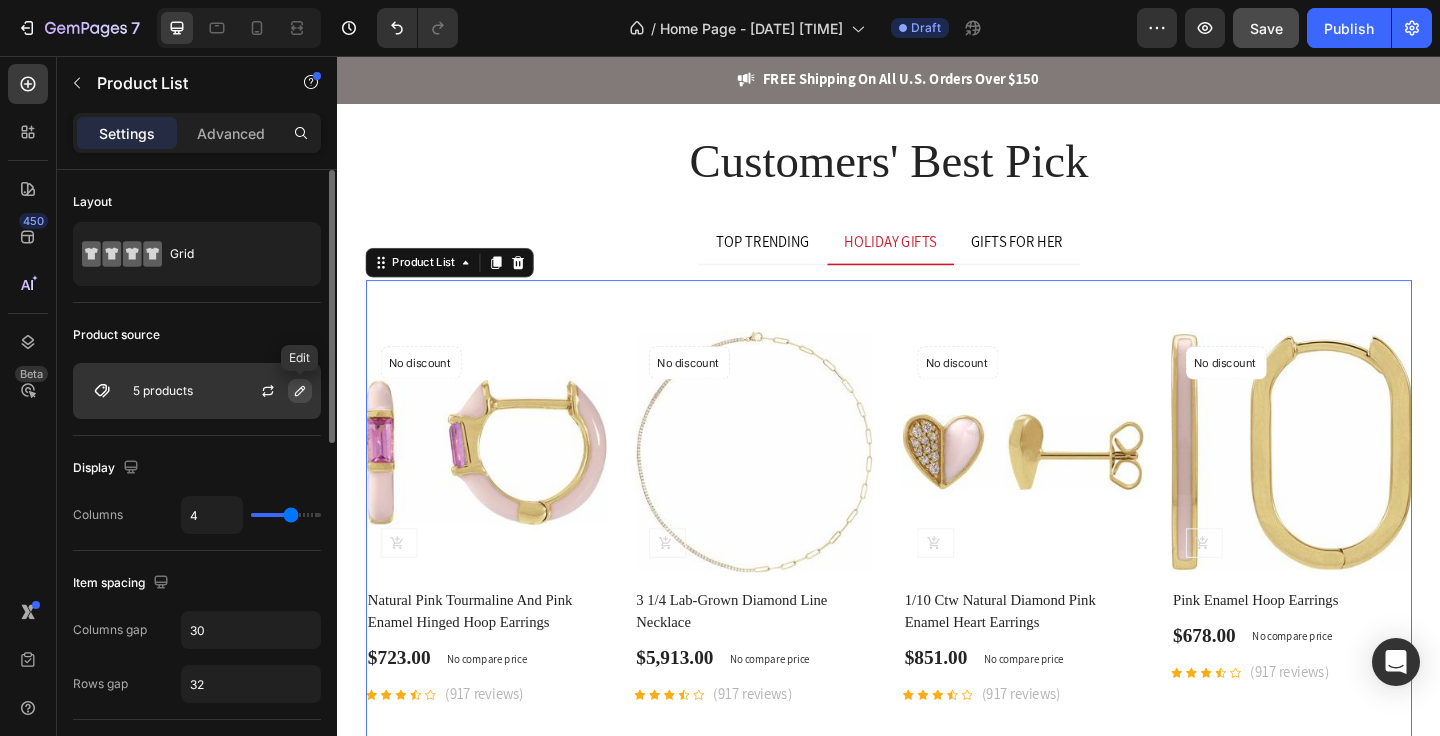 click 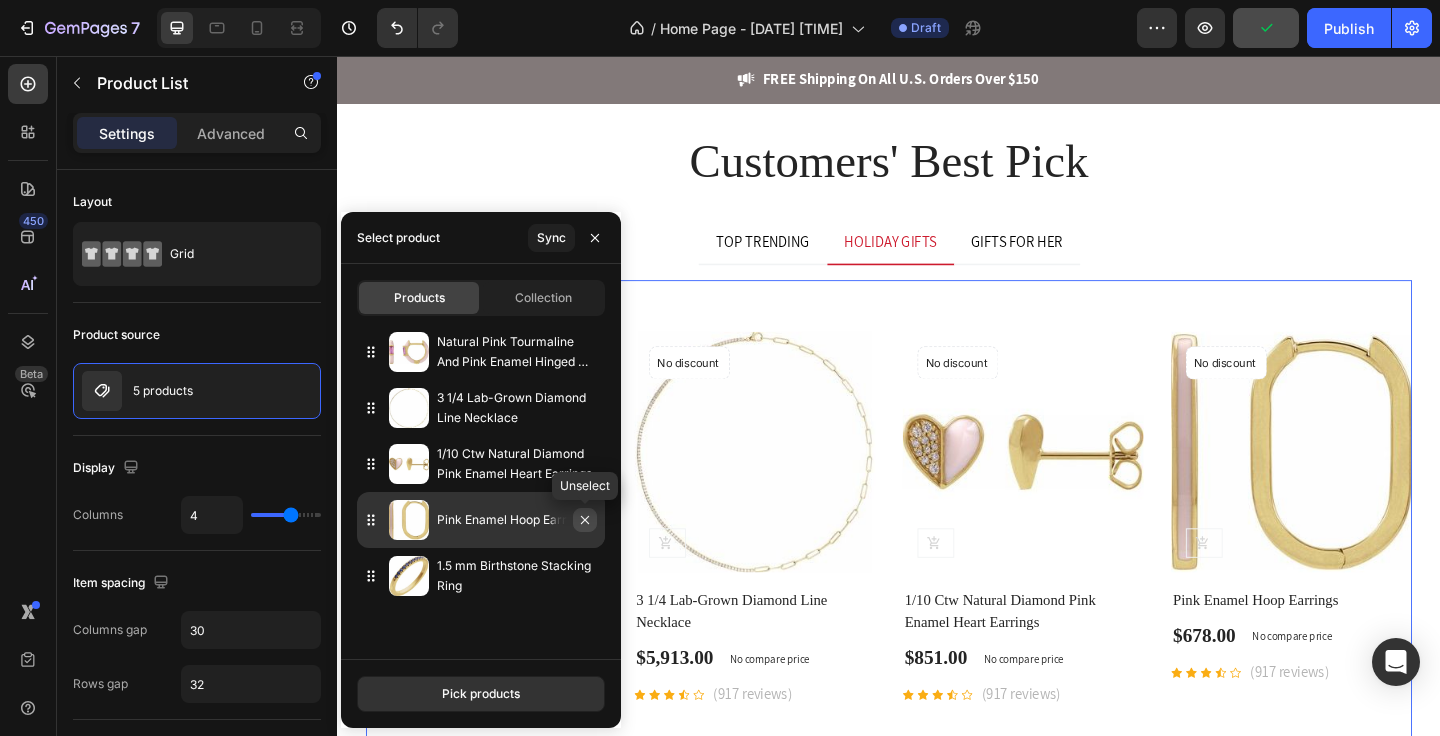click 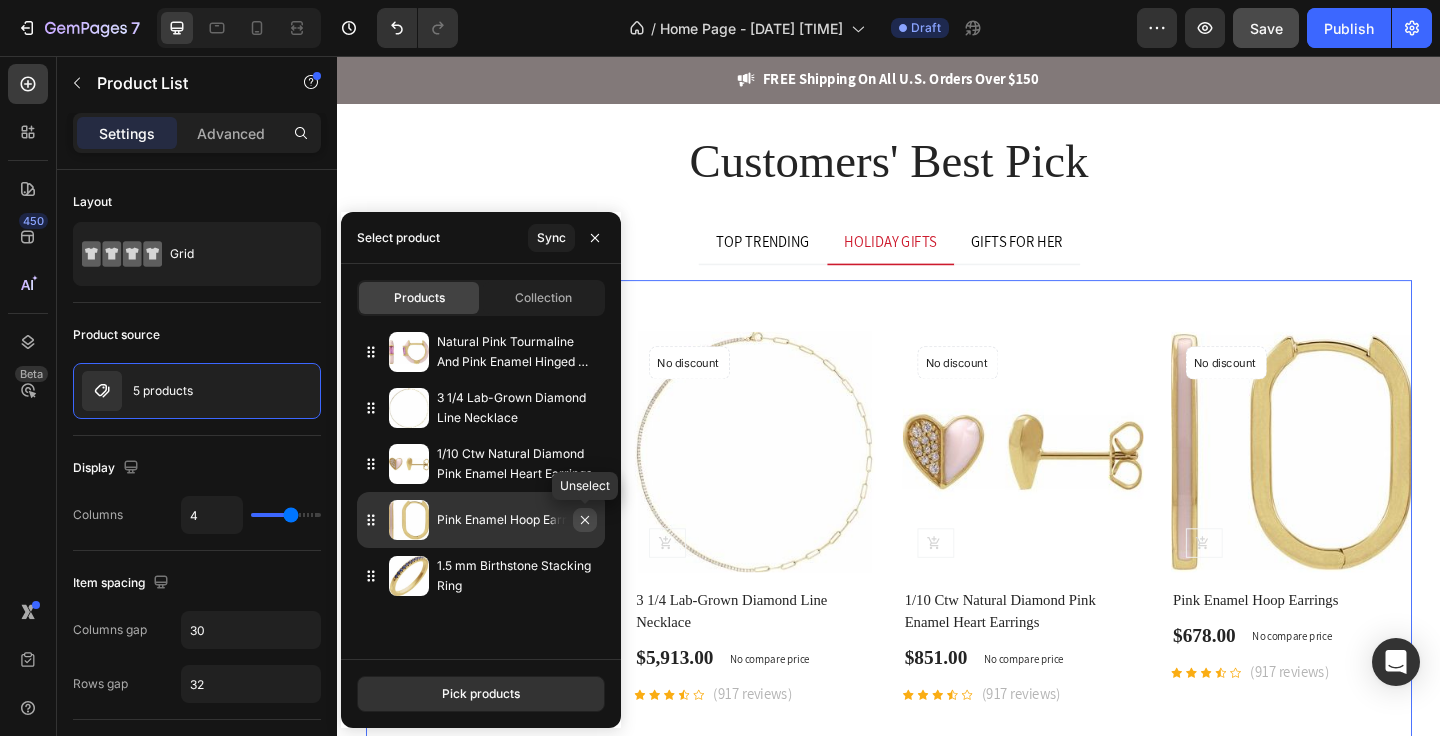 click 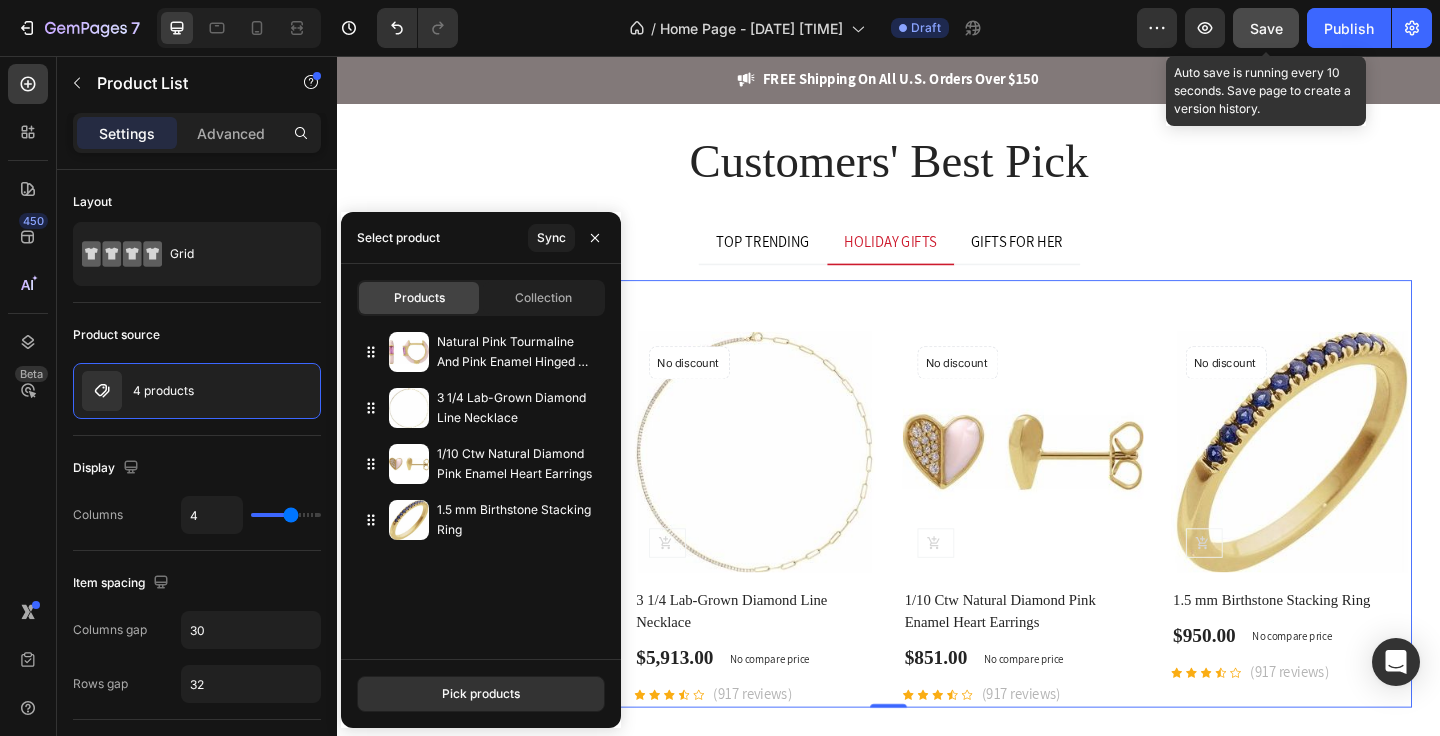 click on "Save" at bounding box center [1266, 28] 